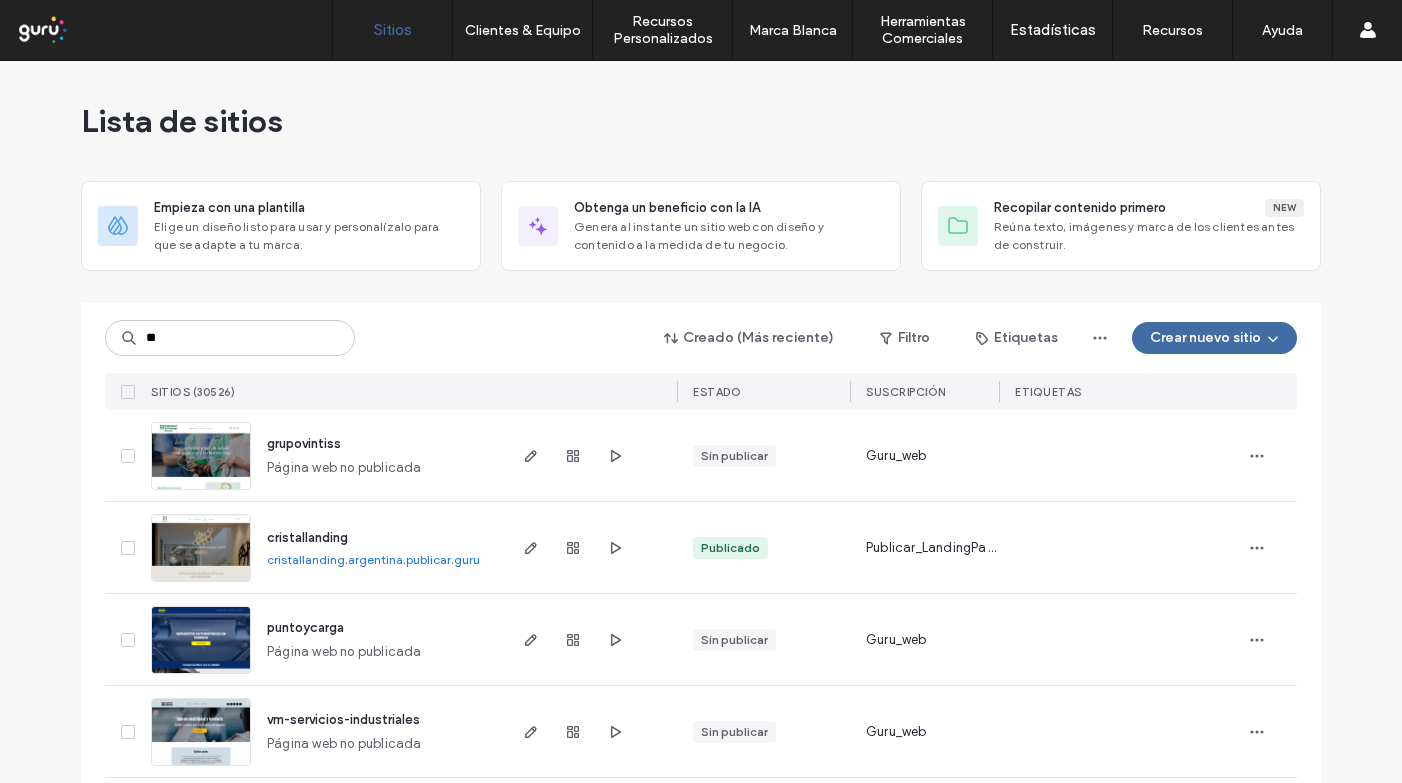 scroll, scrollTop: 0, scrollLeft: 0, axis: both 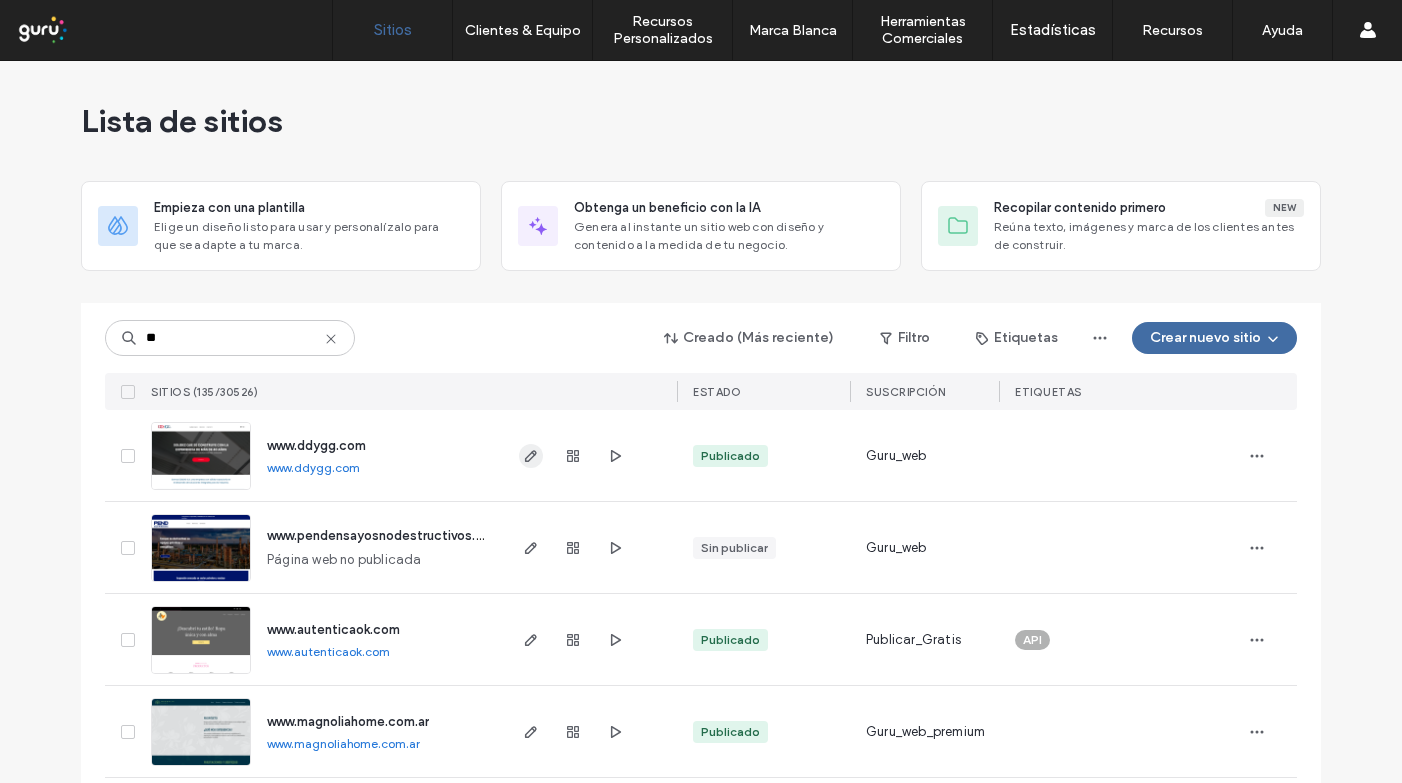 type on "**" 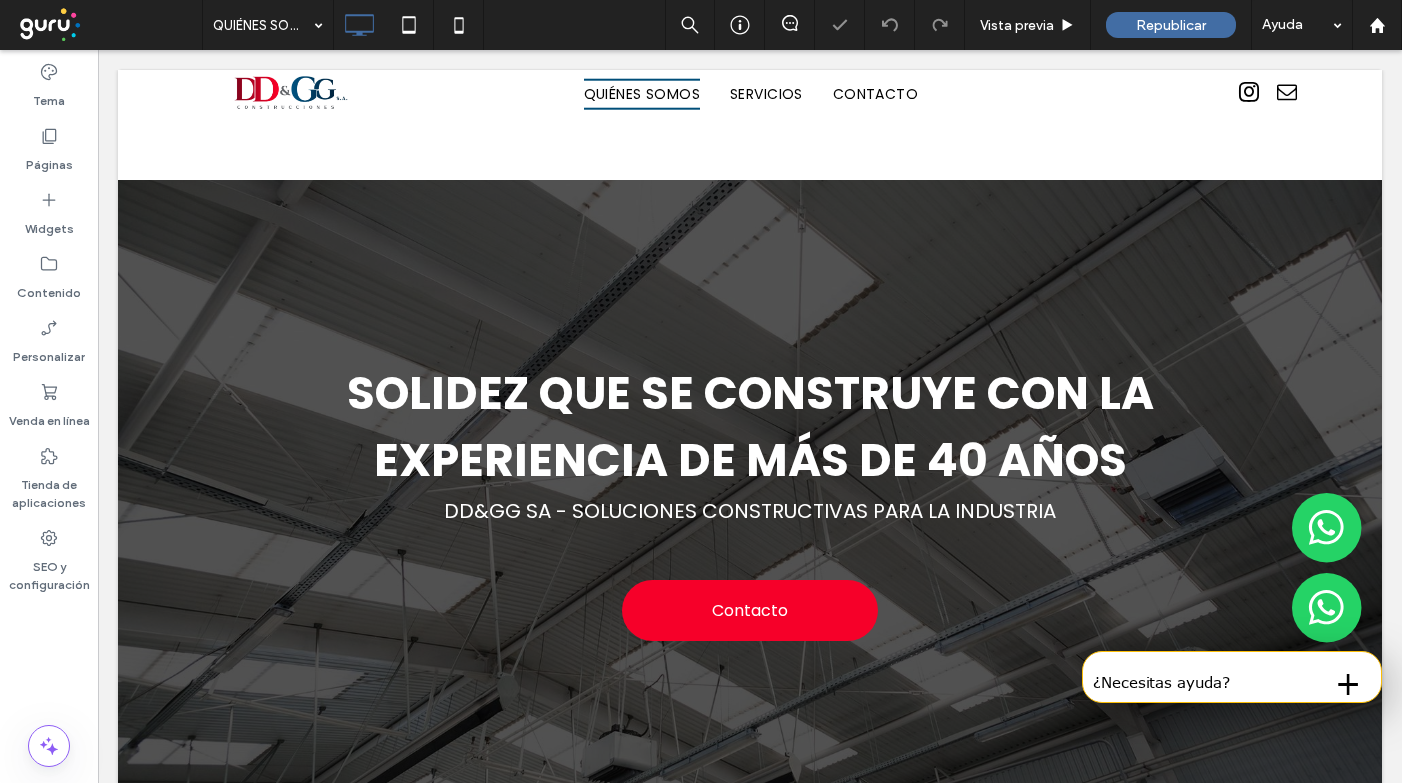 scroll, scrollTop: 1597, scrollLeft: 0, axis: vertical 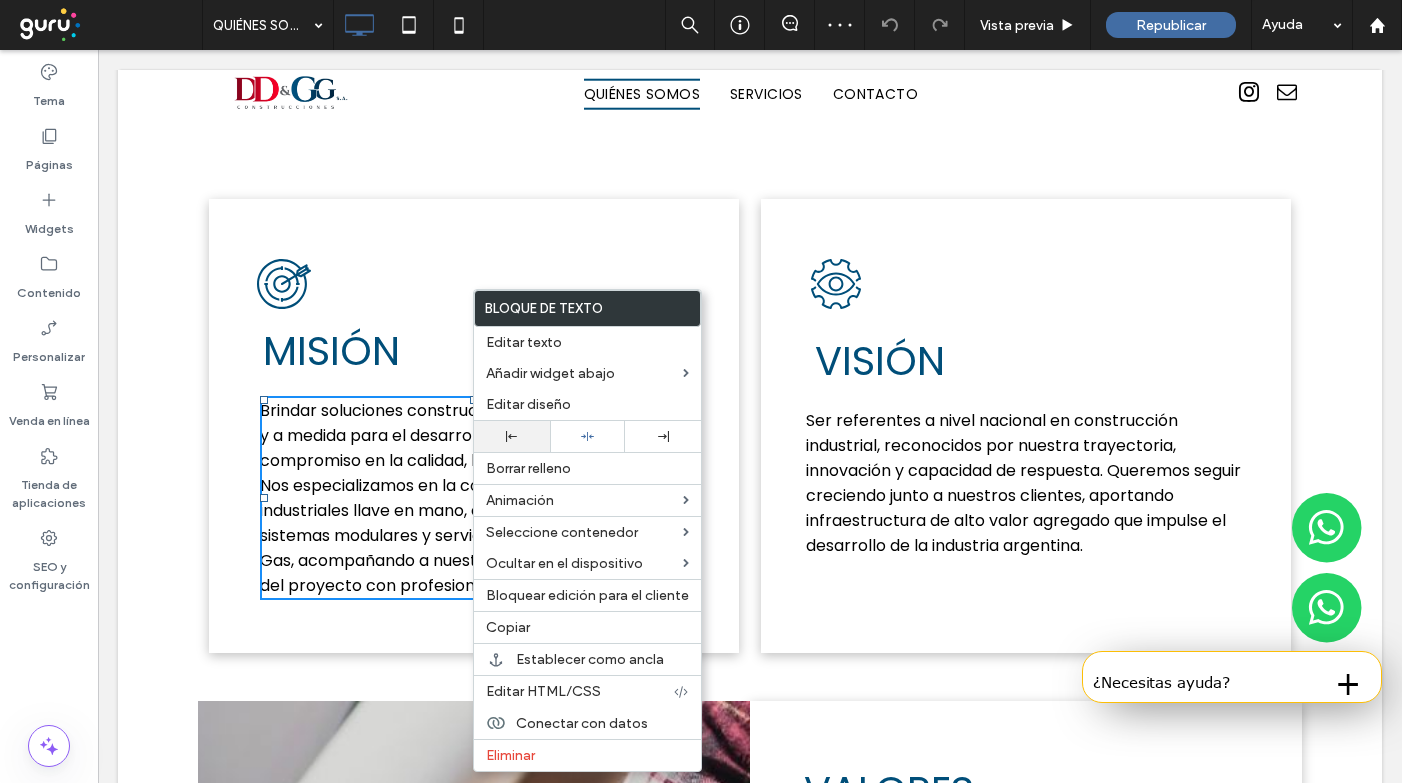 click 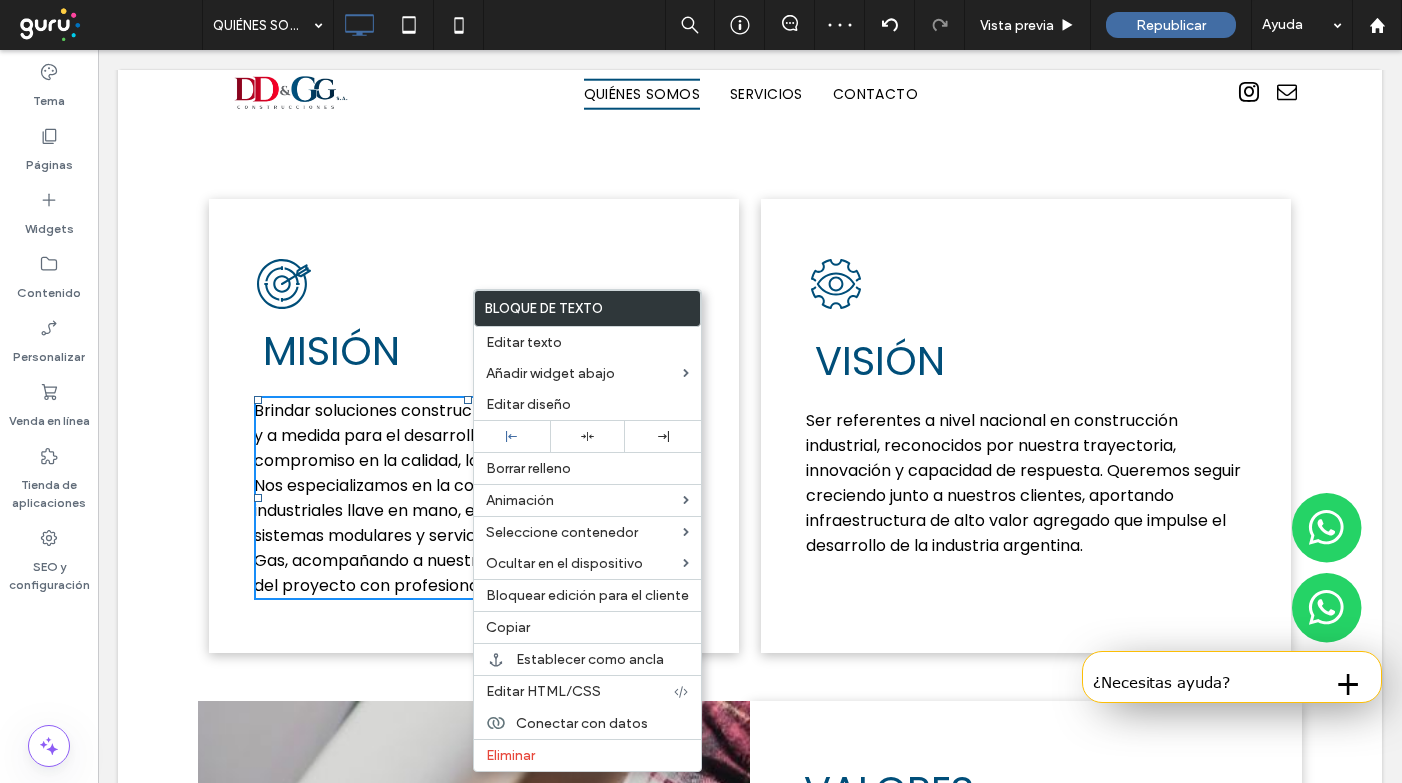 click on "MISIÓN
Brindar soluciones constructivas integrales, eficientes y a medida para el desarrollo industrial, con un fuerte compromiso en la calidad, los plazos y la seguridad. Nos especializamos en la construcción de naves industriales llave en mano, estructuras metálicas, sistemas modulares y servicios para el sector Oil & Gas, acompañando a nuestros clientes en cada etapa del proyecto con profesionalismo y experiencia.
Click To Paste" at bounding box center (474, 426) 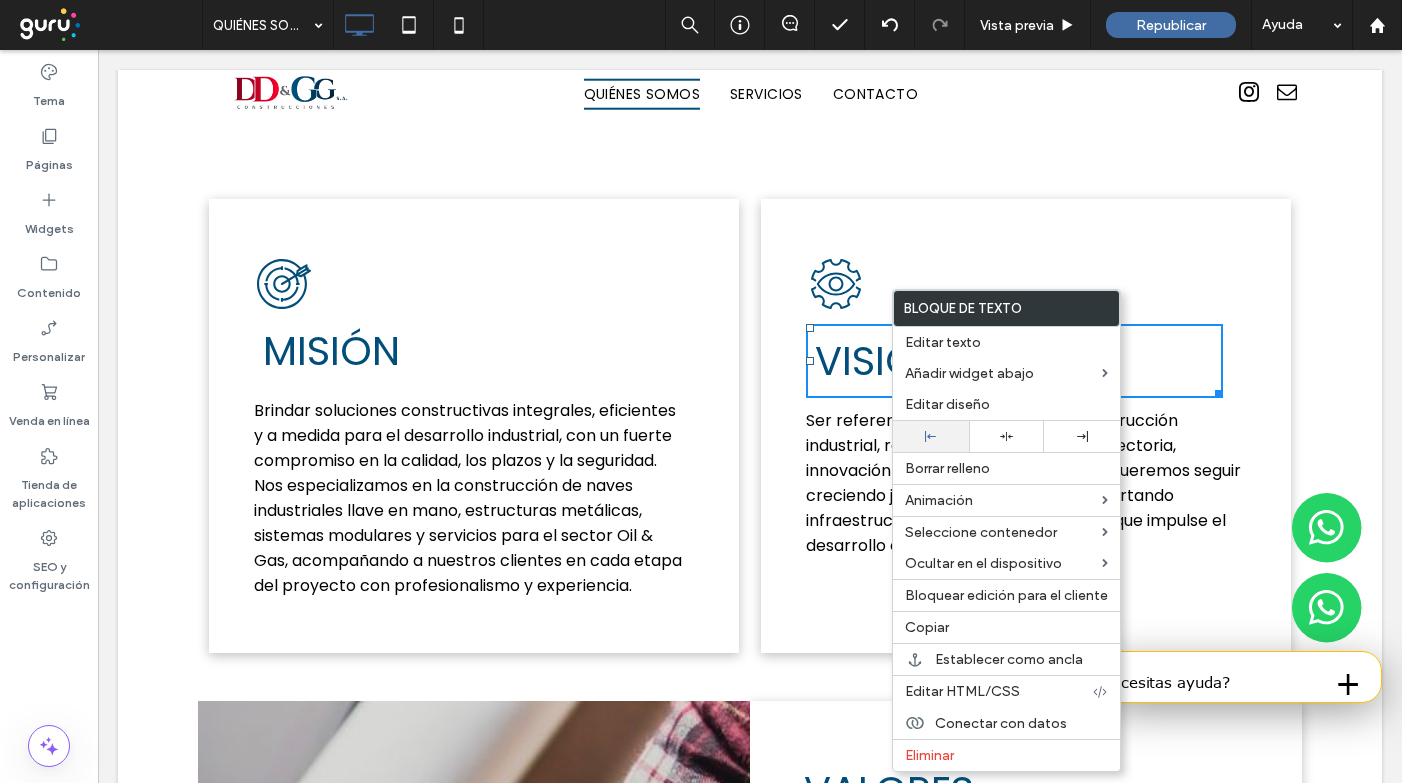 click 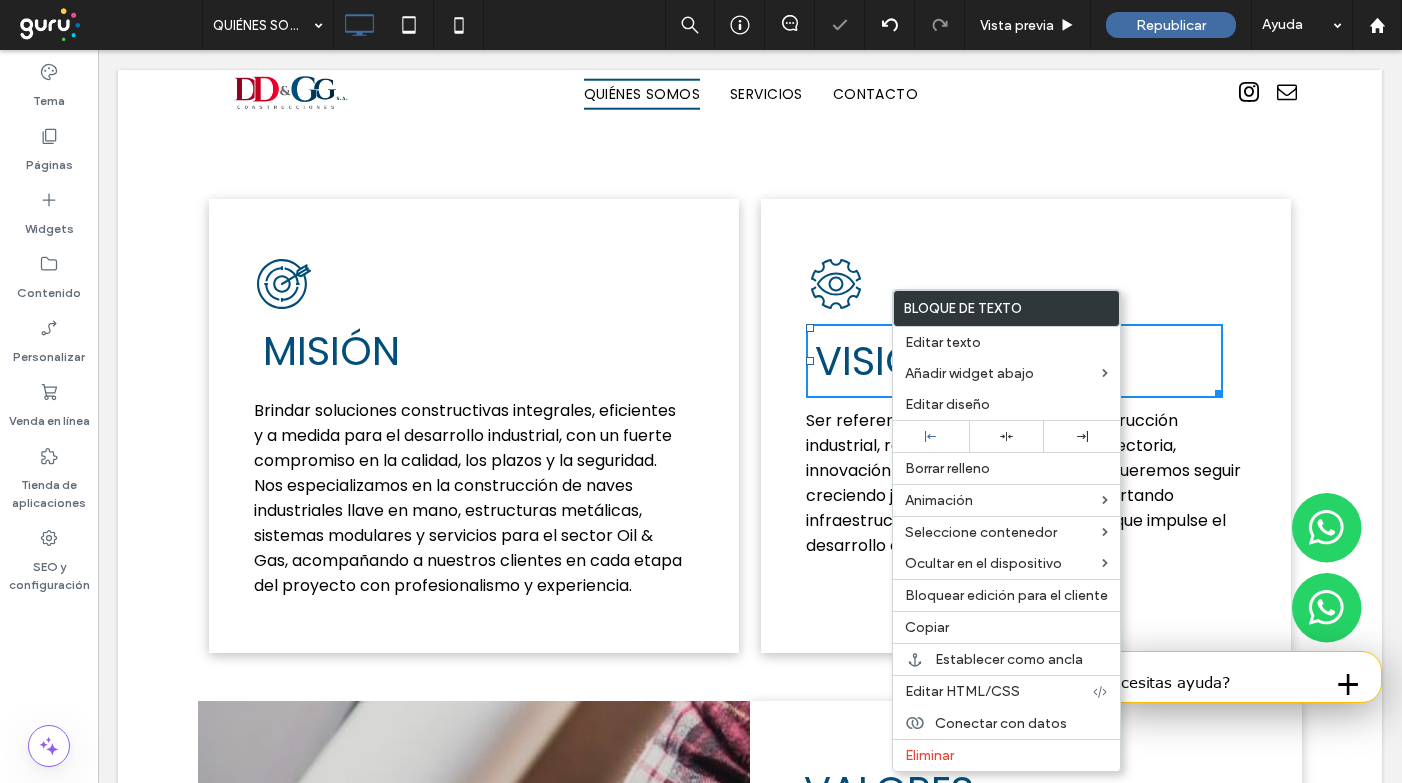 click on "VISIÓN" at bounding box center [880, 361] 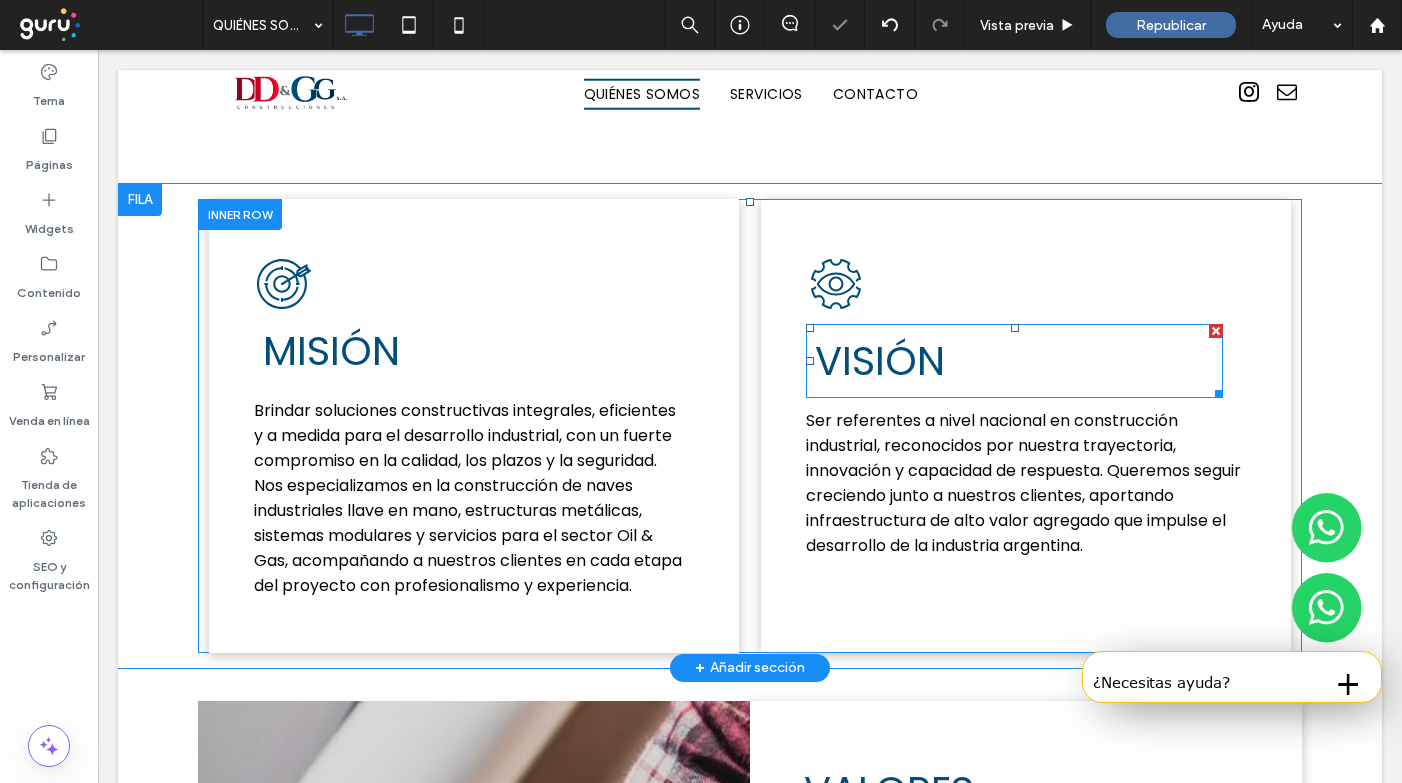click on "VISIÓN" at bounding box center (880, 361) 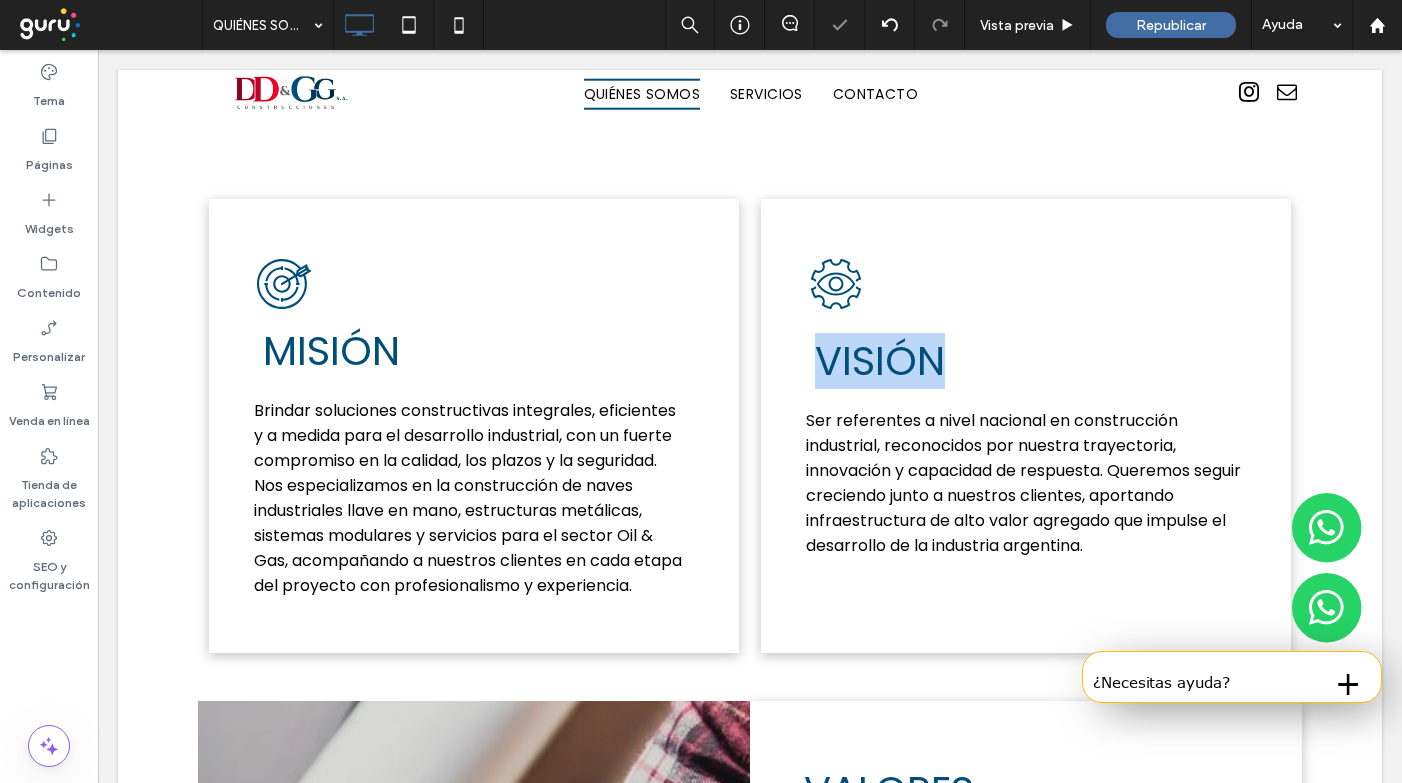 click on "VISIÓN" at bounding box center [880, 361] 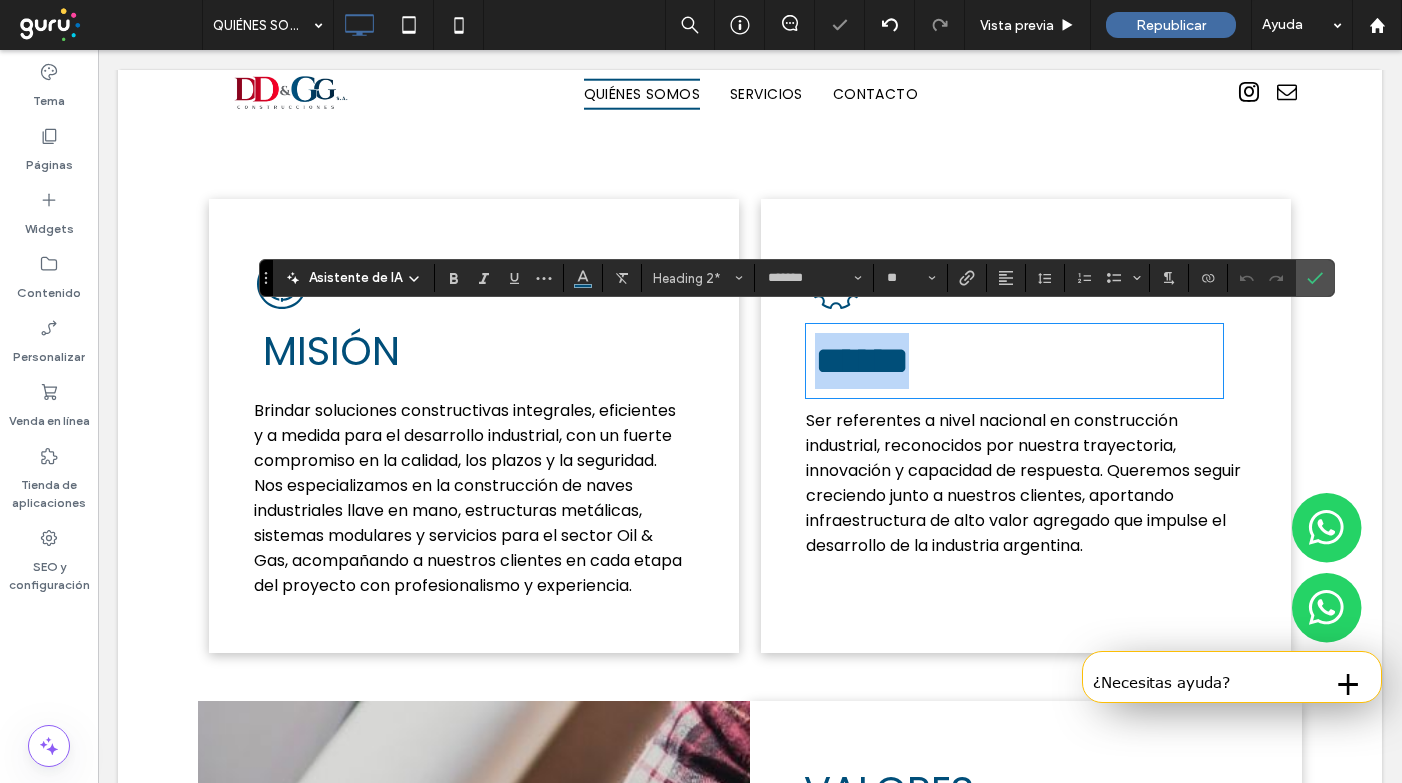 click on "******" at bounding box center [862, 360] 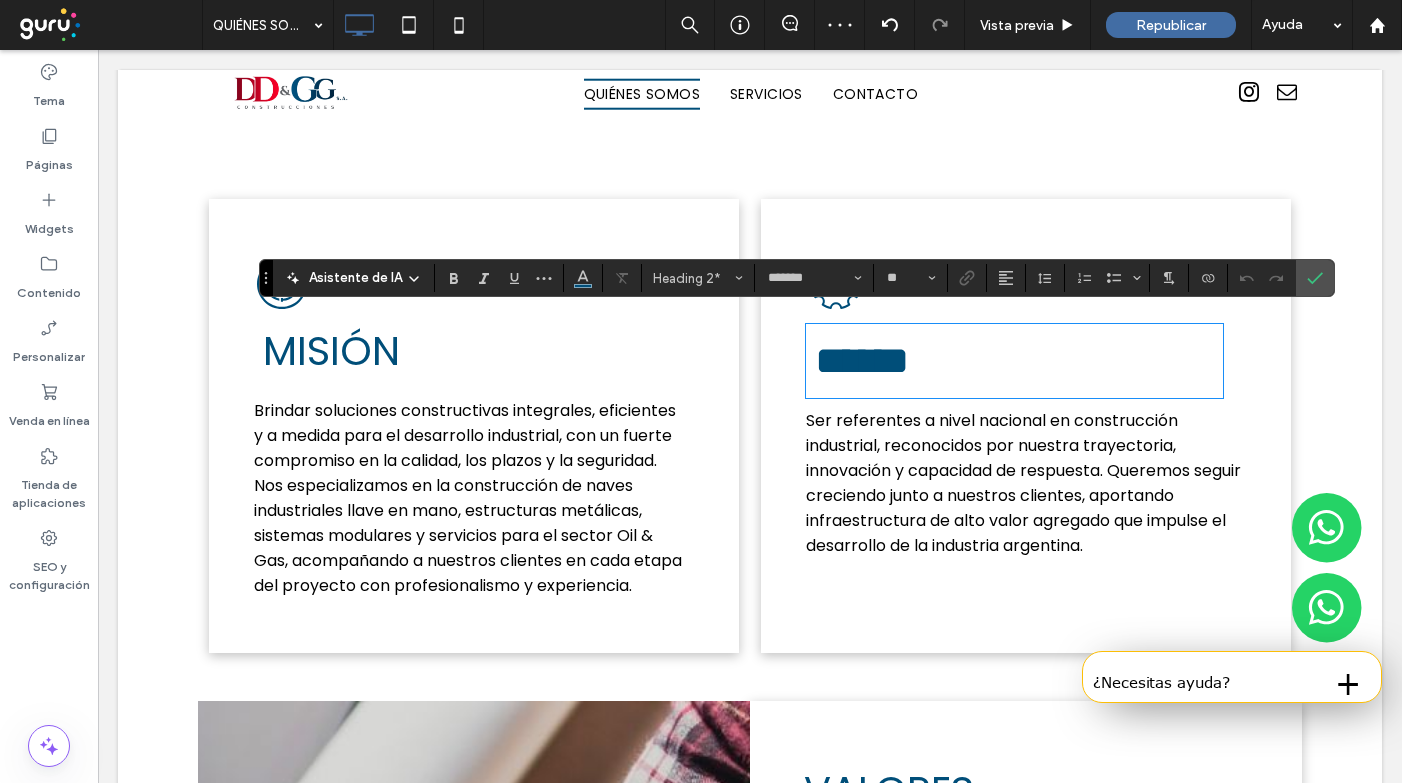click on "Ser referentes a nivel nacional en construcción industrial, reconocidos por nuestra trayectoria, innovación y capacidad de respuesta. Queremos seguir creciendo junto a nuestros clientes, aportando infraestructura de alto valor agregado que impulse el desarrollo de la industria argentina." at bounding box center (1023, 483) 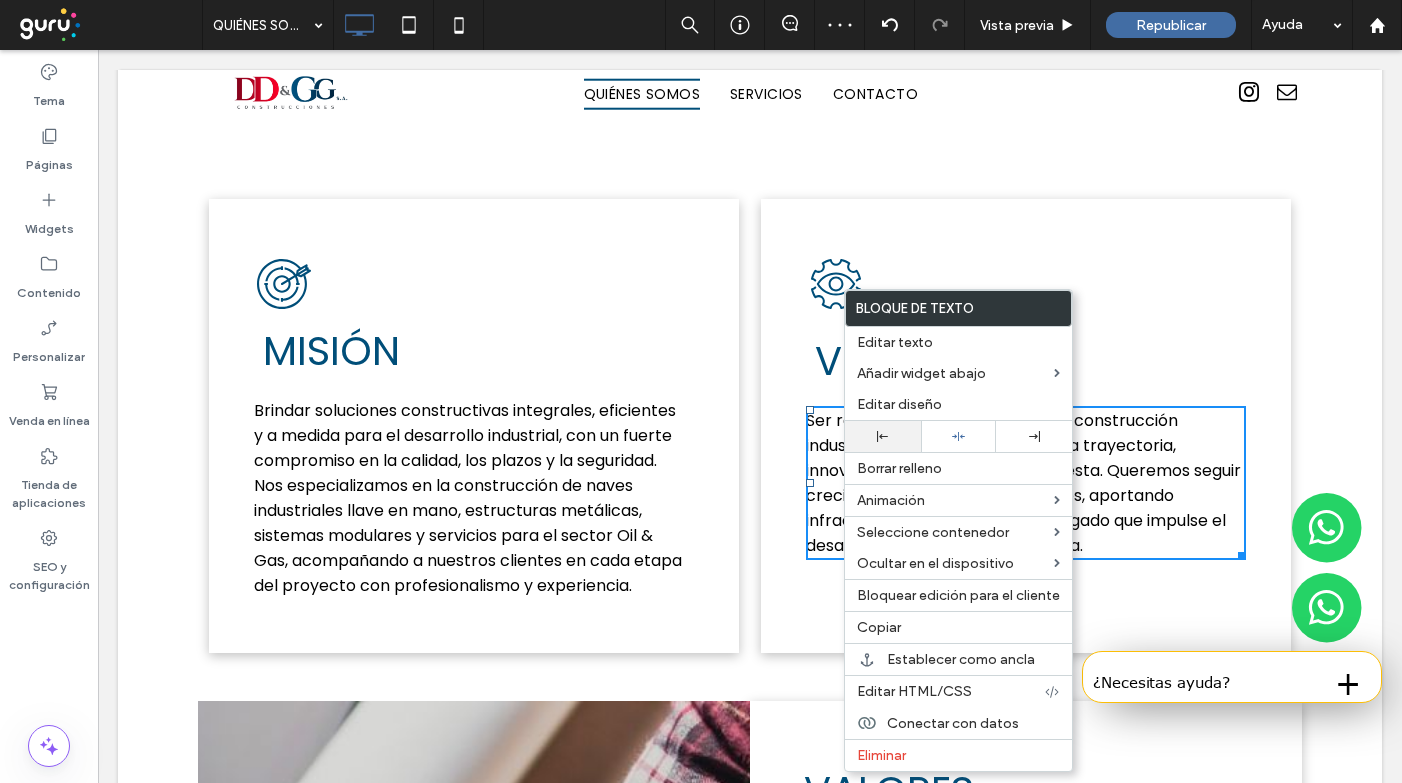 click at bounding box center [883, 436] 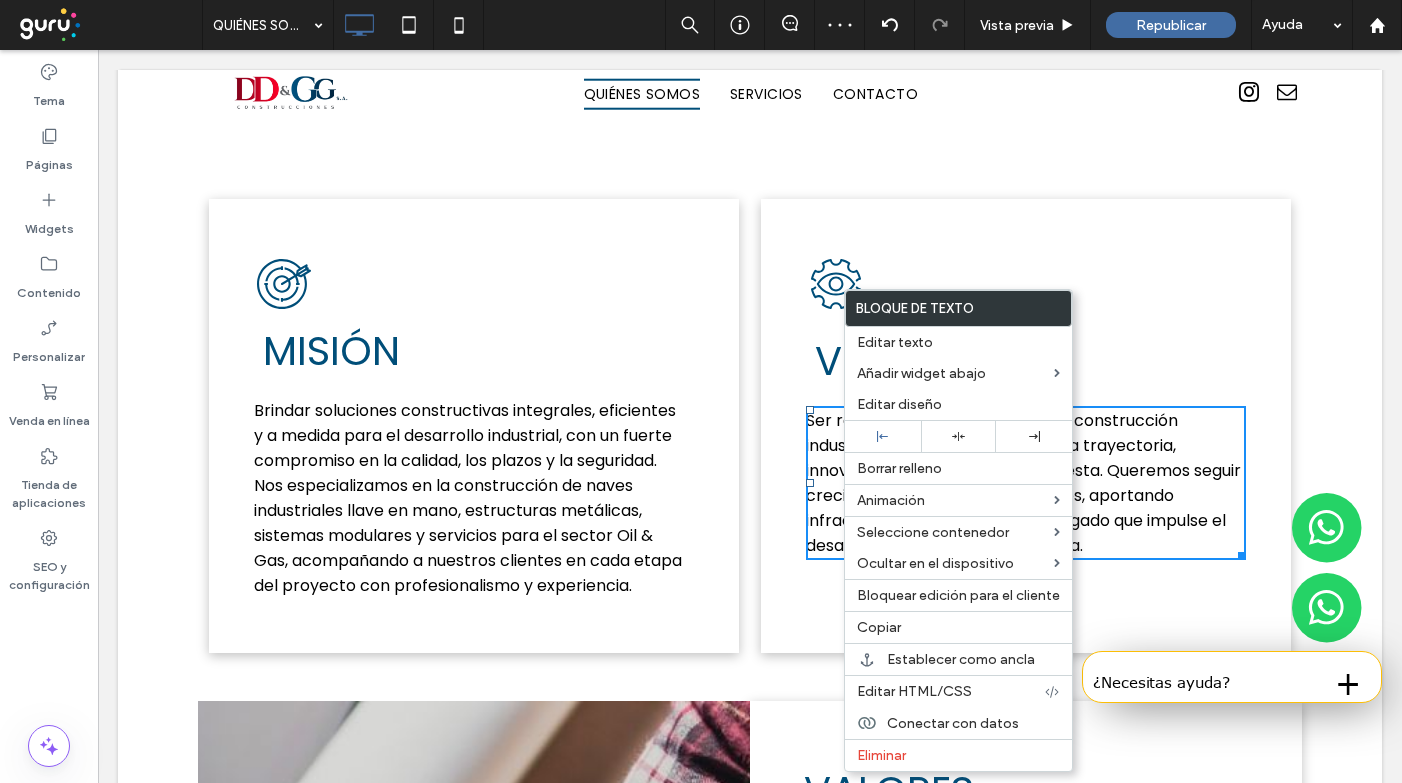 click on "MISIÓN" at bounding box center [331, 351] 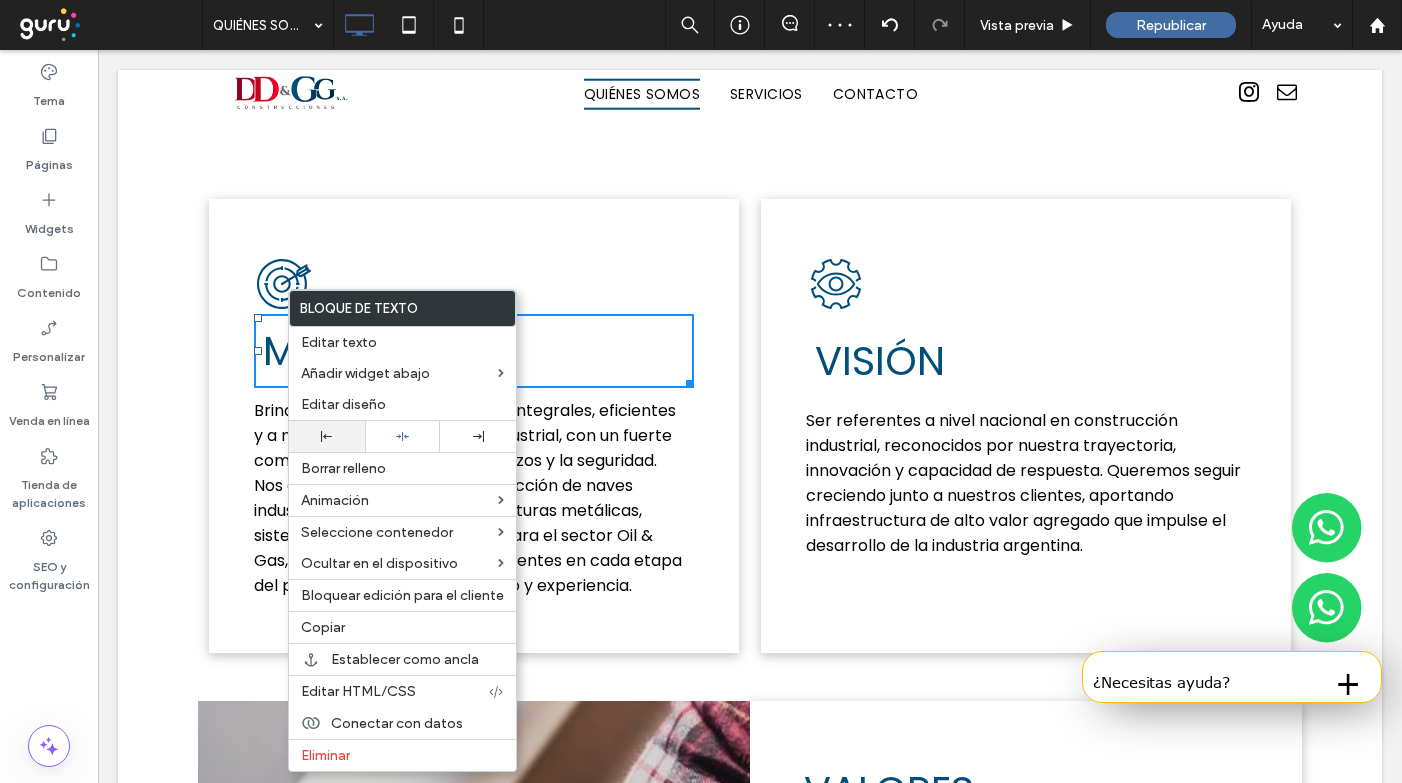 click at bounding box center (327, 436) 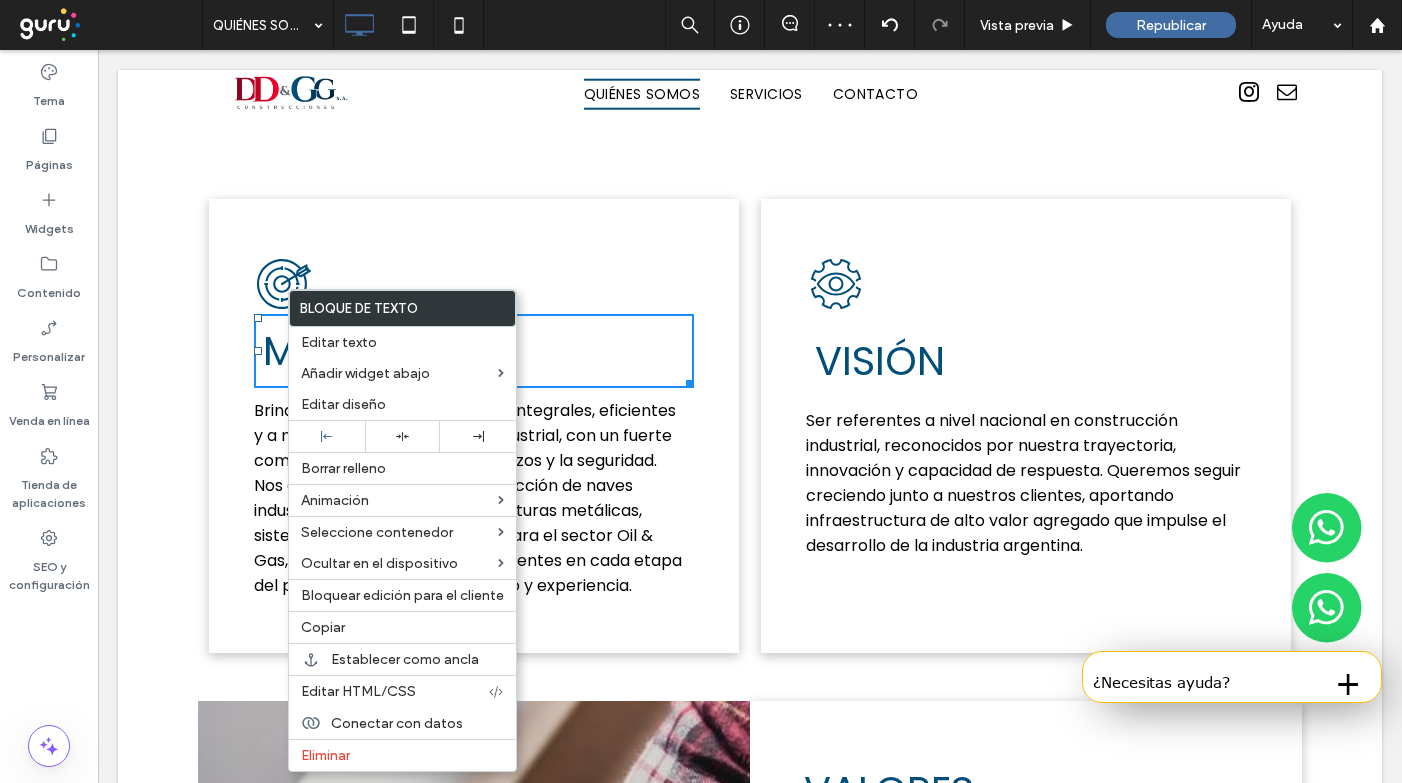 click on "Click To Paste
QUIÉNES SOMOS
Contamos con más de 40 años de experiencia en la construcción de naves industriales, fabricación de estructuras metálicas, y en la ejecución de proyectos modulares y habitacionales adaptados a los más altos estándares técnicos y de seguridad. Nuestro equipo está conformado por profesionales altamente capacitados, comprometidos con la excelencia y la innovación en cada etapa del proceso.
Click To Paste
Fila + Añadir sección" at bounding box center [750, -99] 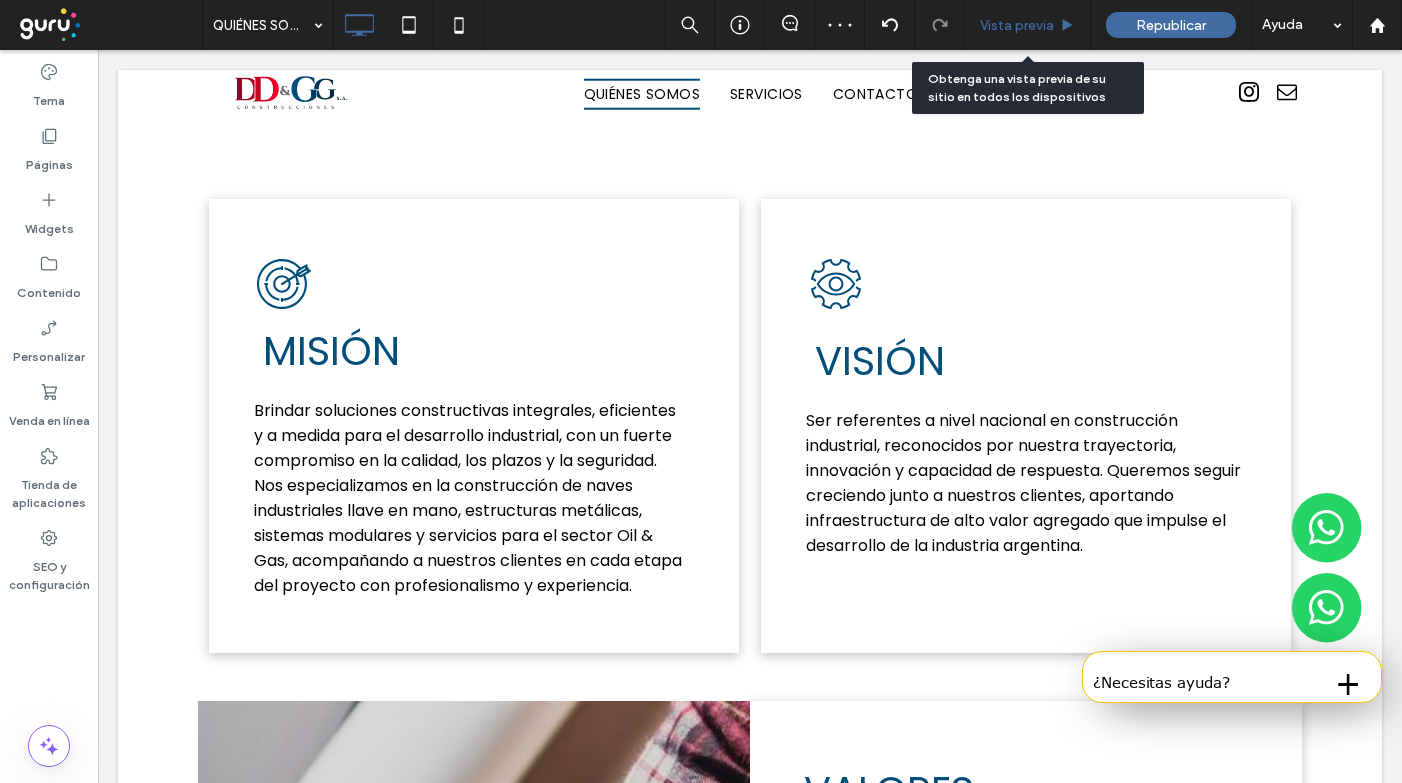 click on "Vista previa" at bounding box center (1017, 25) 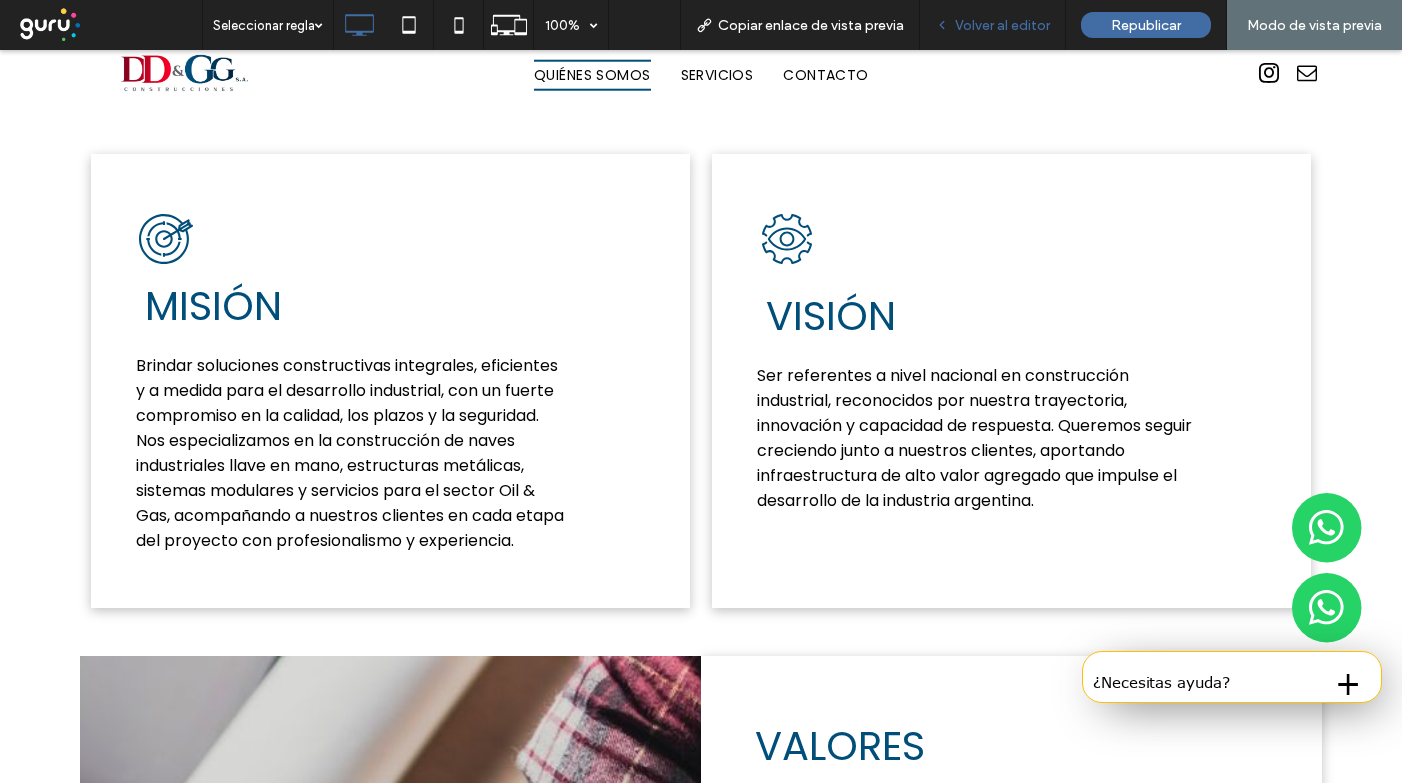 click on "Volver al editor" at bounding box center (1002, 25) 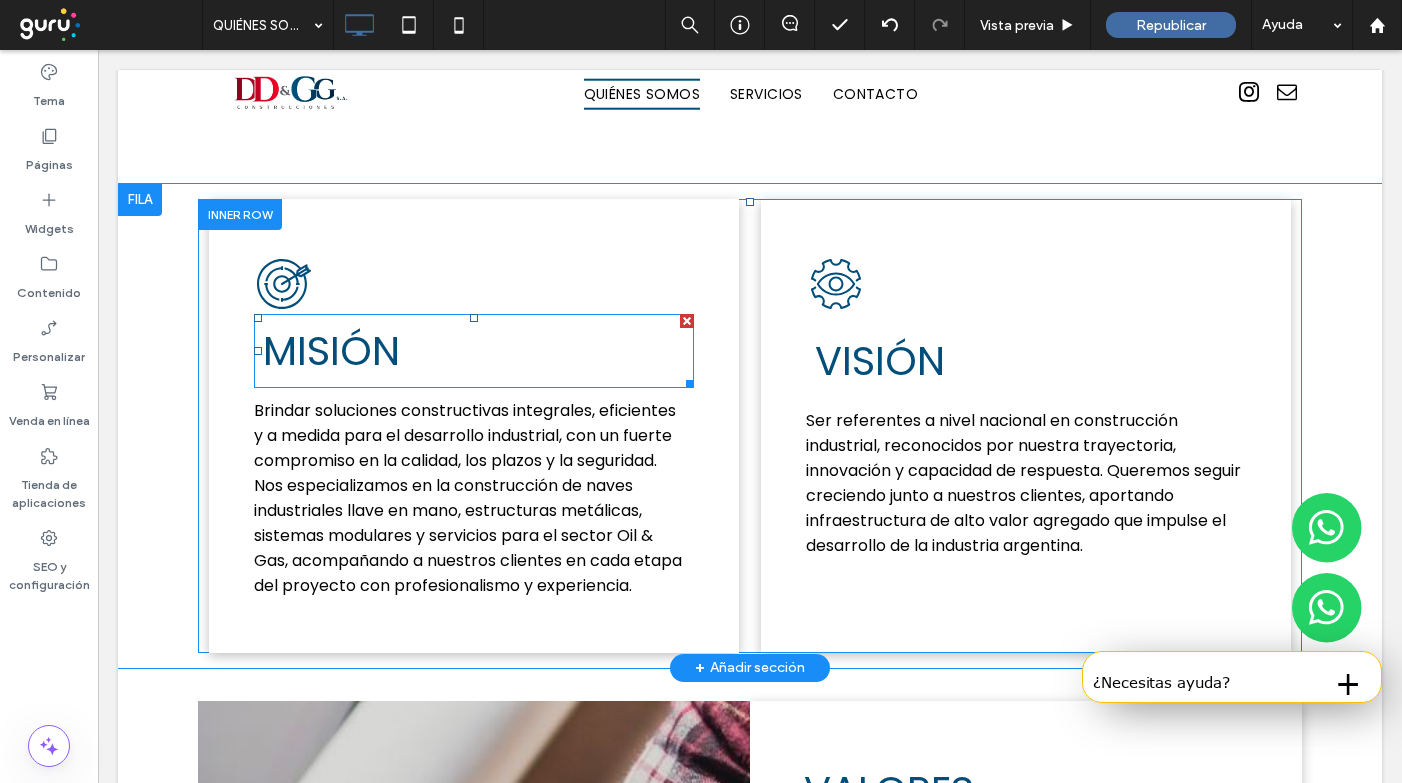 click on "MISIÓN" at bounding box center (331, 351) 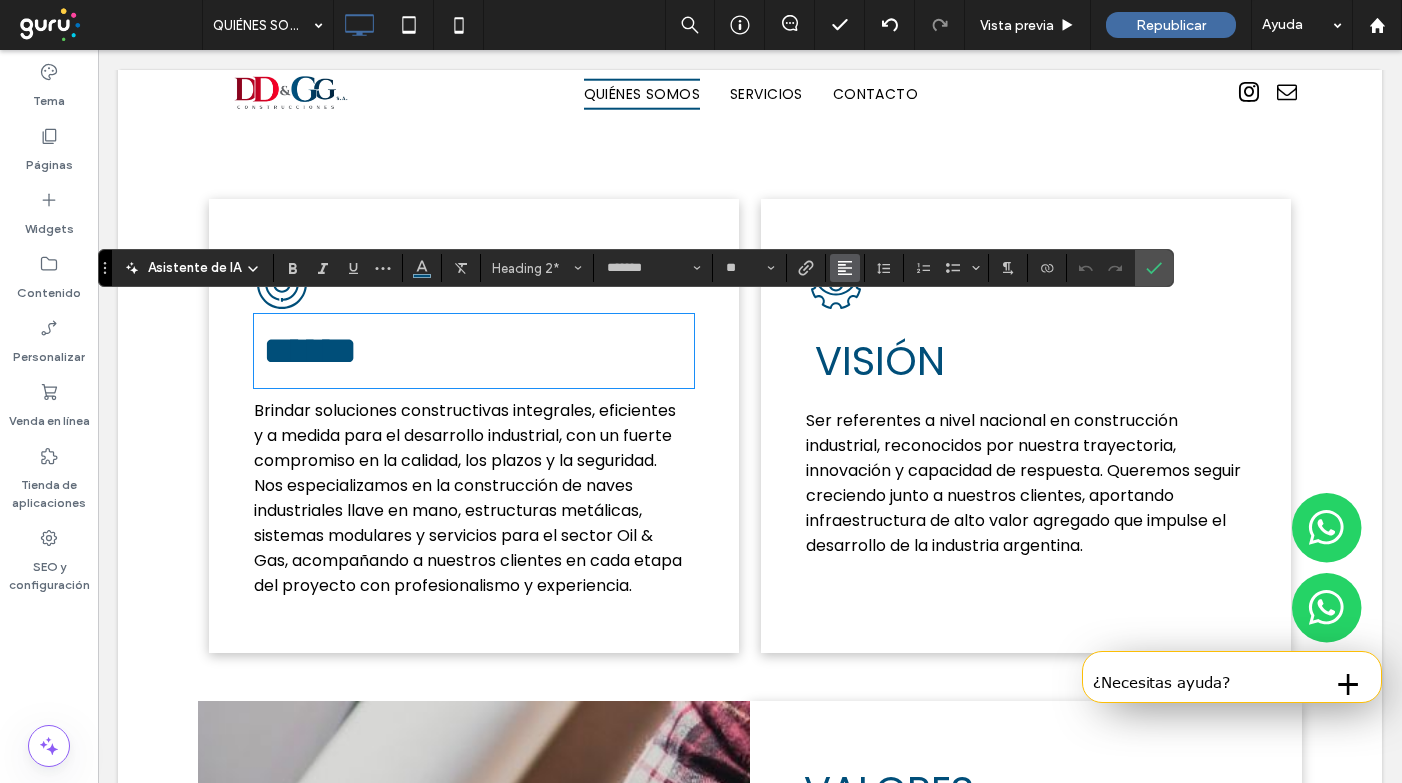 click at bounding box center (845, 268) 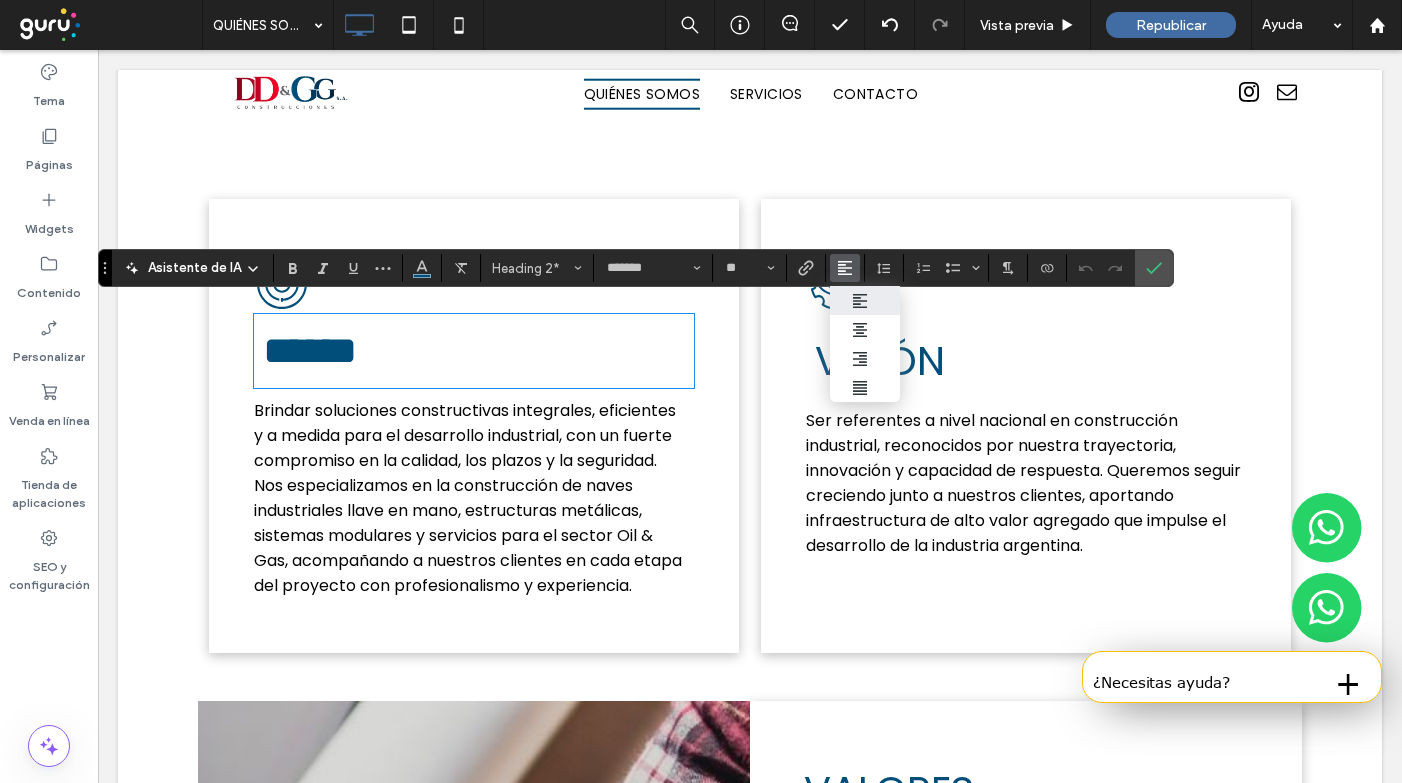 click 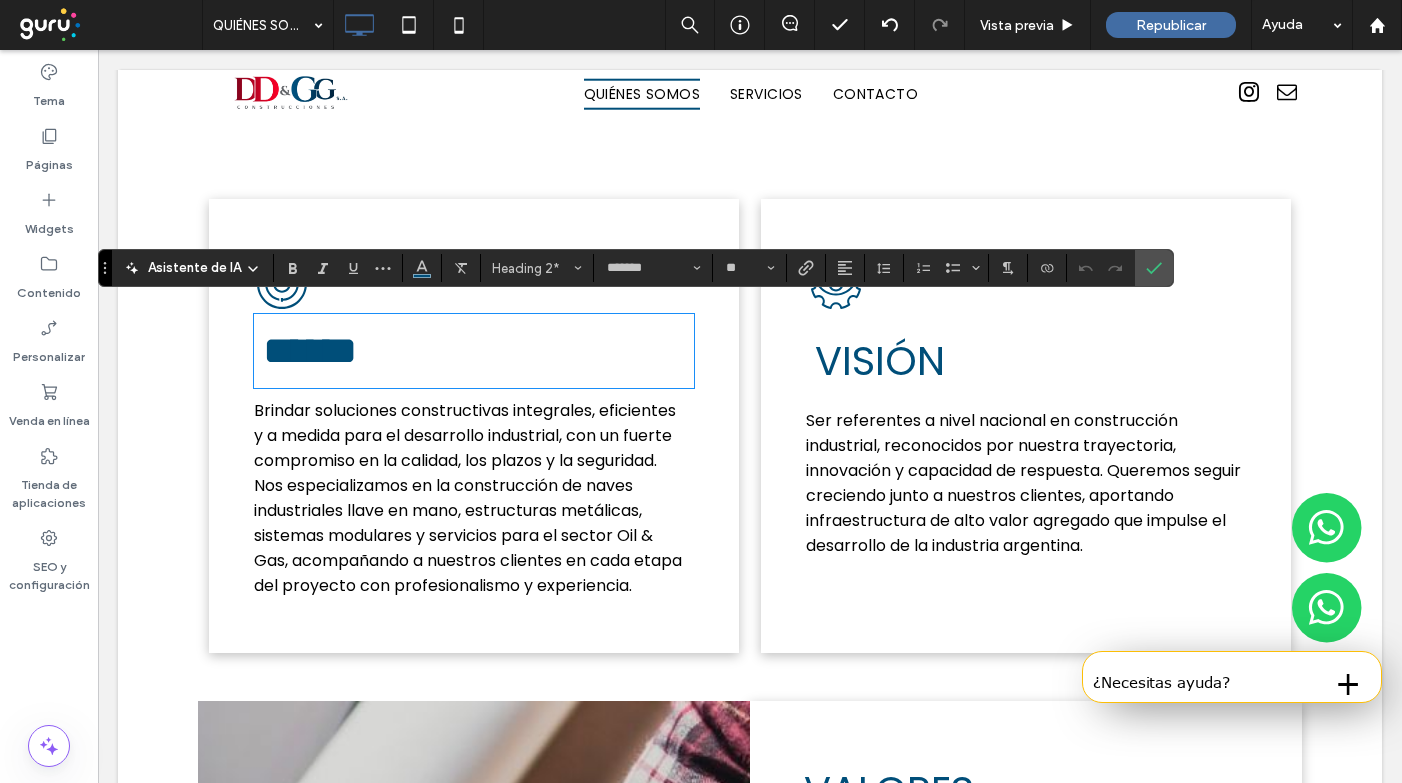 click on "******" at bounding box center (310, 350) 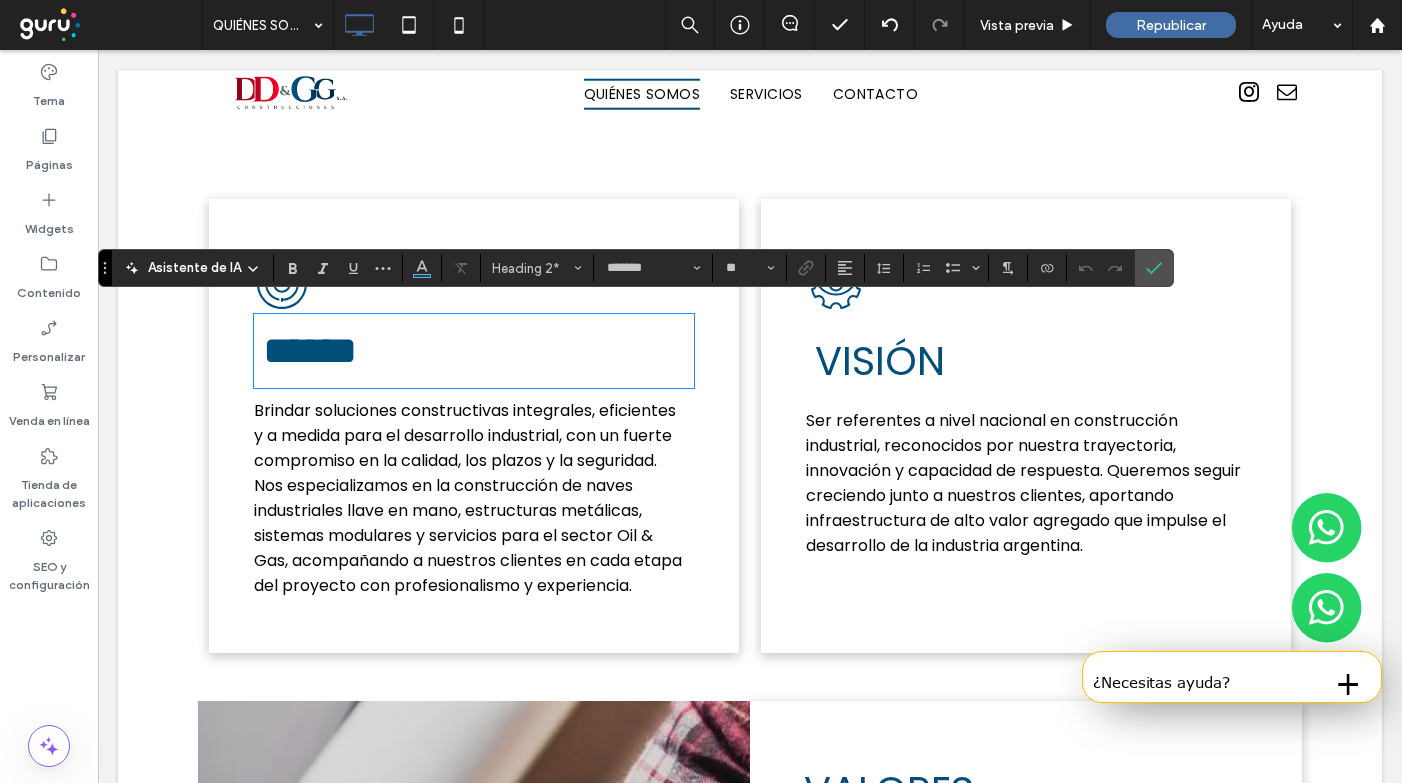 click on "******" at bounding box center [310, 350] 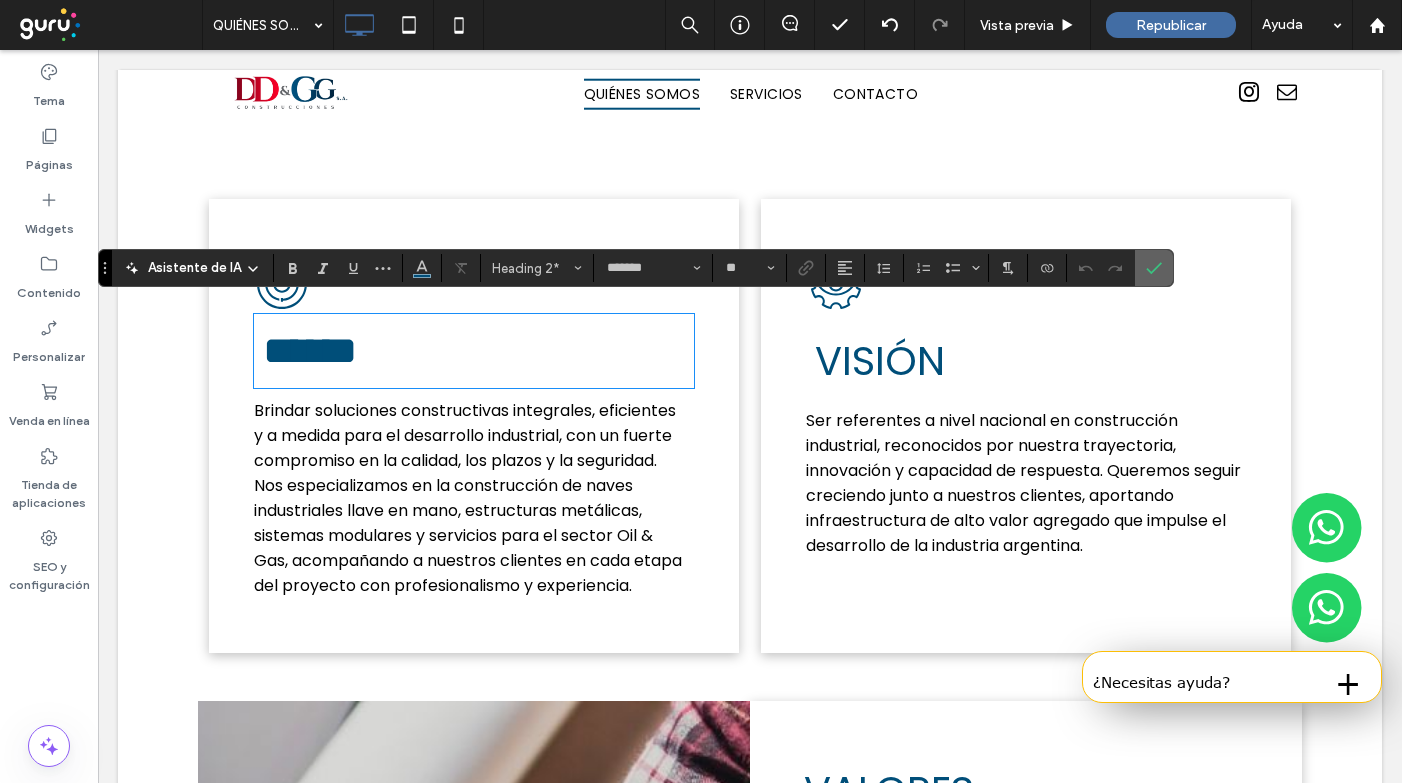 click 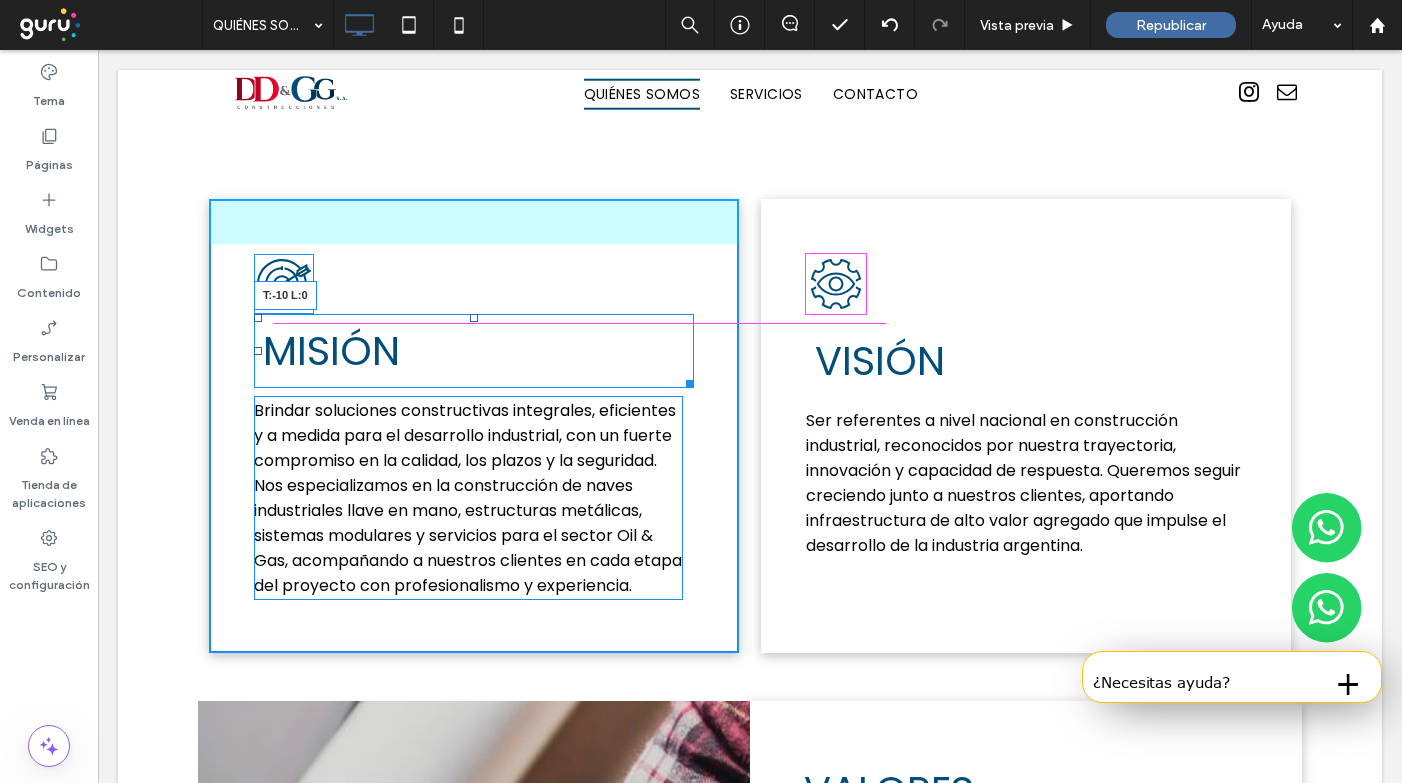 drag, startPoint x: 260, startPoint y: 308, endPoint x: 348, endPoint y: 358, distance: 101.21265 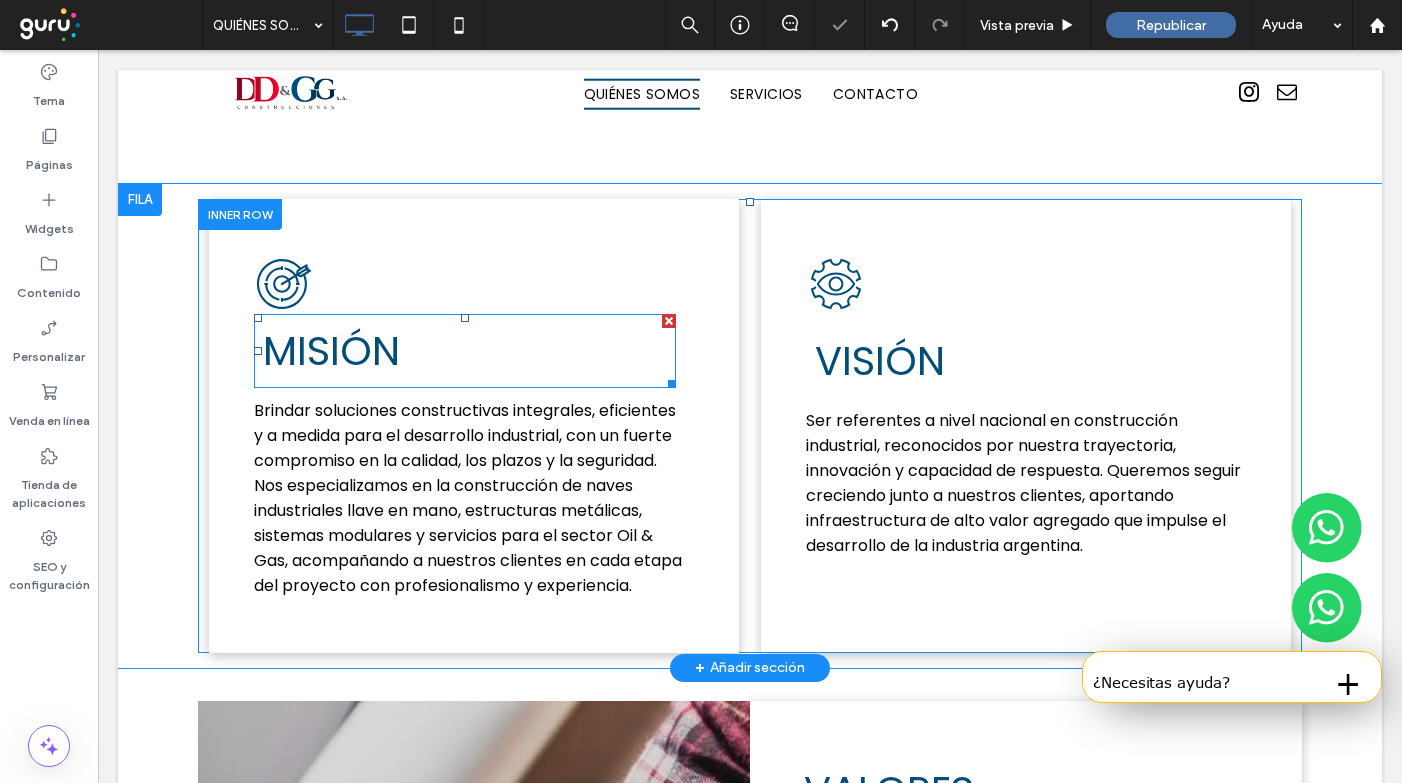 click on "MISIÓN" at bounding box center [465, 351] 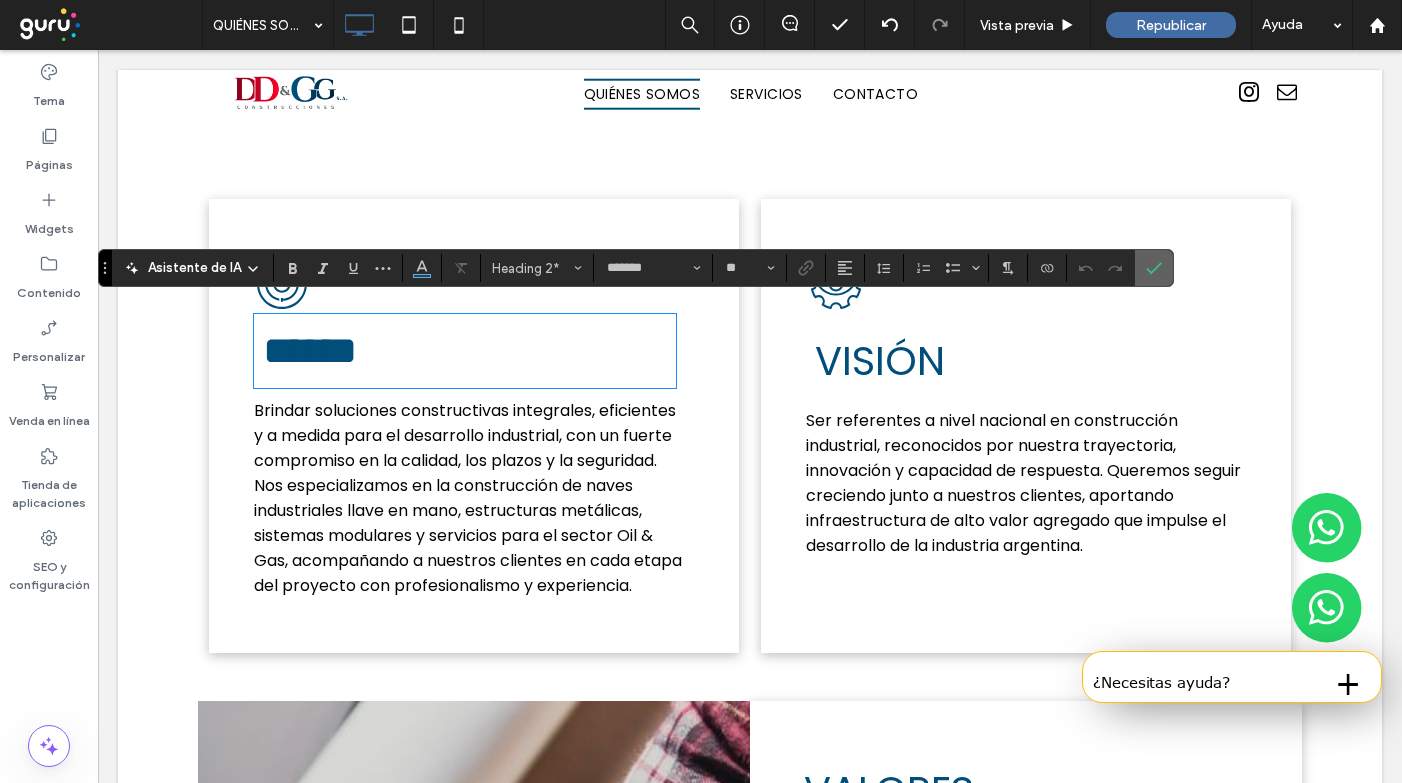click 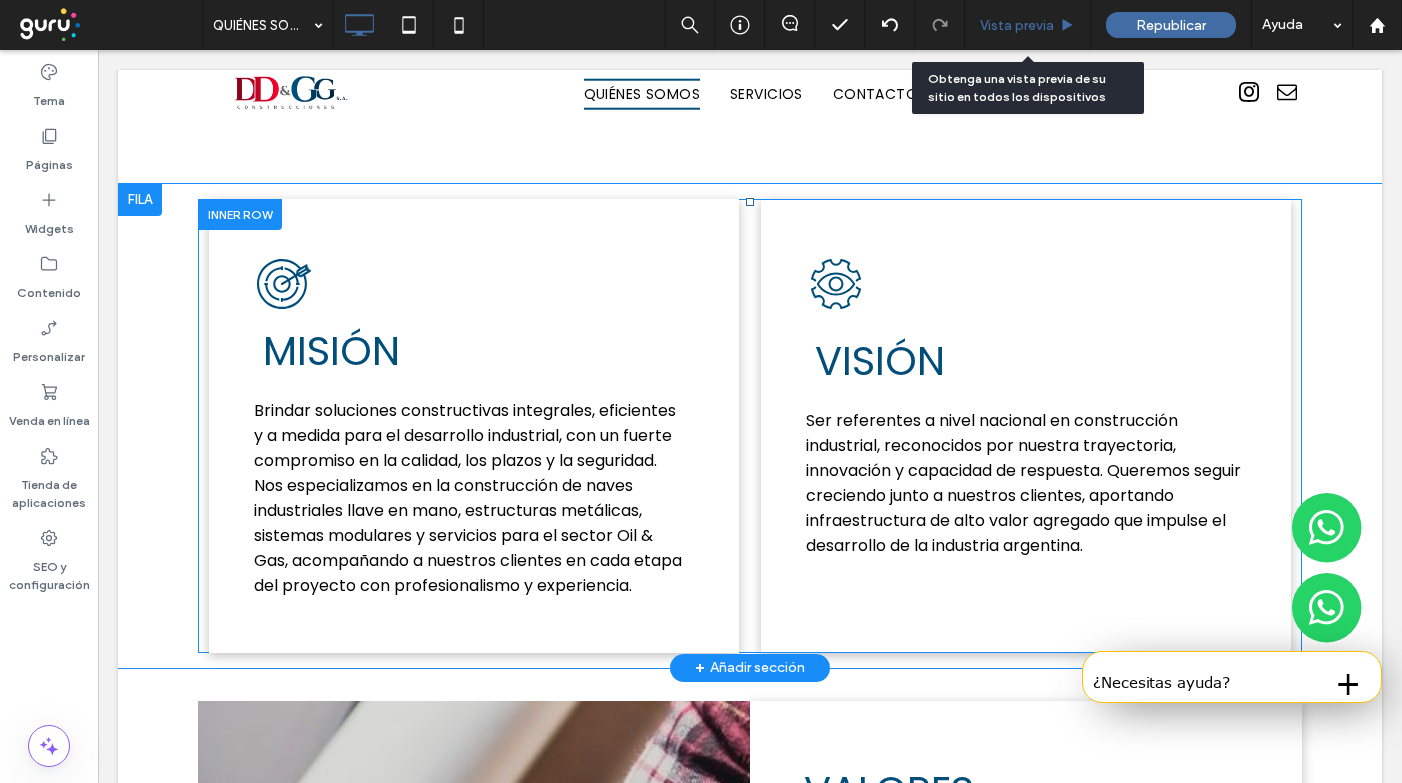 click on "Vista previa" at bounding box center (1017, 25) 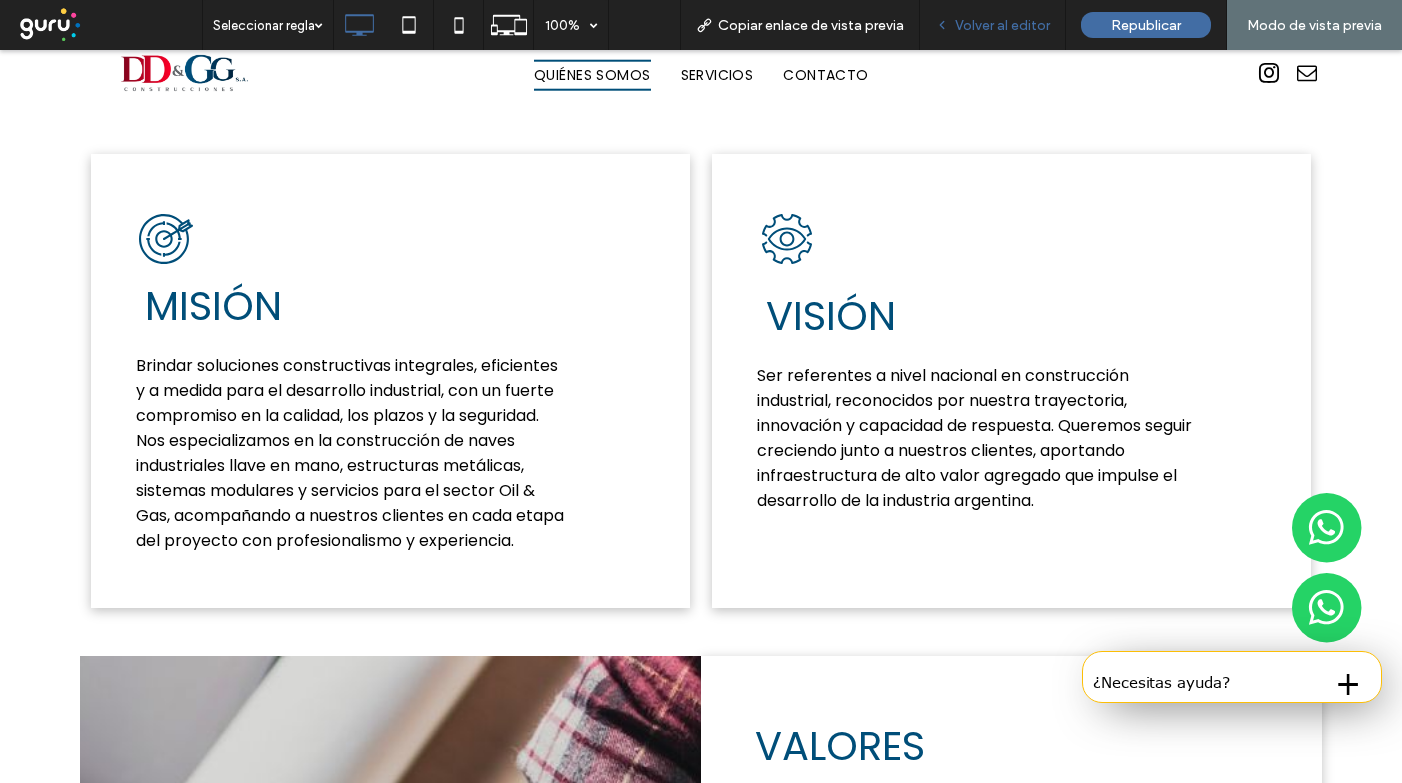 click on "Volver al editor" at bounding box center [1002, 25] 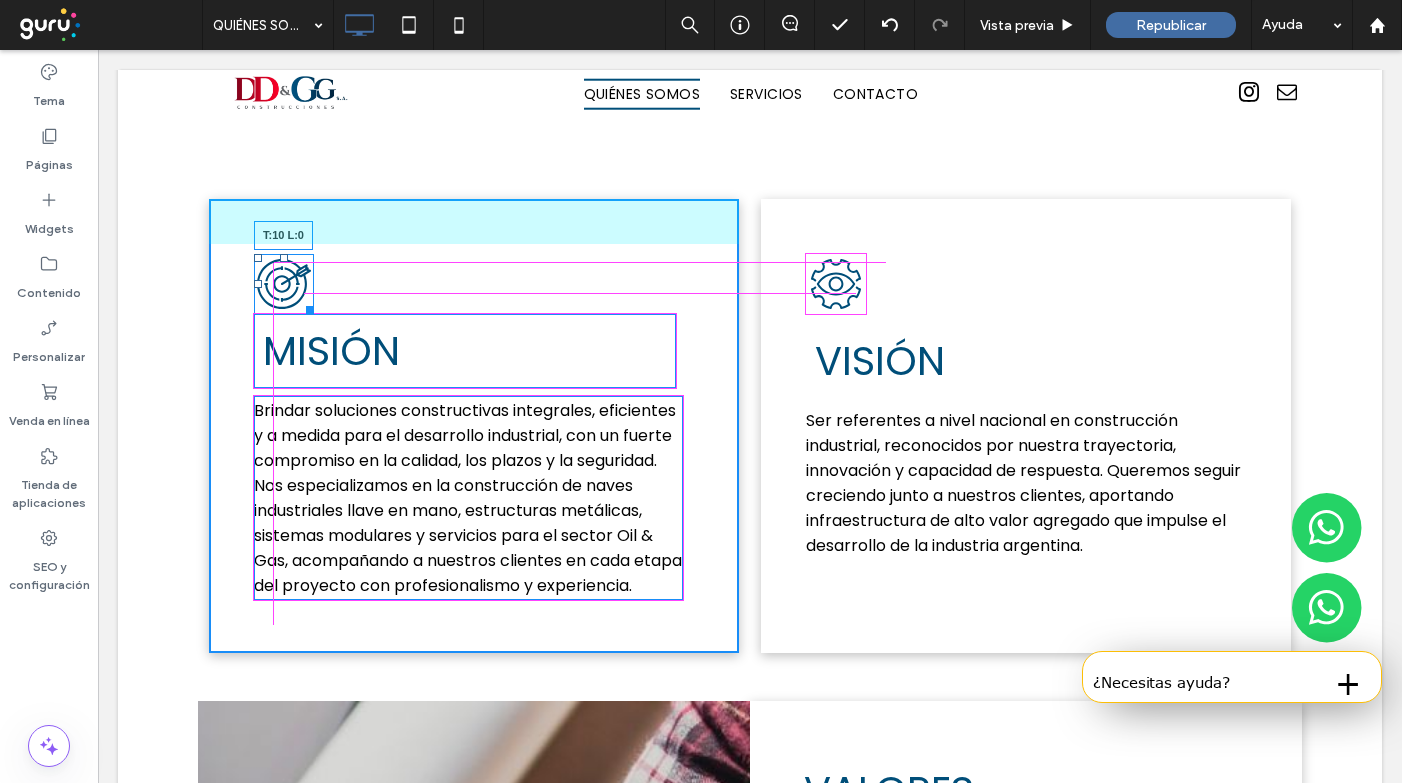 drag, startPoint x: 259, startPoint y: 245, endPoint x: 356, endPoint y: 289, distance: 106.51291 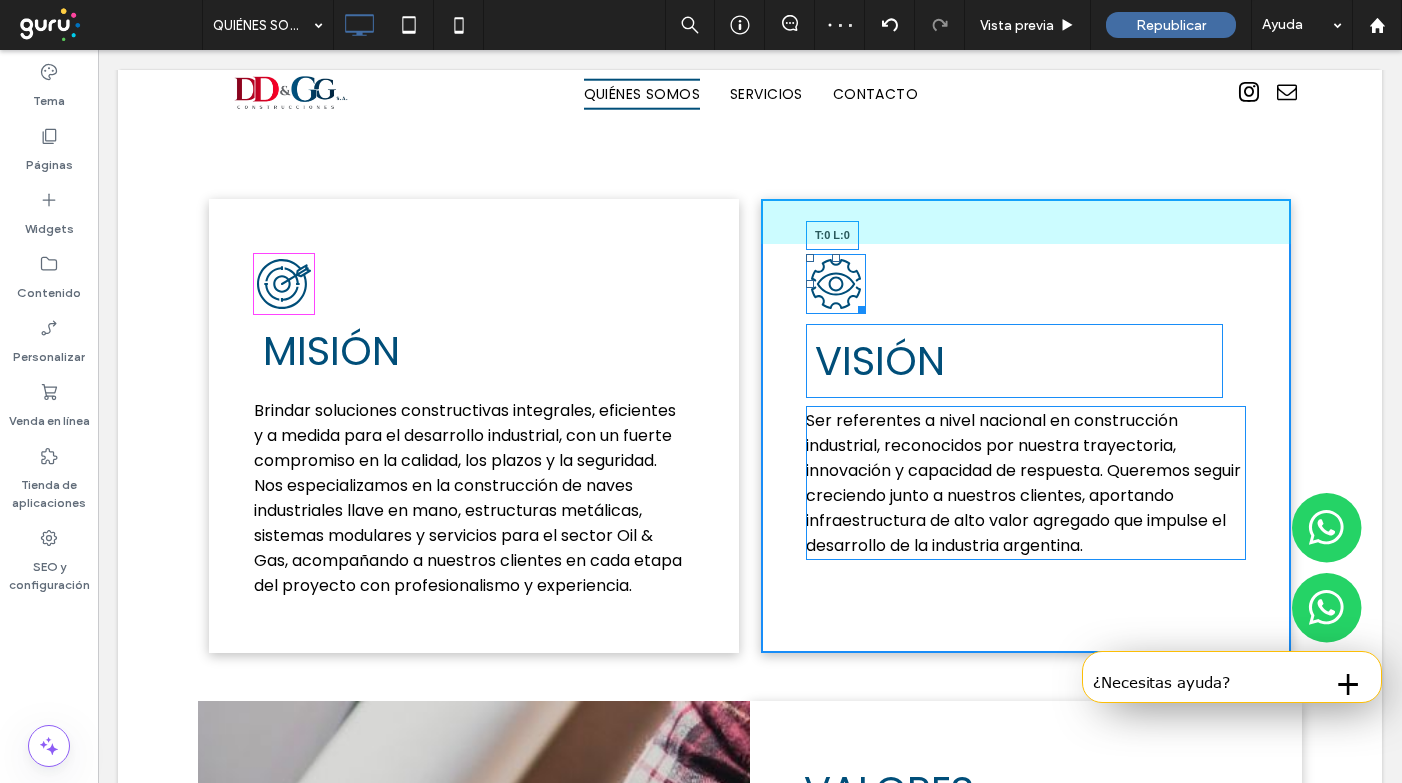 click on "T:0 L:0
VISIÓN   Ser referentes a nivel nacional en construcción industrial, reconocidos por nuestra trayectoria, innovación y capacidad de respuesta. Queremos seguir creciendo junto a nuestros clientes, aportando infraestructura de alto valor agregado que impulse el desarrollo de la industria argentina.
Click To Paste" at bounding box center [1026, 426] 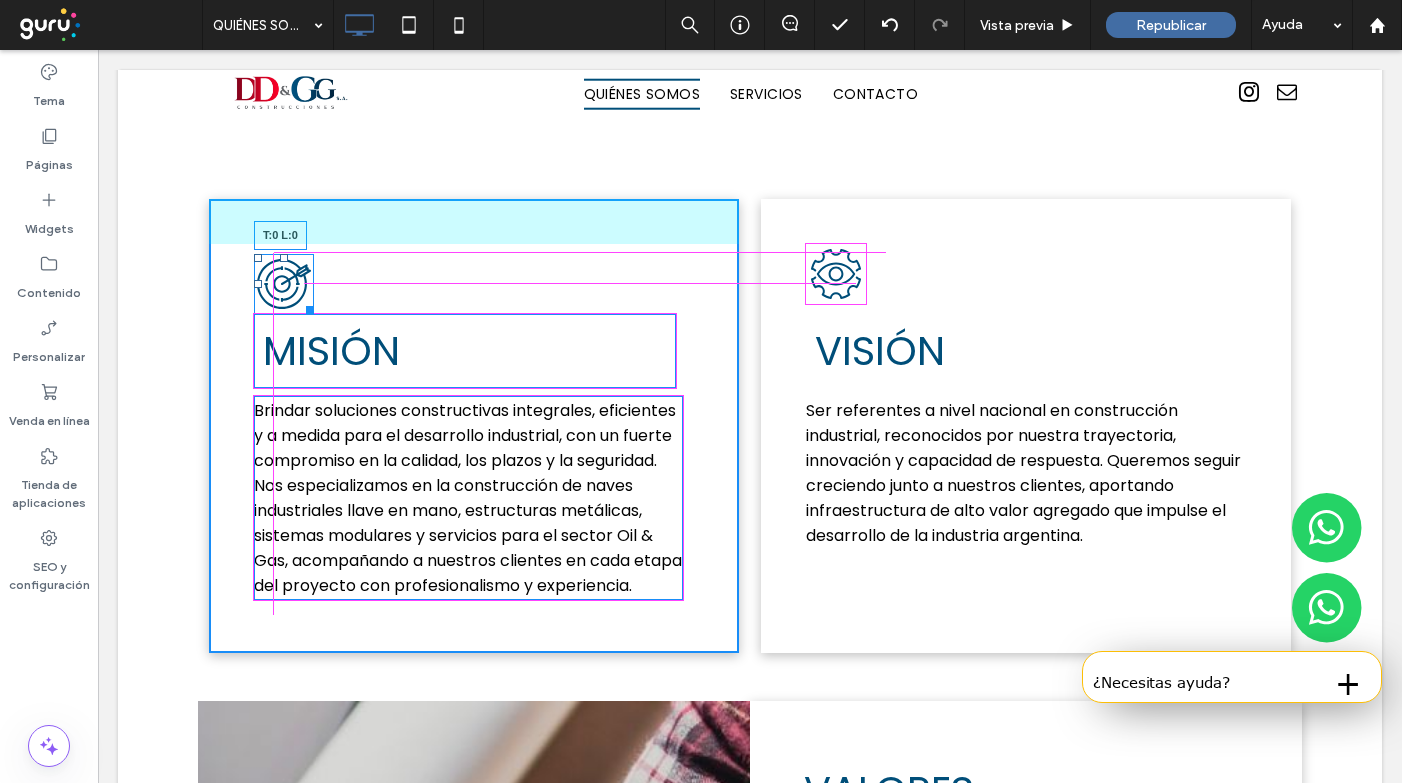 drag, startPoint x: 254, startPoint y: 242, endPoint x: 352, endPoint y: 283, distance: 106.23088 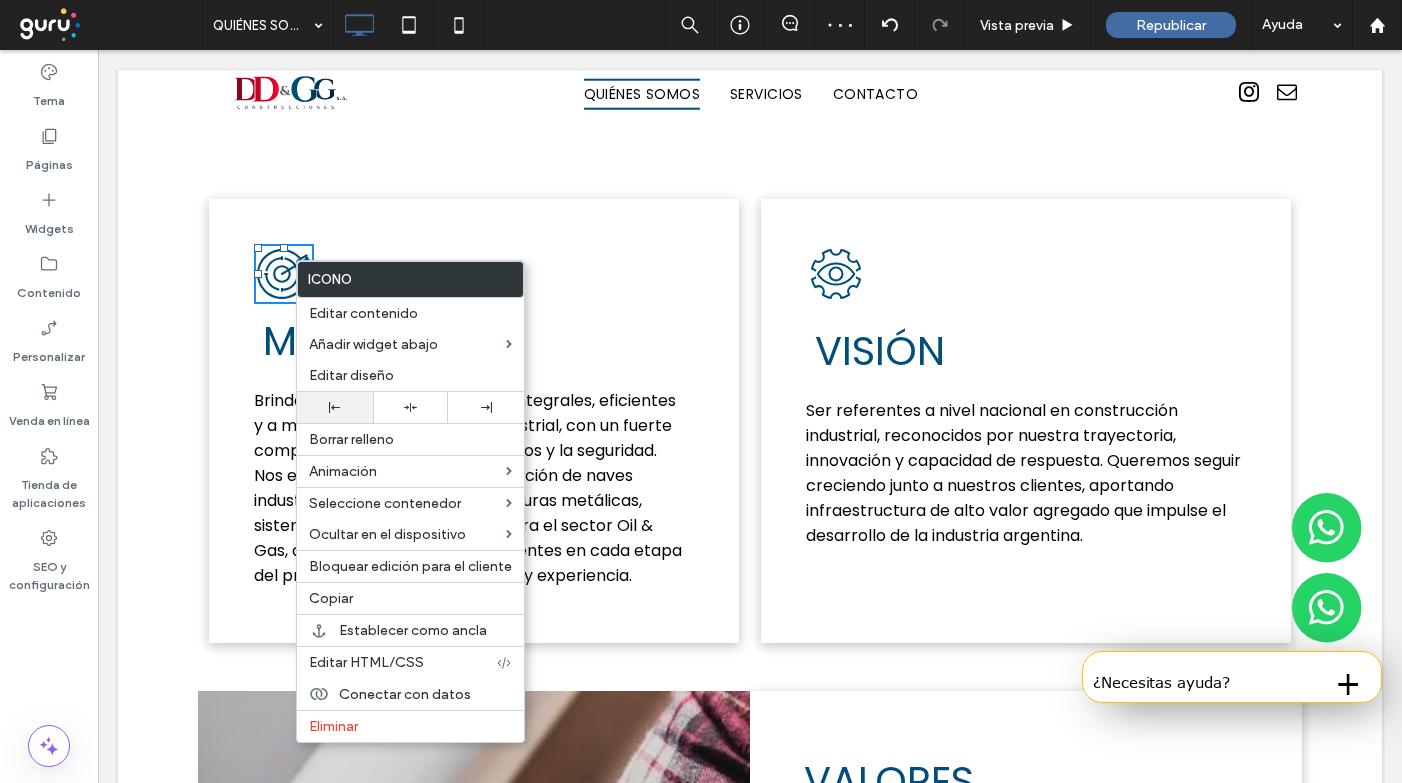 click 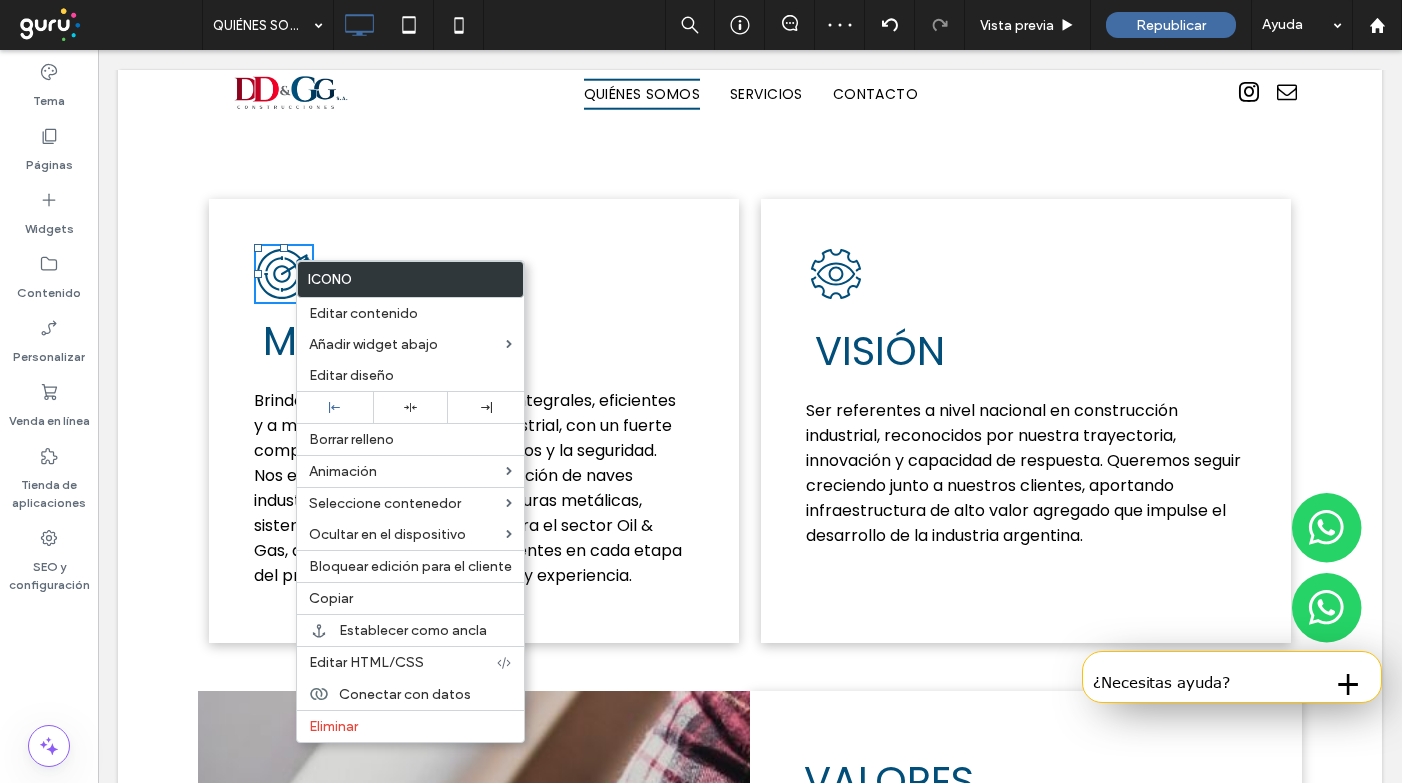drag, startPoint x: 1036, startPoint y: 341, endPoint x: 935, endPoint y: 289, distance: 113.600174 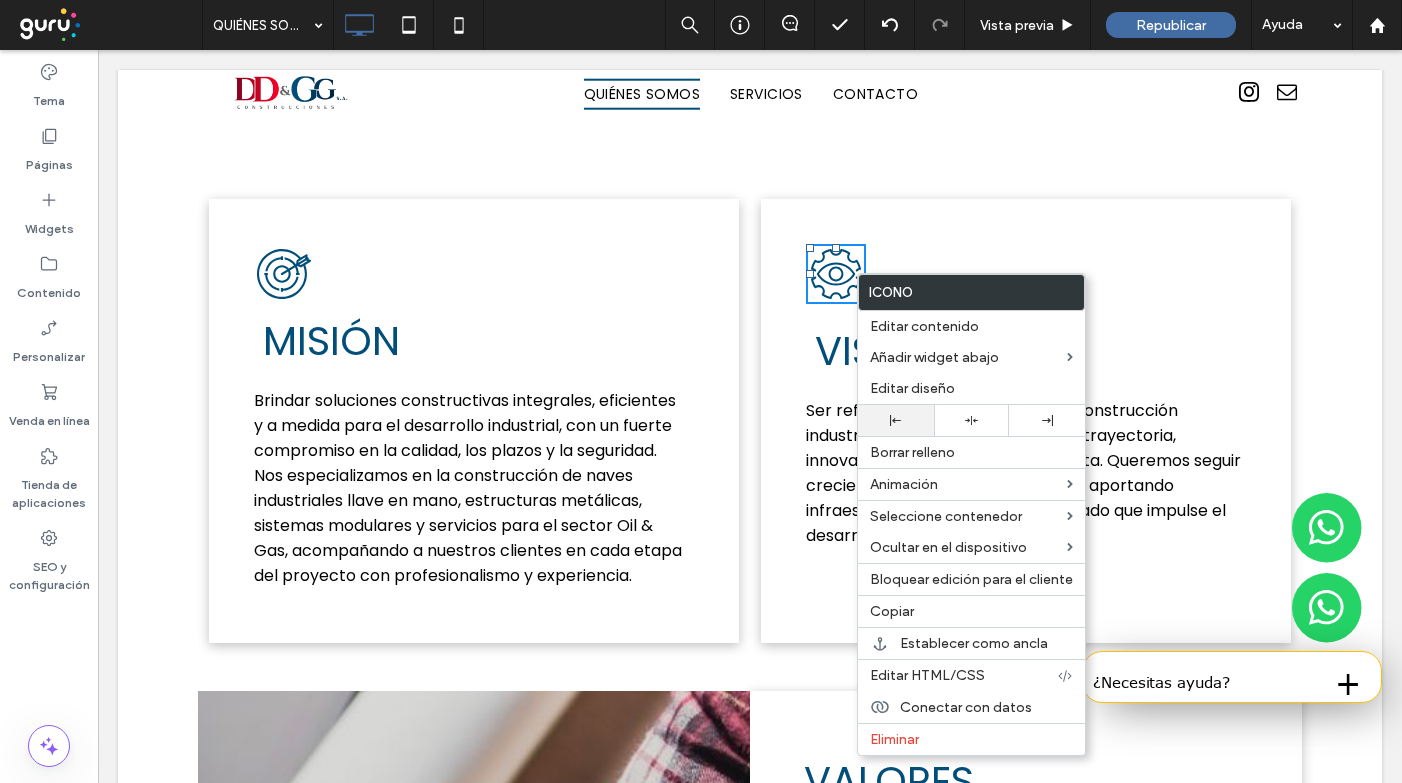 click at bounding box center (896, 420) 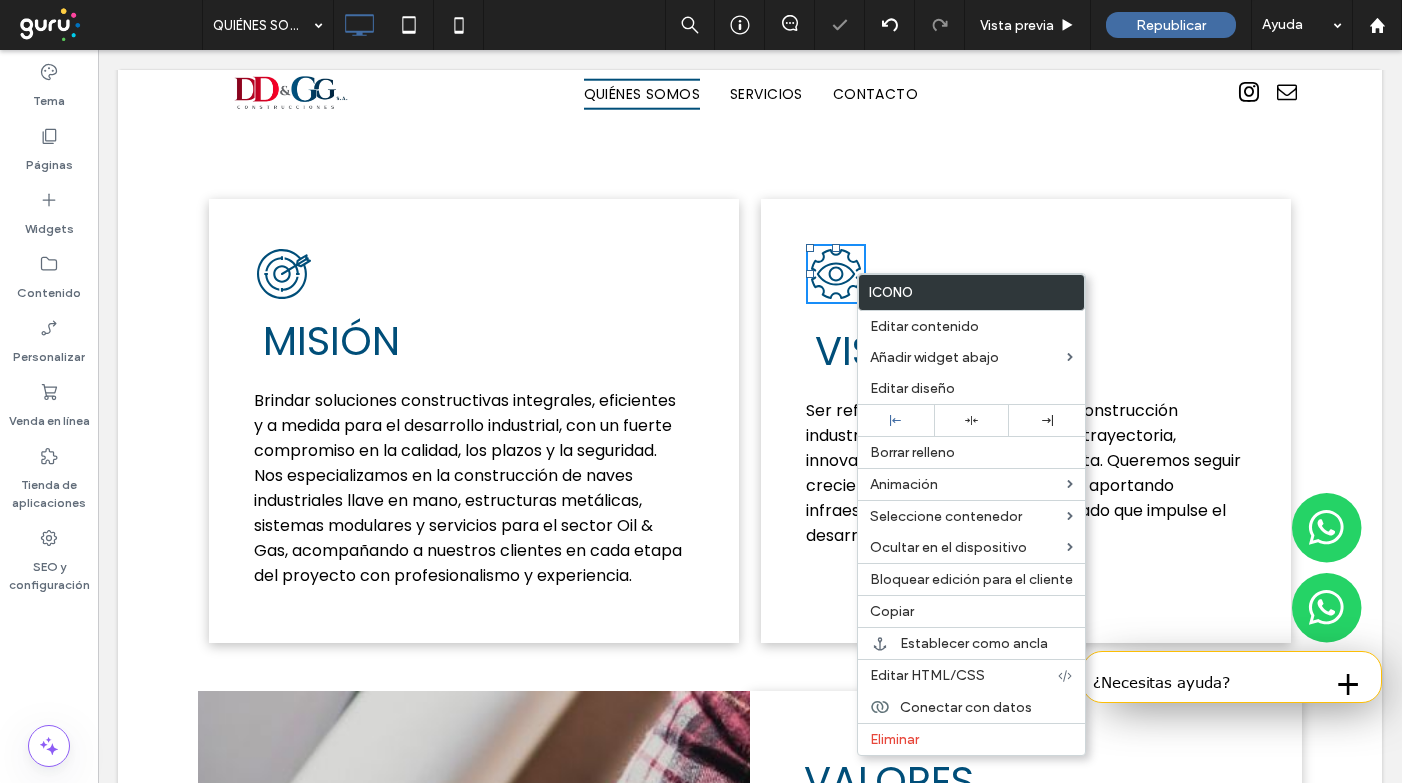 click at bounding box center (701, 391) 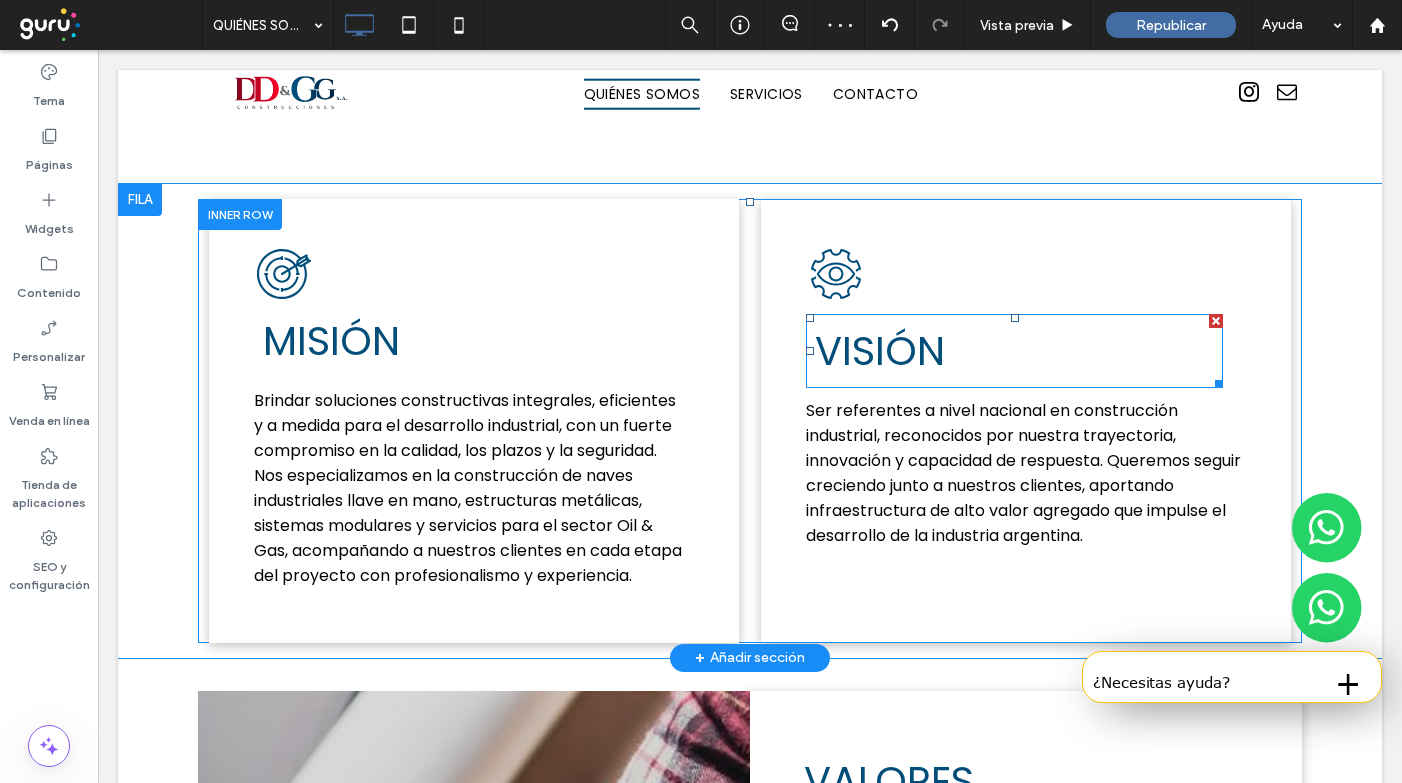 click at bounding box center (810, 318) 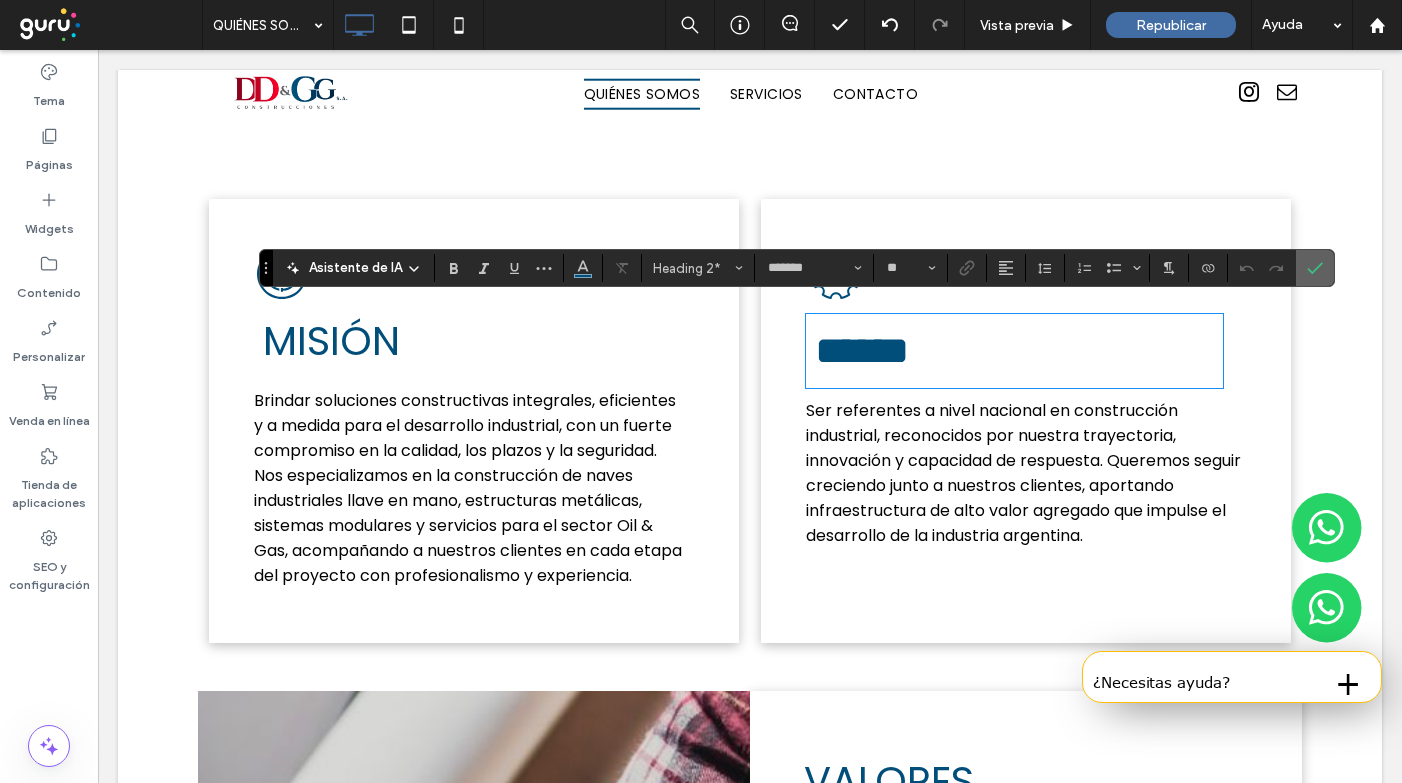 click 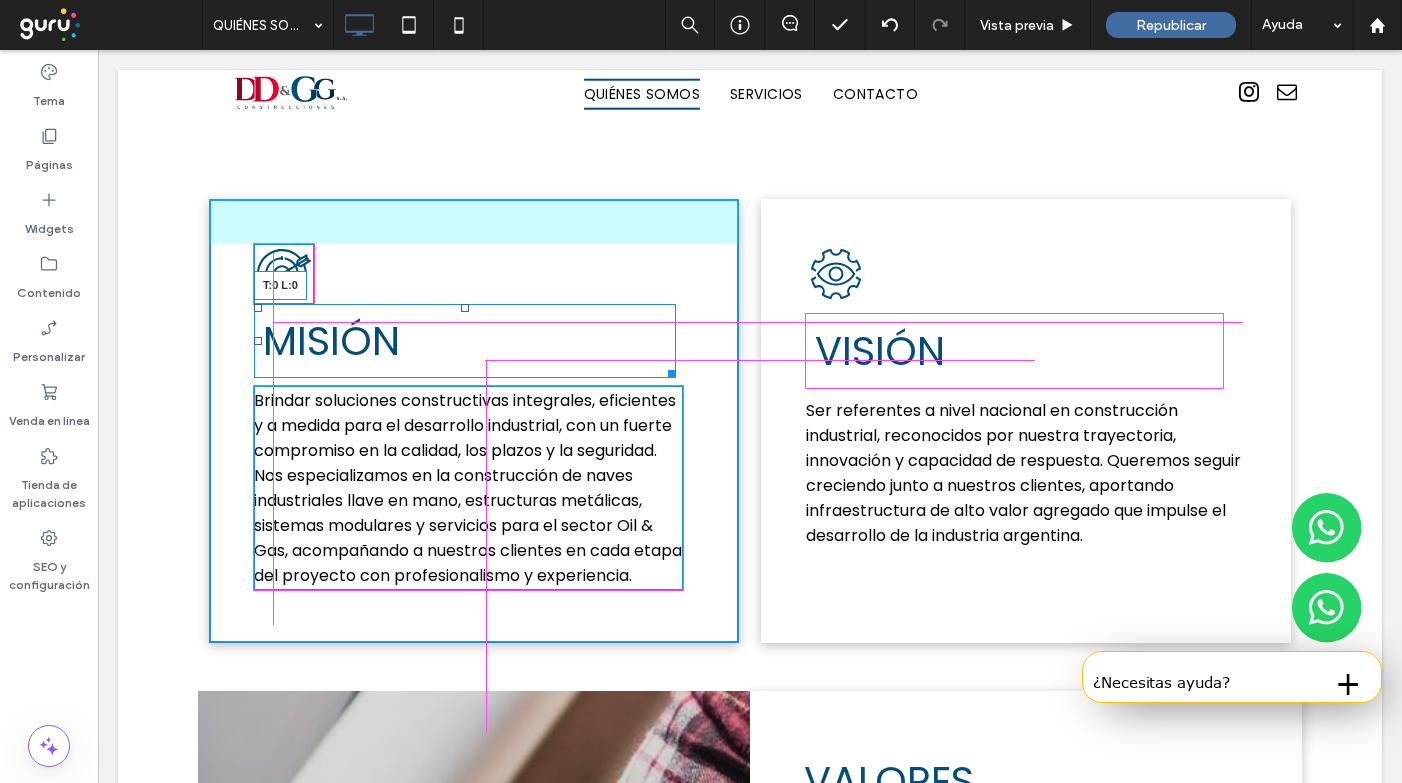 drag, startPoint x: 256, startPoint y: 294, endPoint x: 349, endPoint y: 351, distance: 109.07796 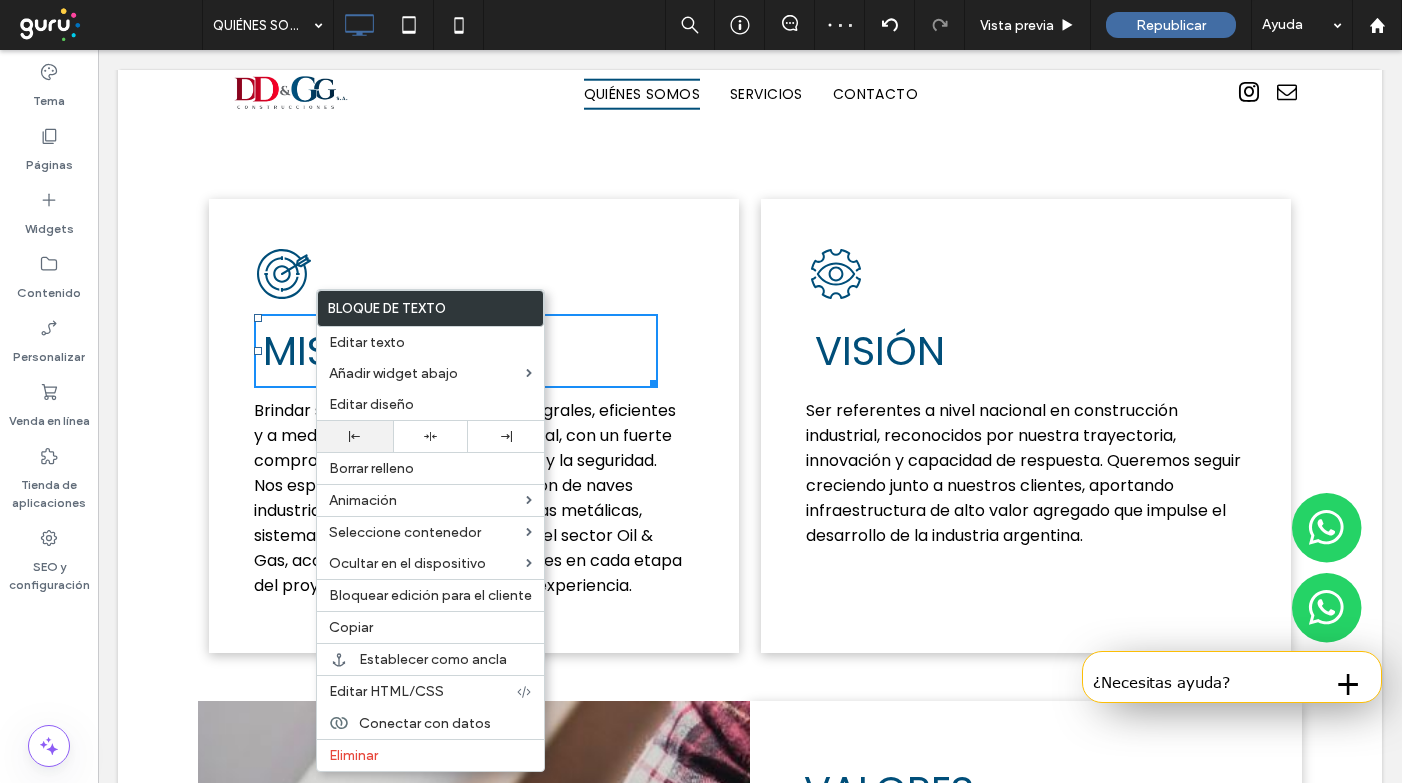 drag, startPoint x: 359, startPoint y: 457, endPoint x: 361, endPoint y: 444, distance: 13.152946 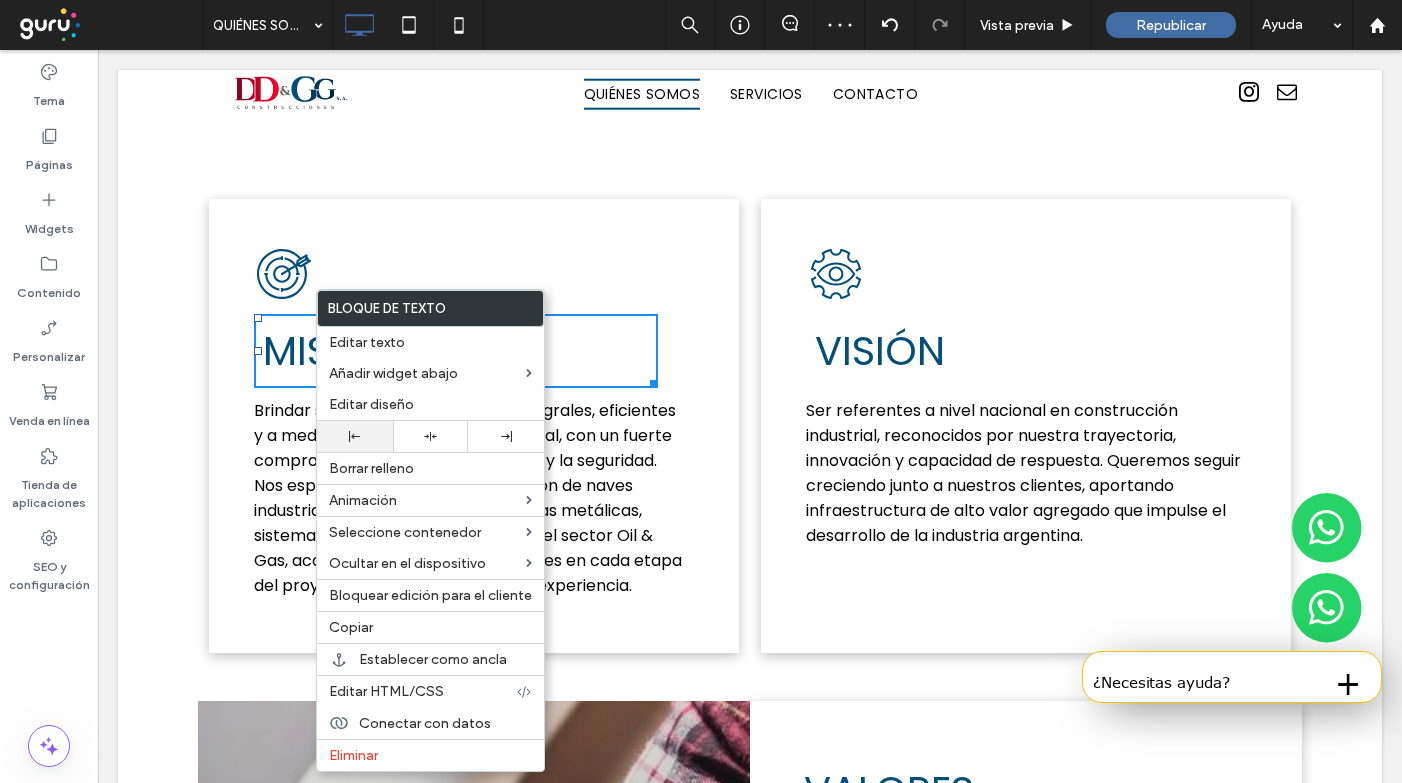 click on "Bloque de texto     Editar texto Añadir widget abajo Editar diseño Borrar relleno Animación Seleccione contenedor Ocultar en el dispositivo Bloquear edición para el cliente Copiar Establecer como ancla Editar HTML/CSS Conectar con datos Eliminar" at bounding box center [430, 530] 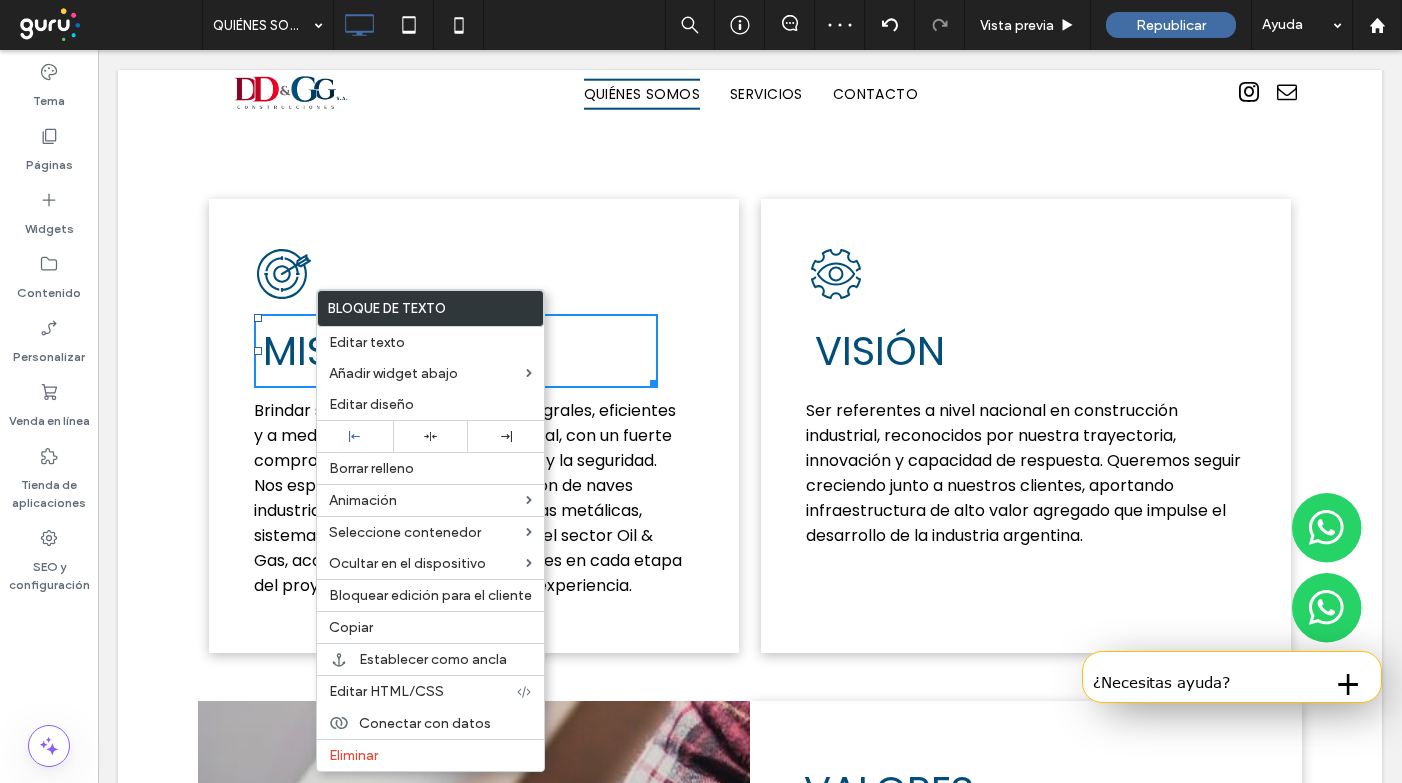 click on "VISIÓN   Ser referentes a nivel nacional en construcción industrial, reconocidos por nuestra trayectoria, innovación y capacidad de respuesta. Queremos seguir creciendo junto a nuestros clientes, aportando infraestructura de alto valor agregado que impulse el desarrollo de la industria argentina.
Click To Paste" at bounding box center (1026, 426) 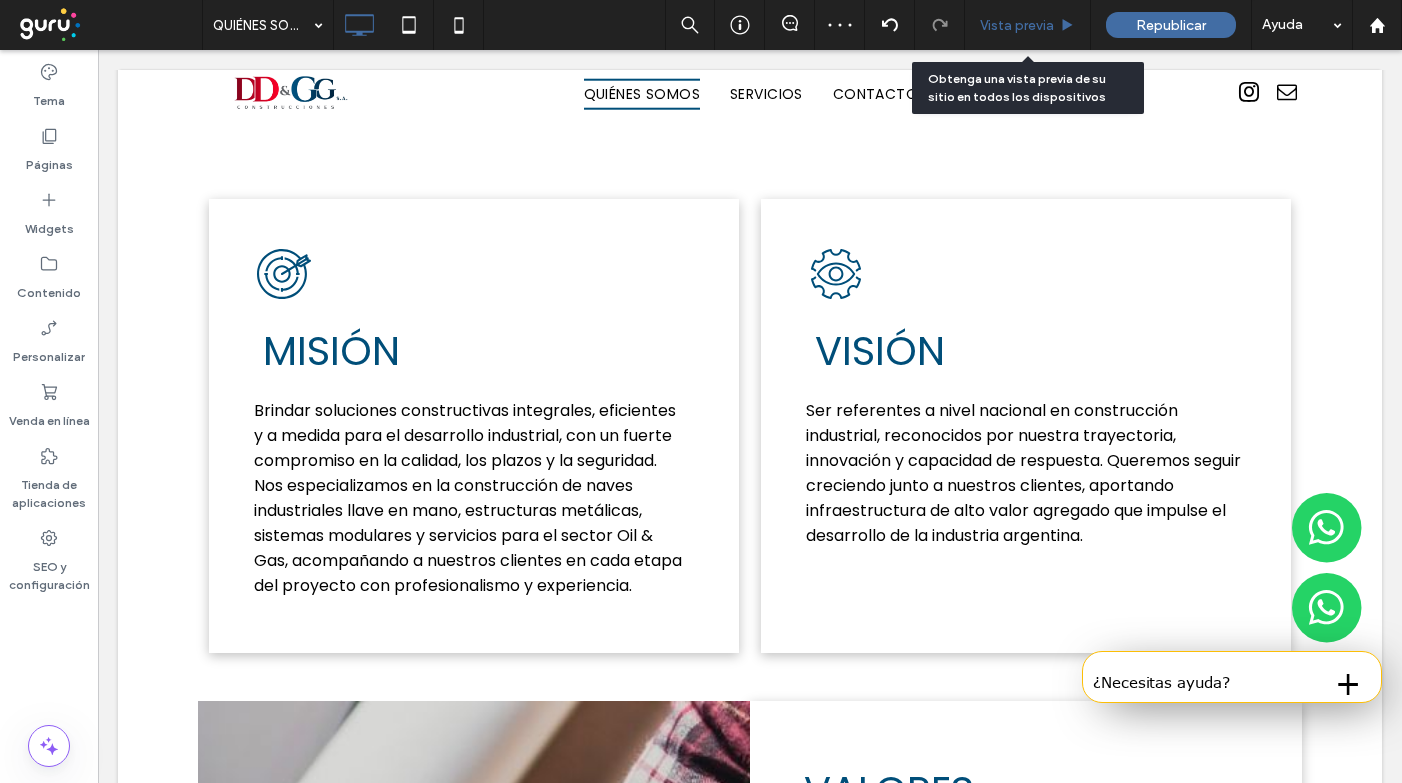 click on "Vista previa" at bounding box center (1017, 25) 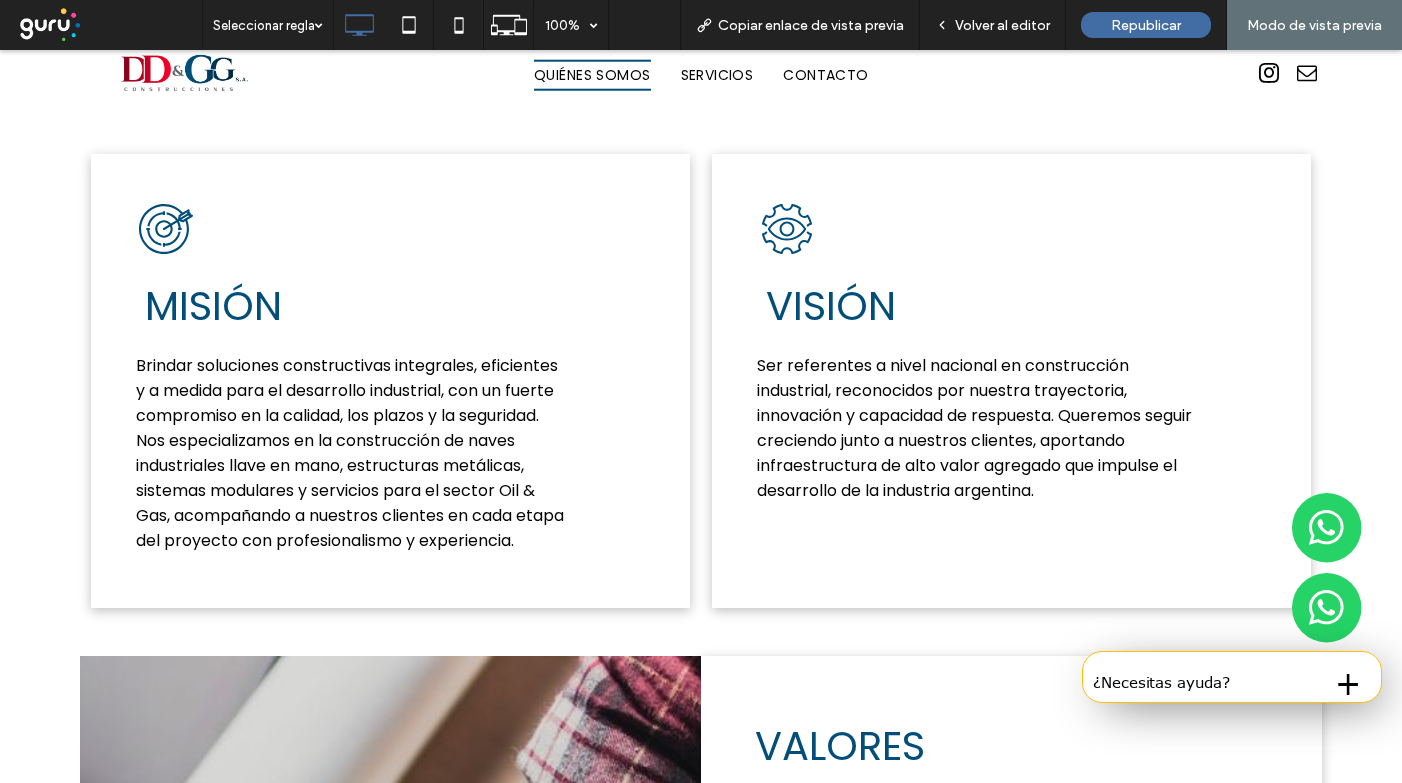 click on "Volver al editor" at bounding box center [1002, 25] 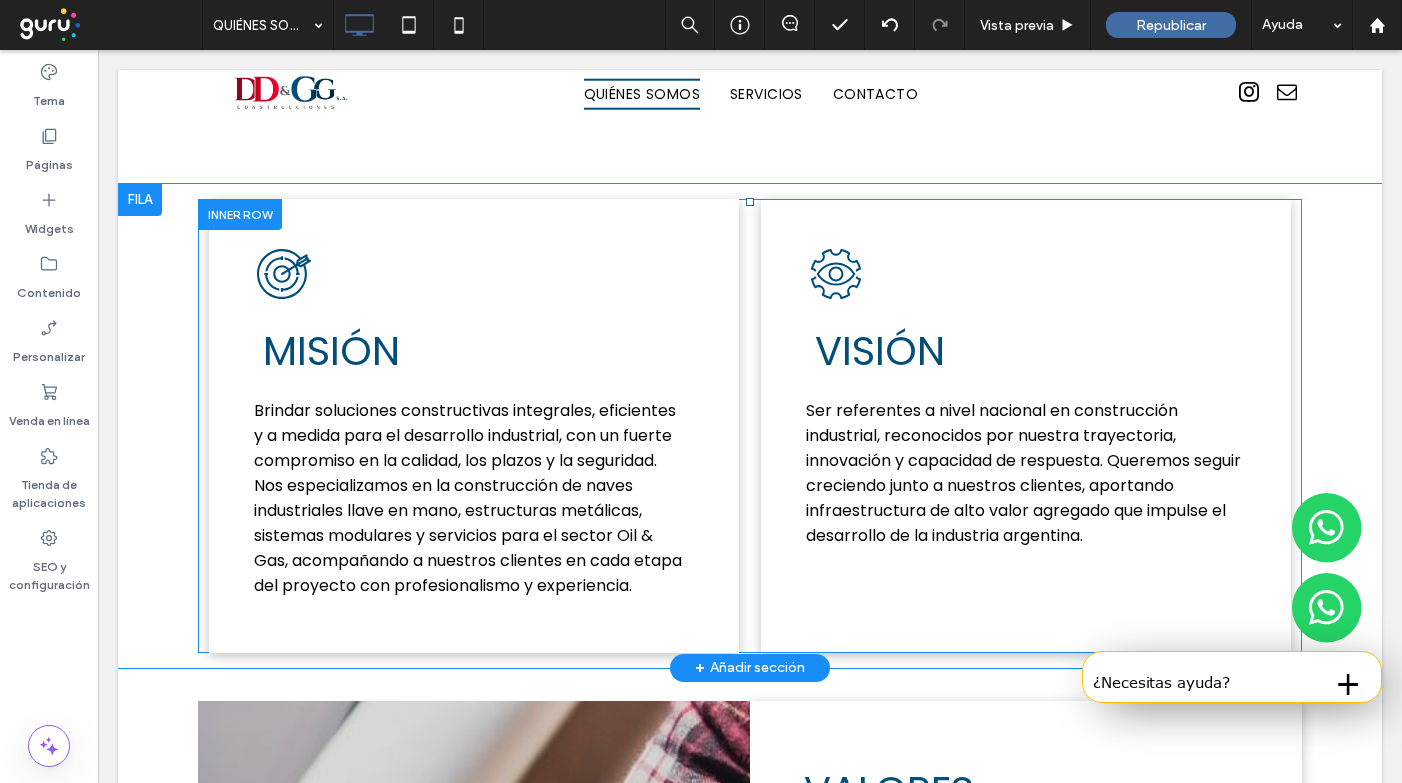 click on "VISIÓN   Ser referentes a nivel nacional en construcción industrial, reconocidos por nuestra trayectoria, innovación y capacidad de respuesta. Queremos seguir creciendo junto a nuestros clientes, aportando infraestructura de alto valor agregado que impulse el desarrollo de la industria argentina.
Click To Paste" at bounding box center (1026, 426) 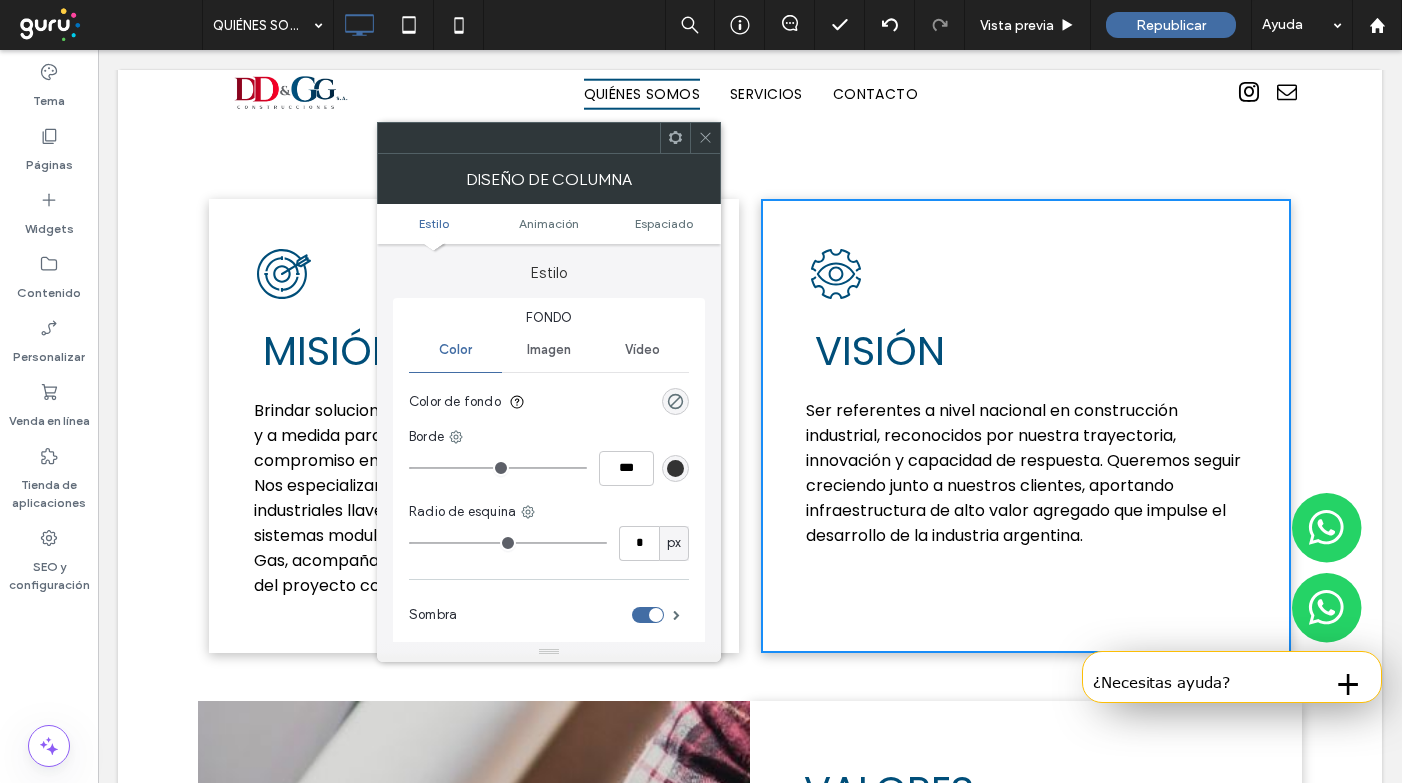 click 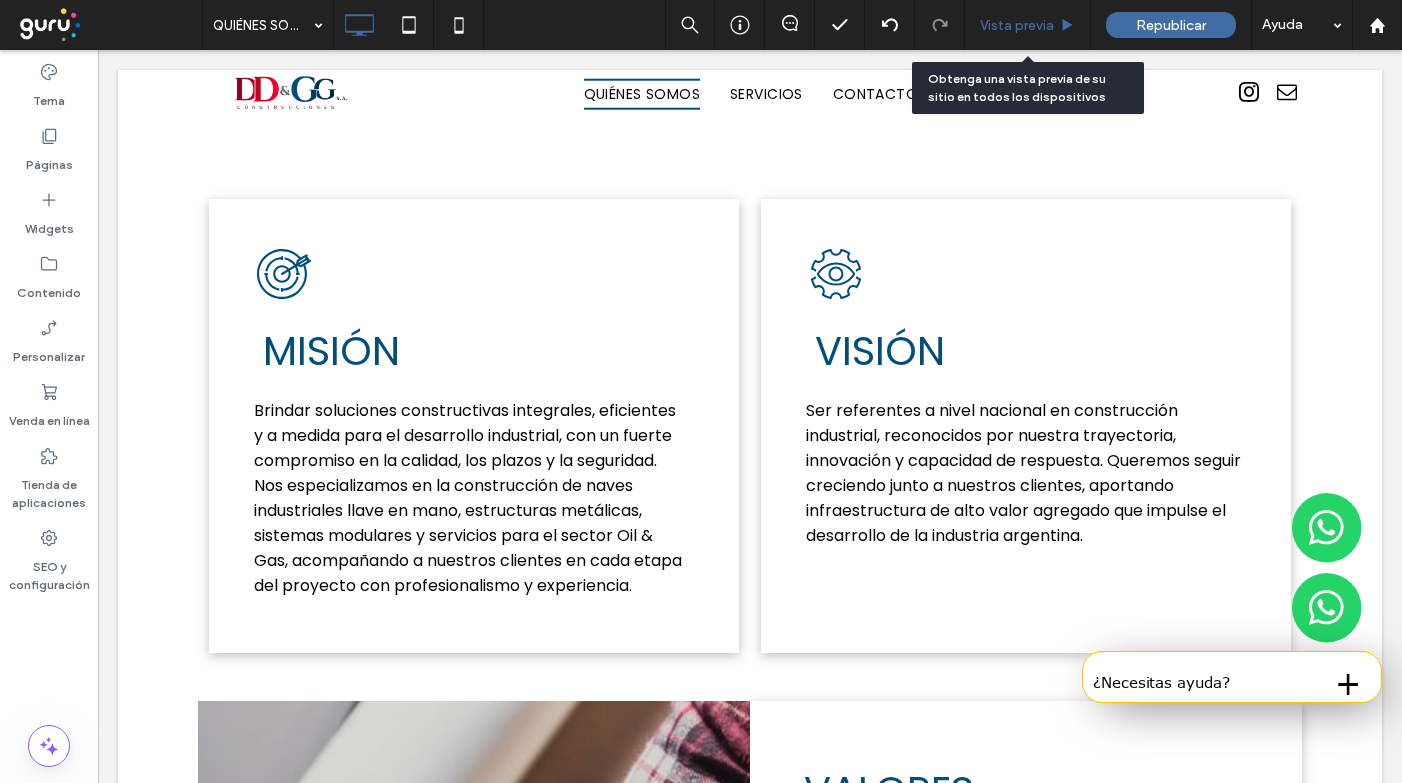 click on "Vista previa" at bounding box center (1017, 25) 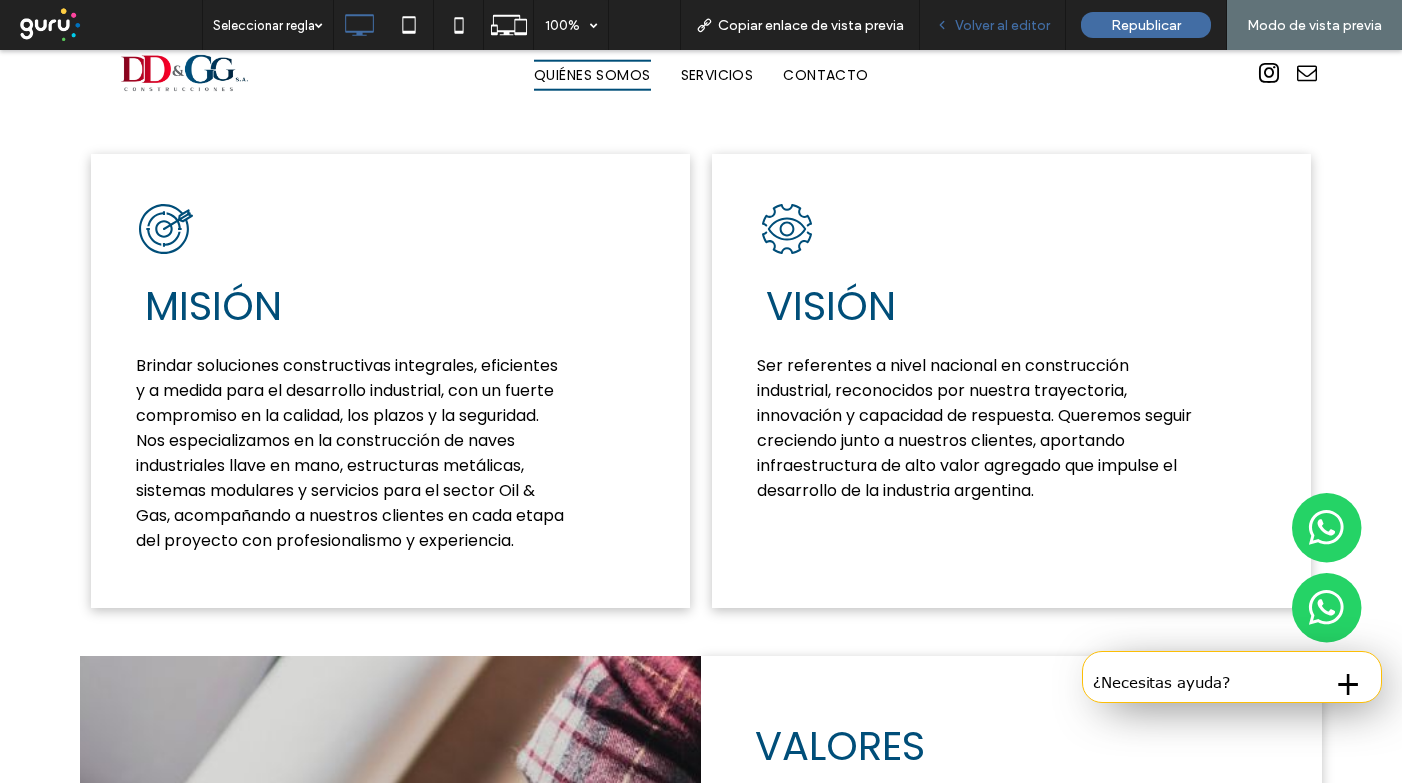 click on "Volver al editor" at bounding box center [1002, 25] 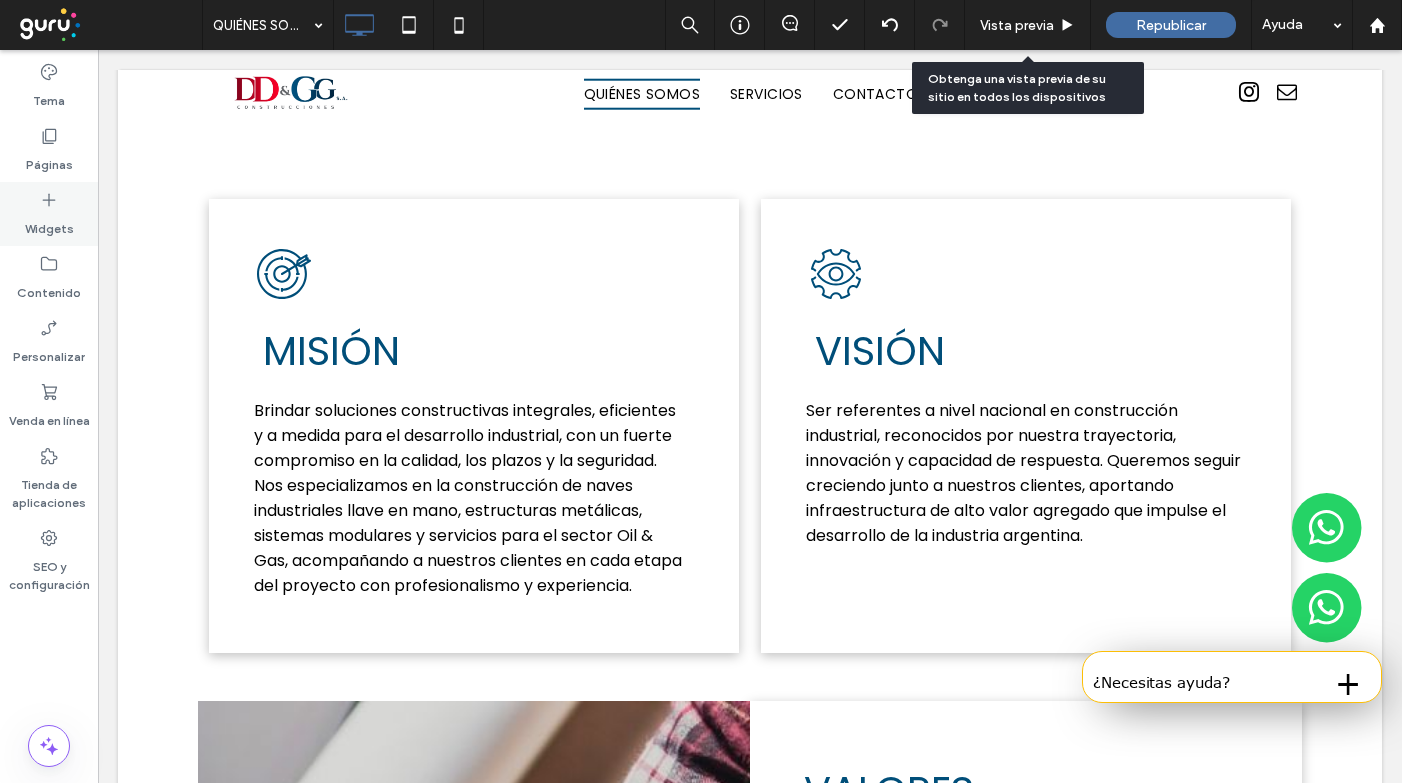 click on "Widgets" at bounding box center (49, 214) 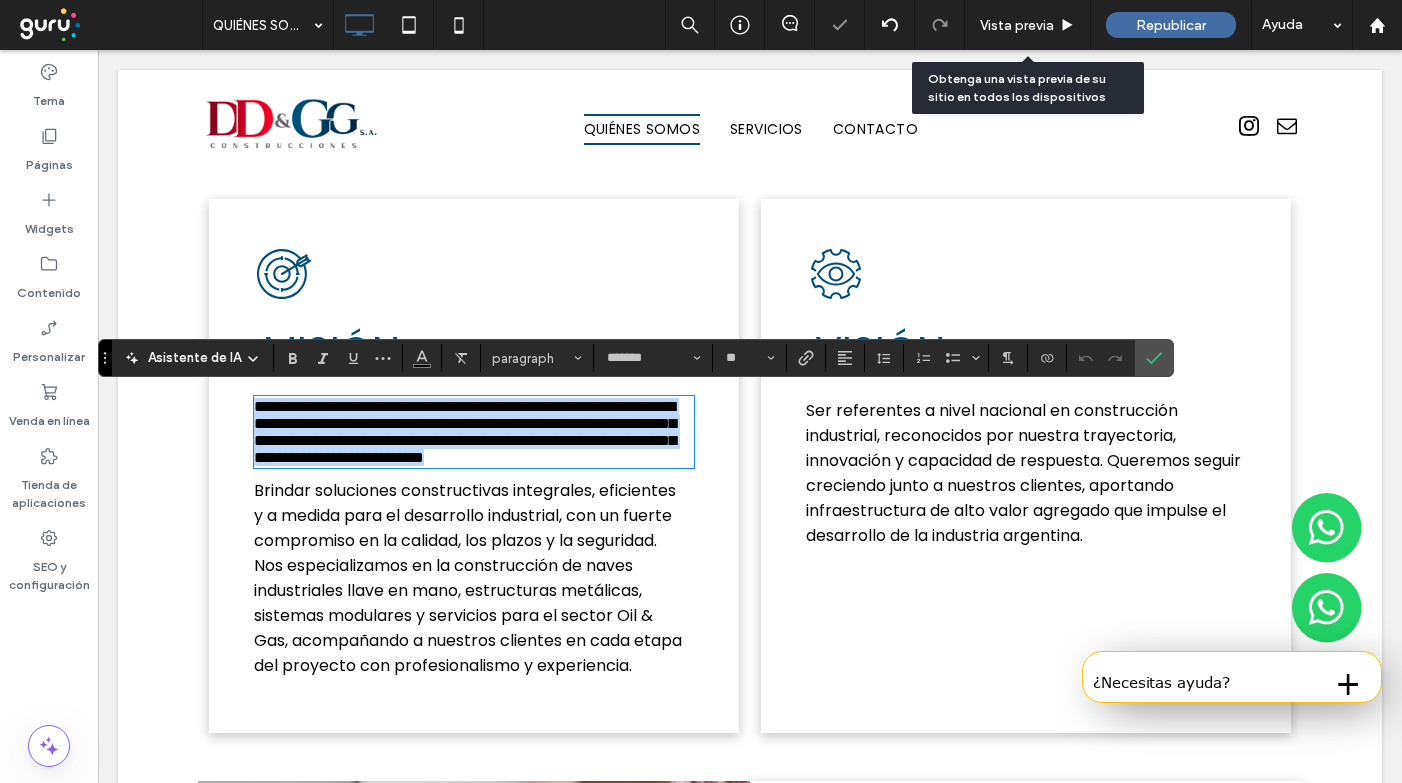 type 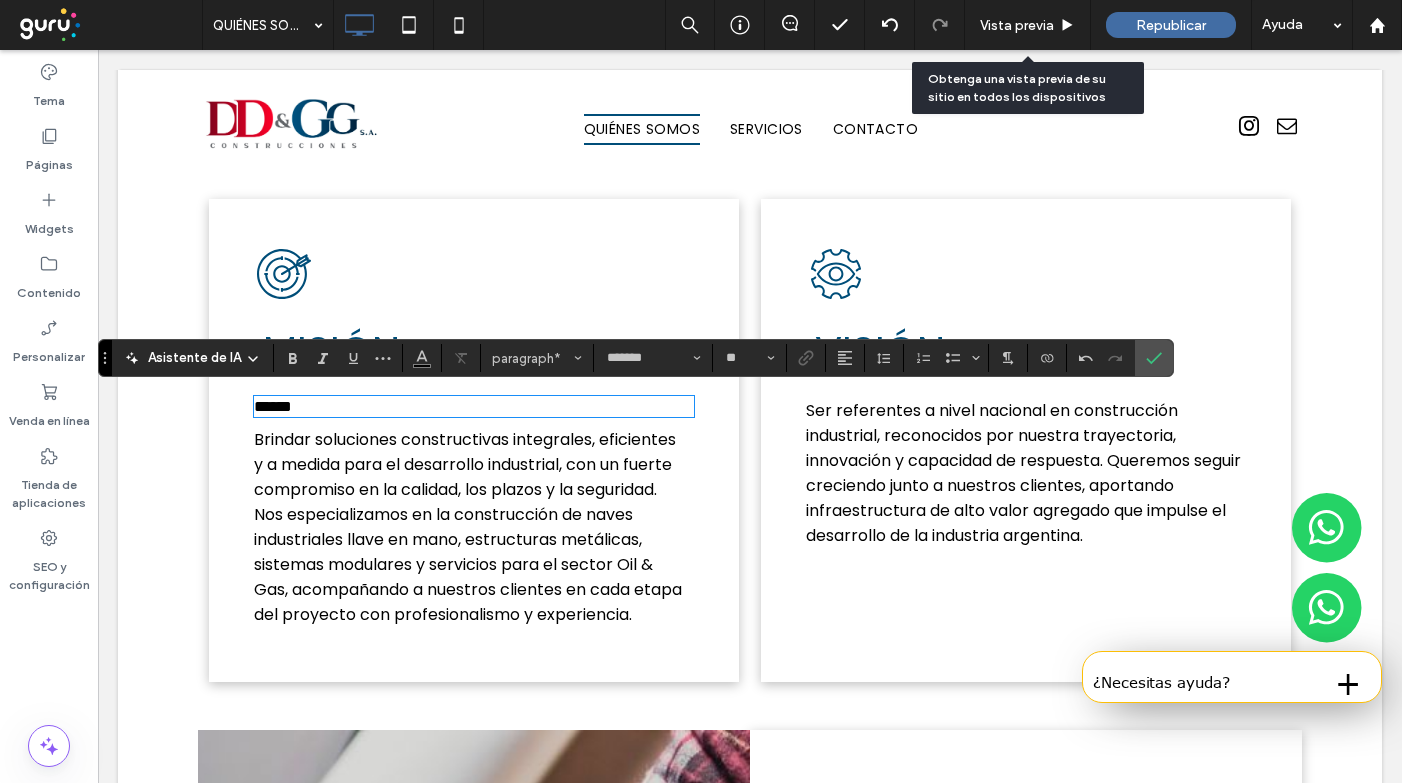 click on "******" at bounding box center (273, 406) 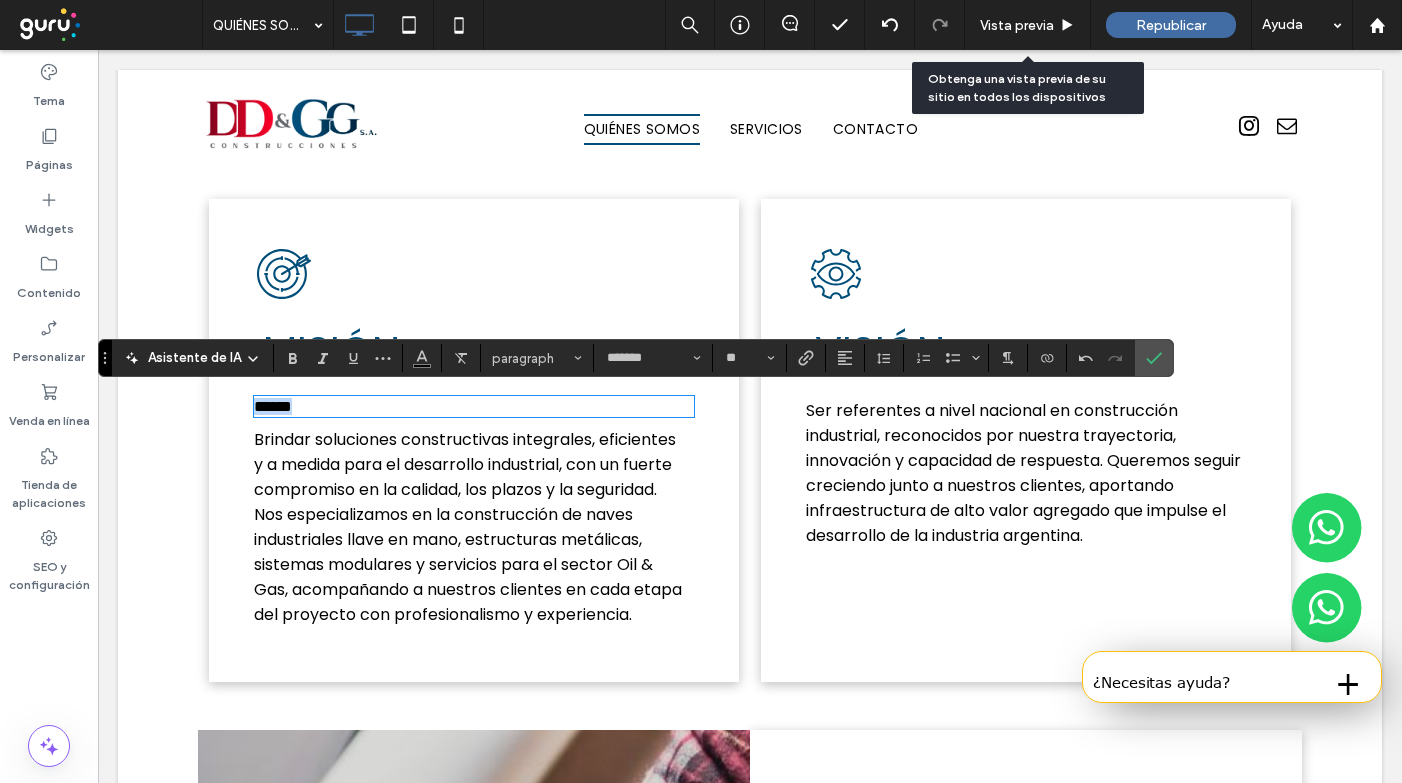 click on "******" at bounding box center [273, 406] 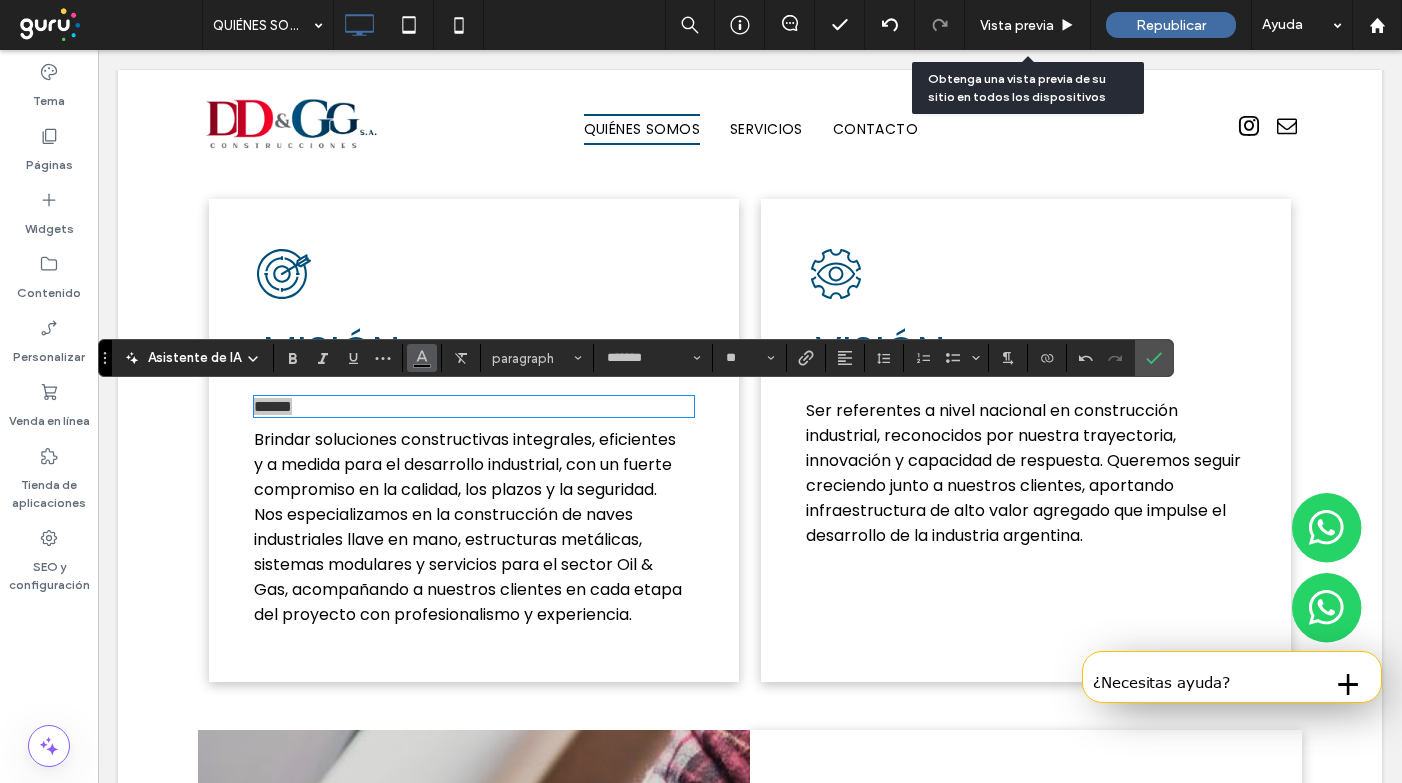 click at bounding box center [422, 358] 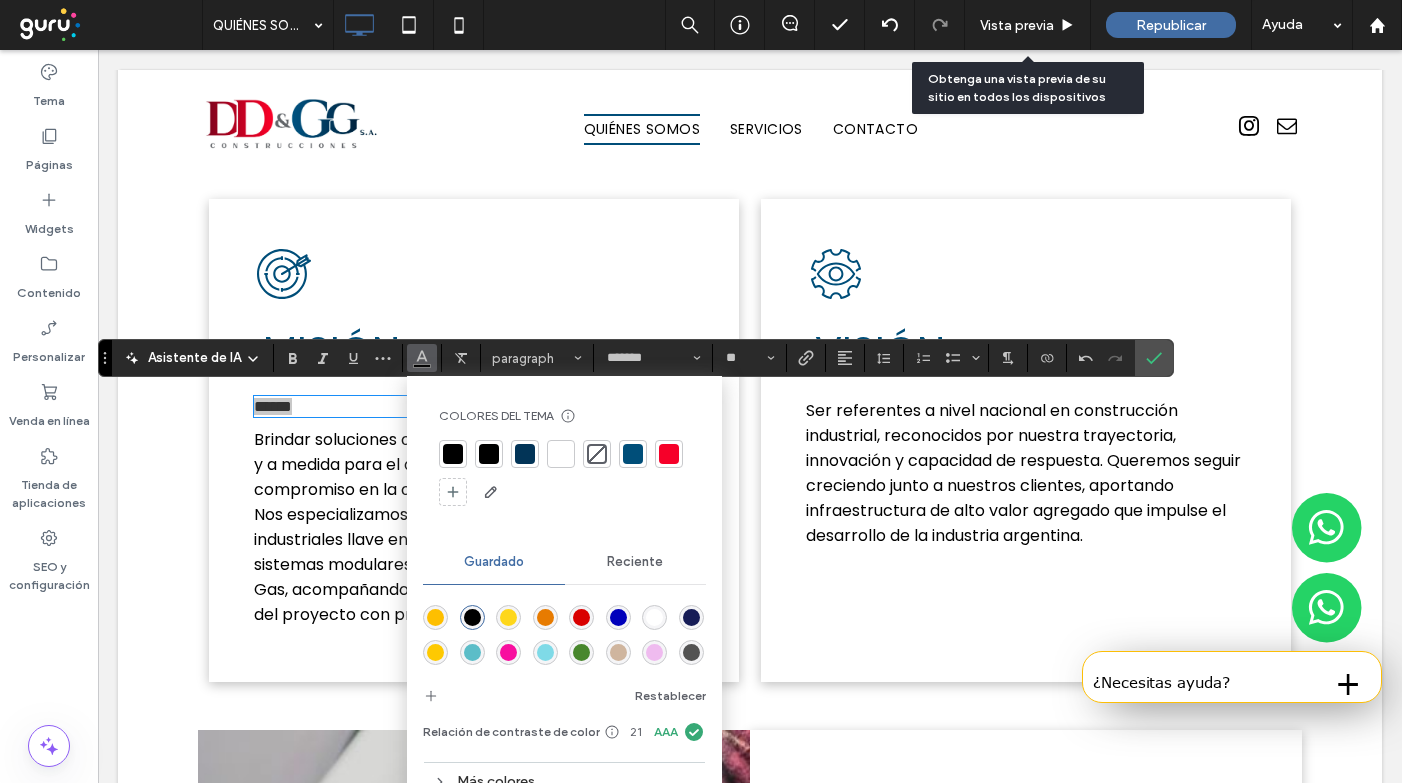 click at bounding box center (633, 454) 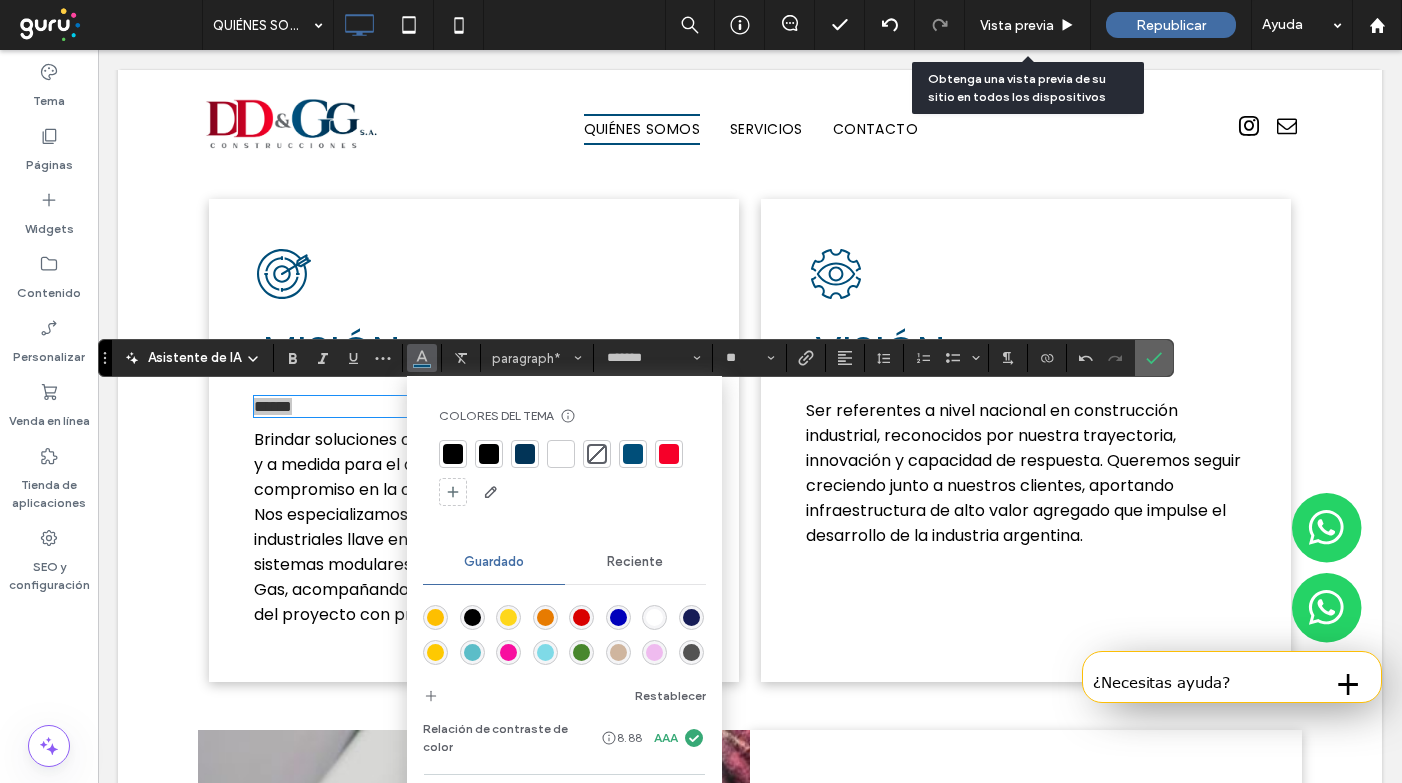click 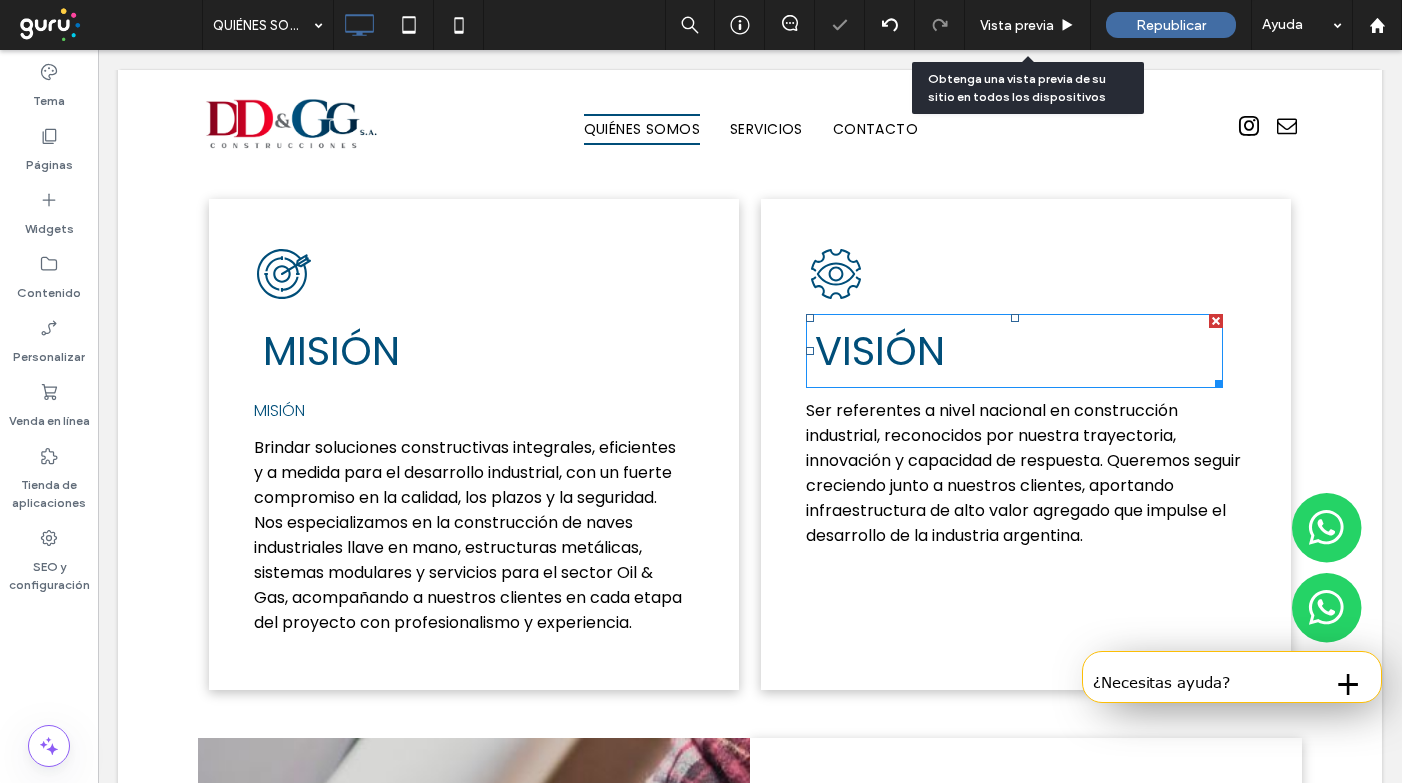 click on "VISIÓN" at bounding box center [880, 351] 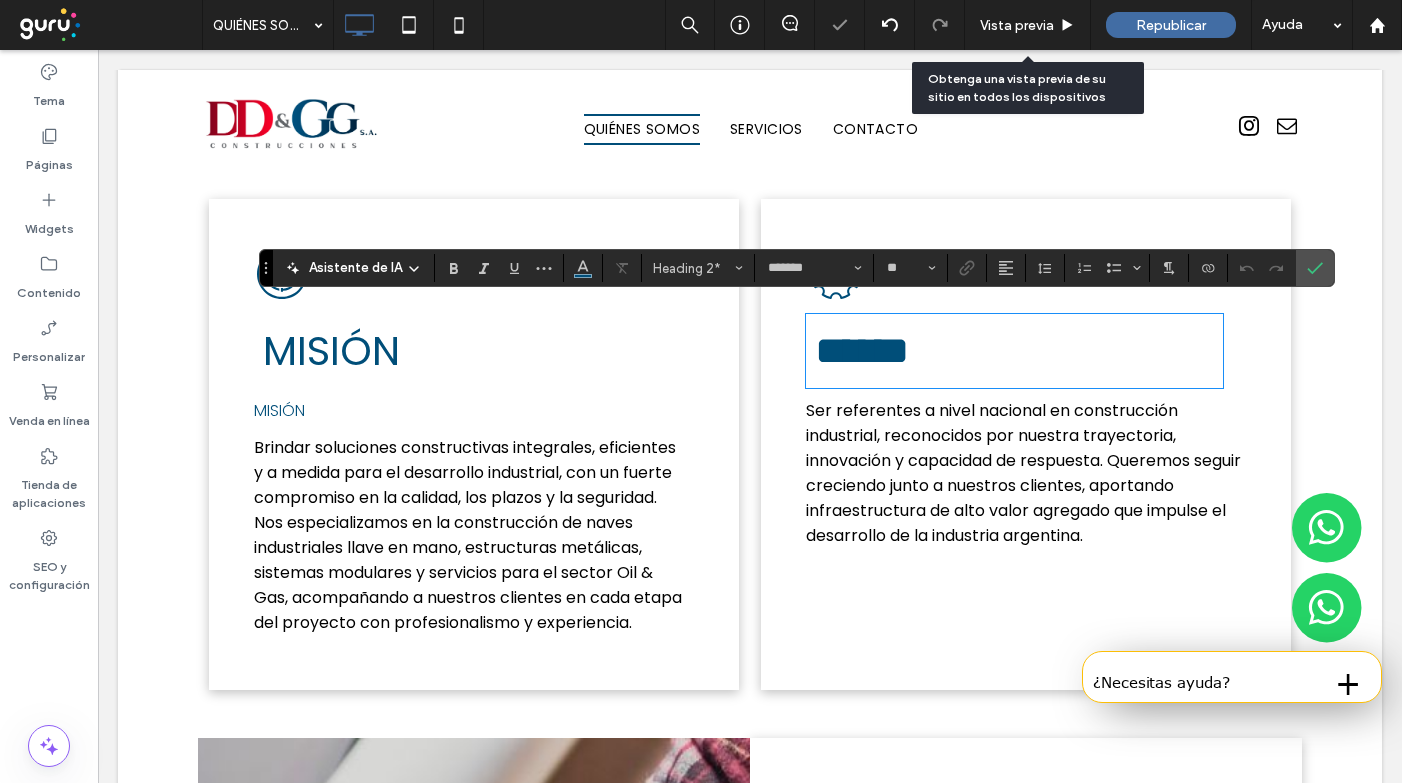 click on "******" at bounding box center (862, 350) 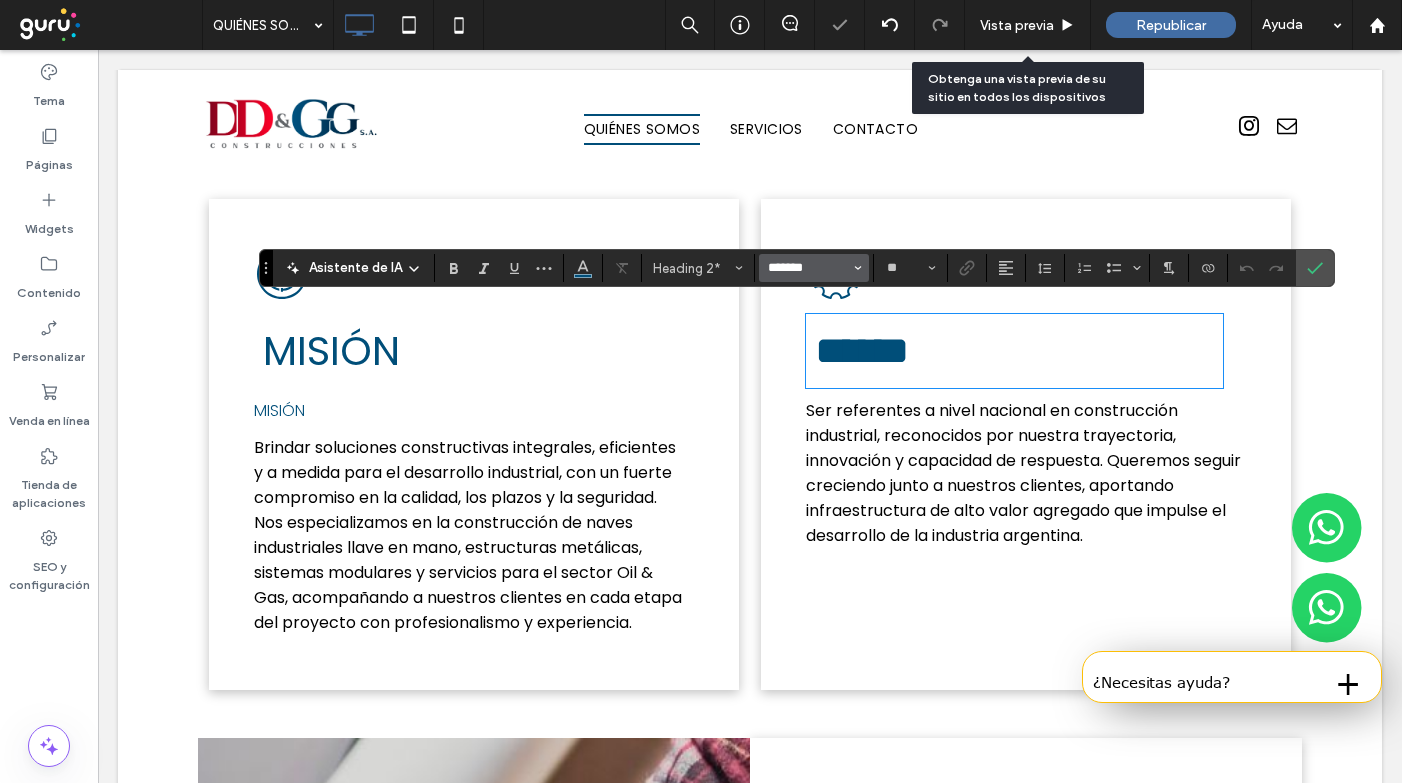 click on "*******" at bounding box center (808, 268) 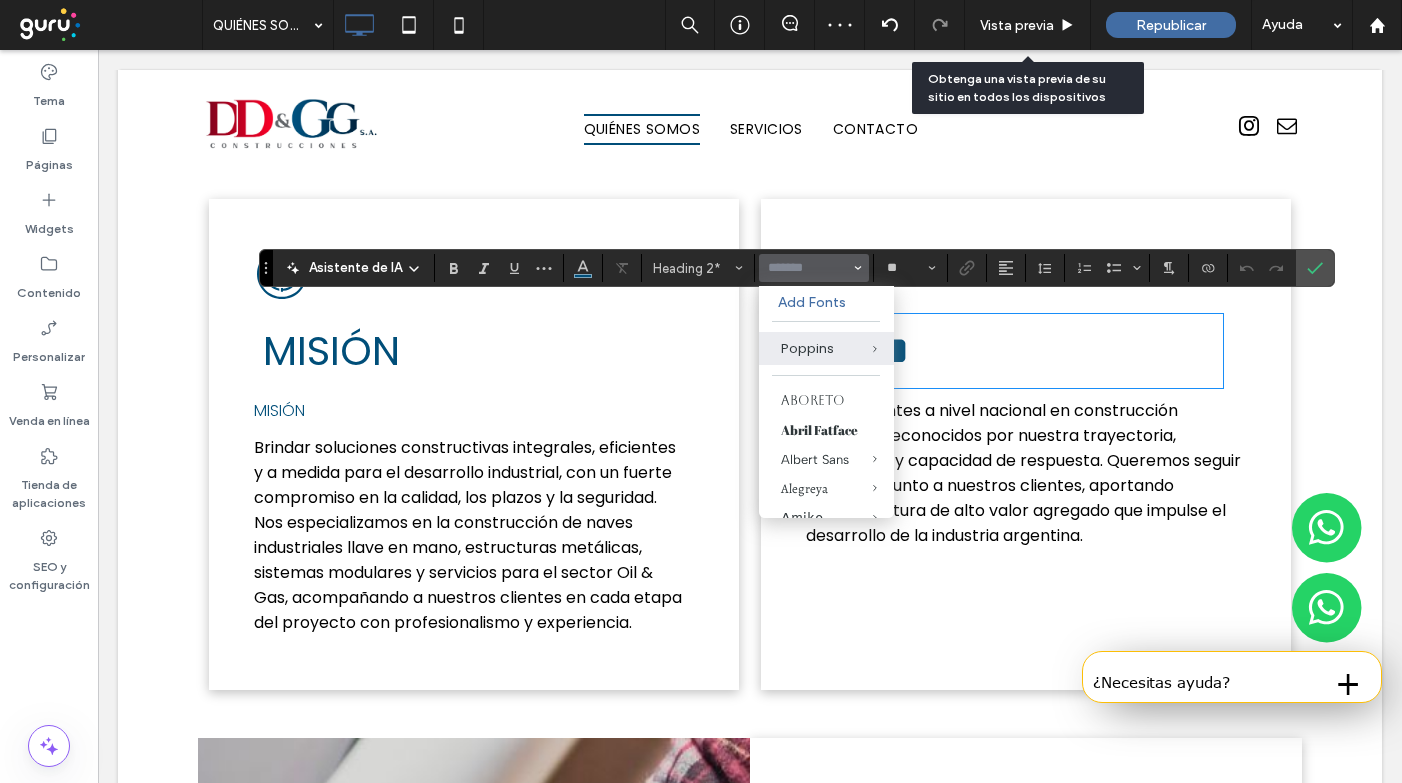 click on "MISIÓN" at bounding box center [474, 410] 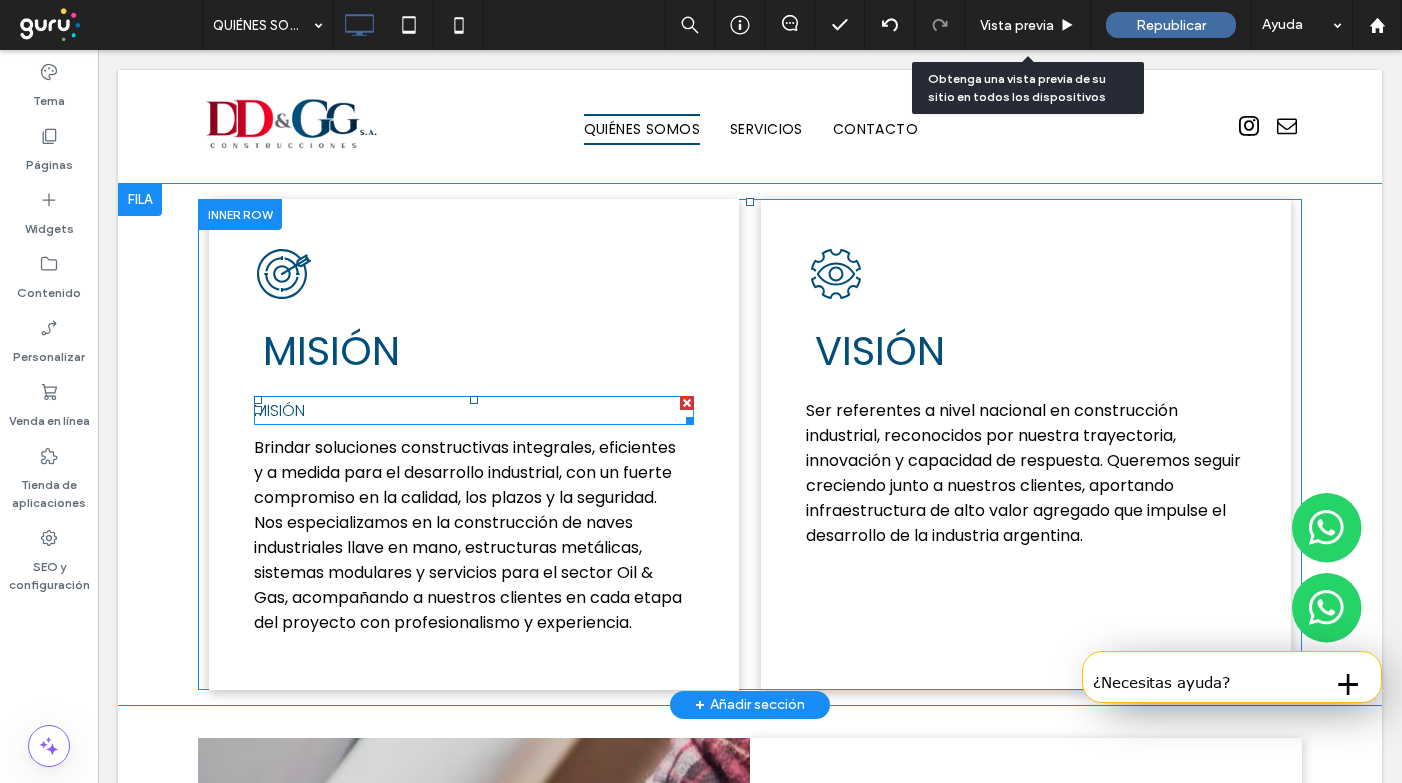click on "MISIÓN" at bounding box center (474, 410) 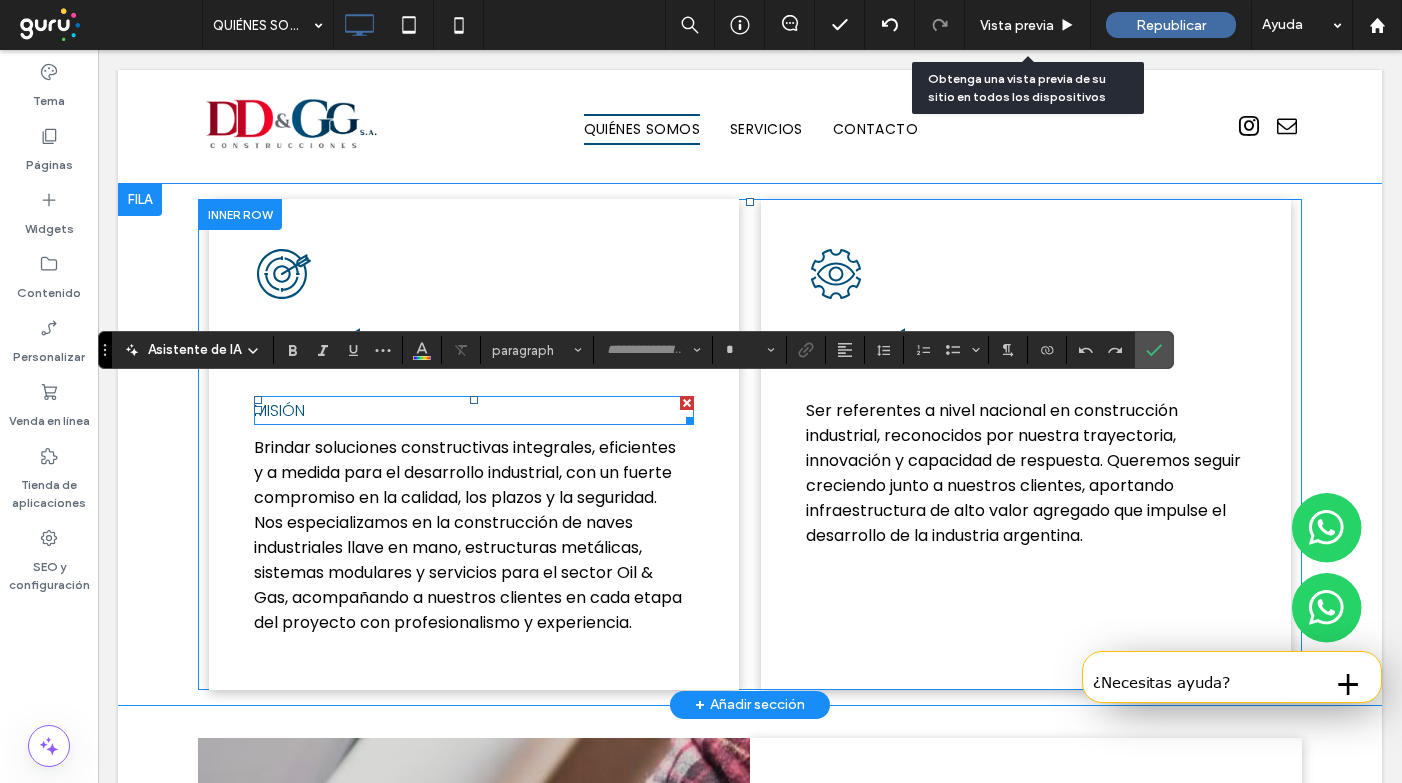 type on "*******" 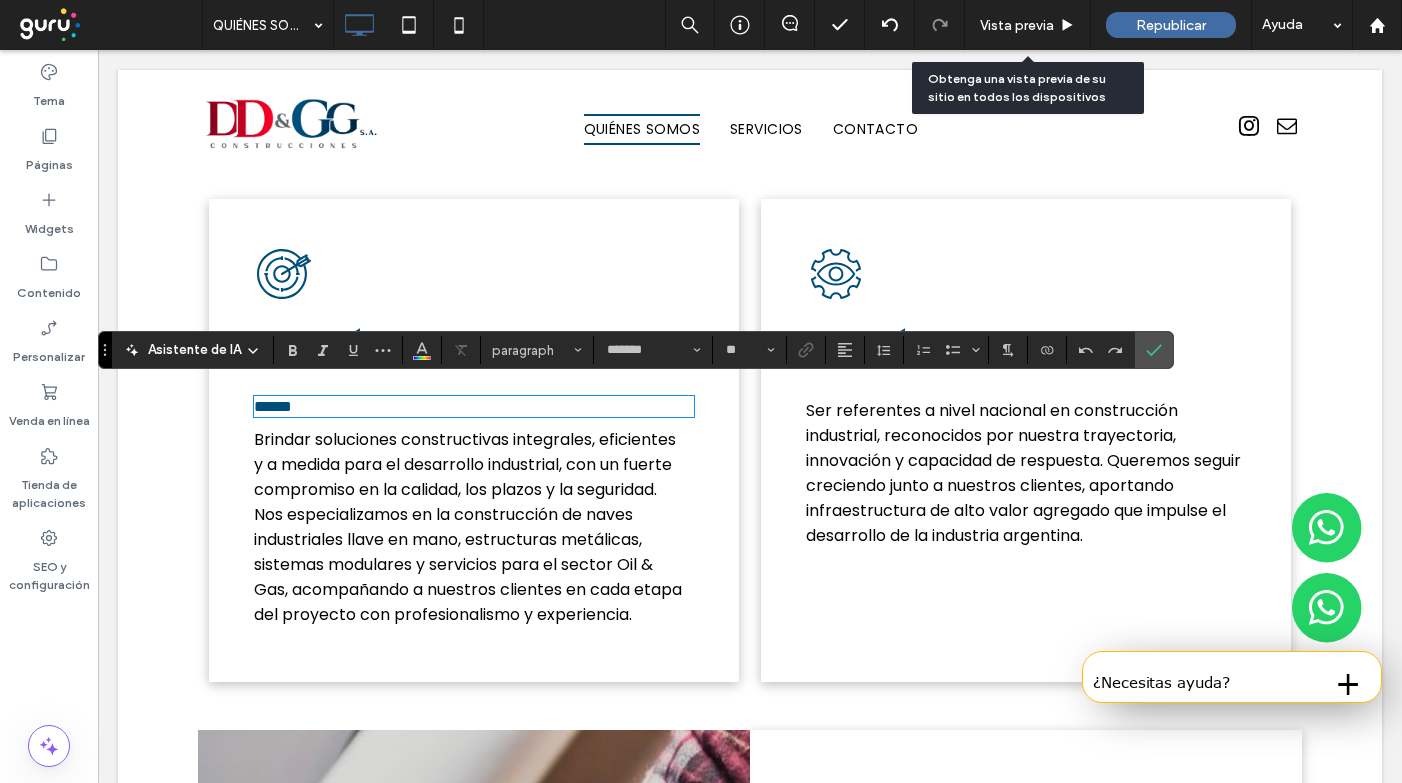 click on "******" at bounding box center (474, 406) 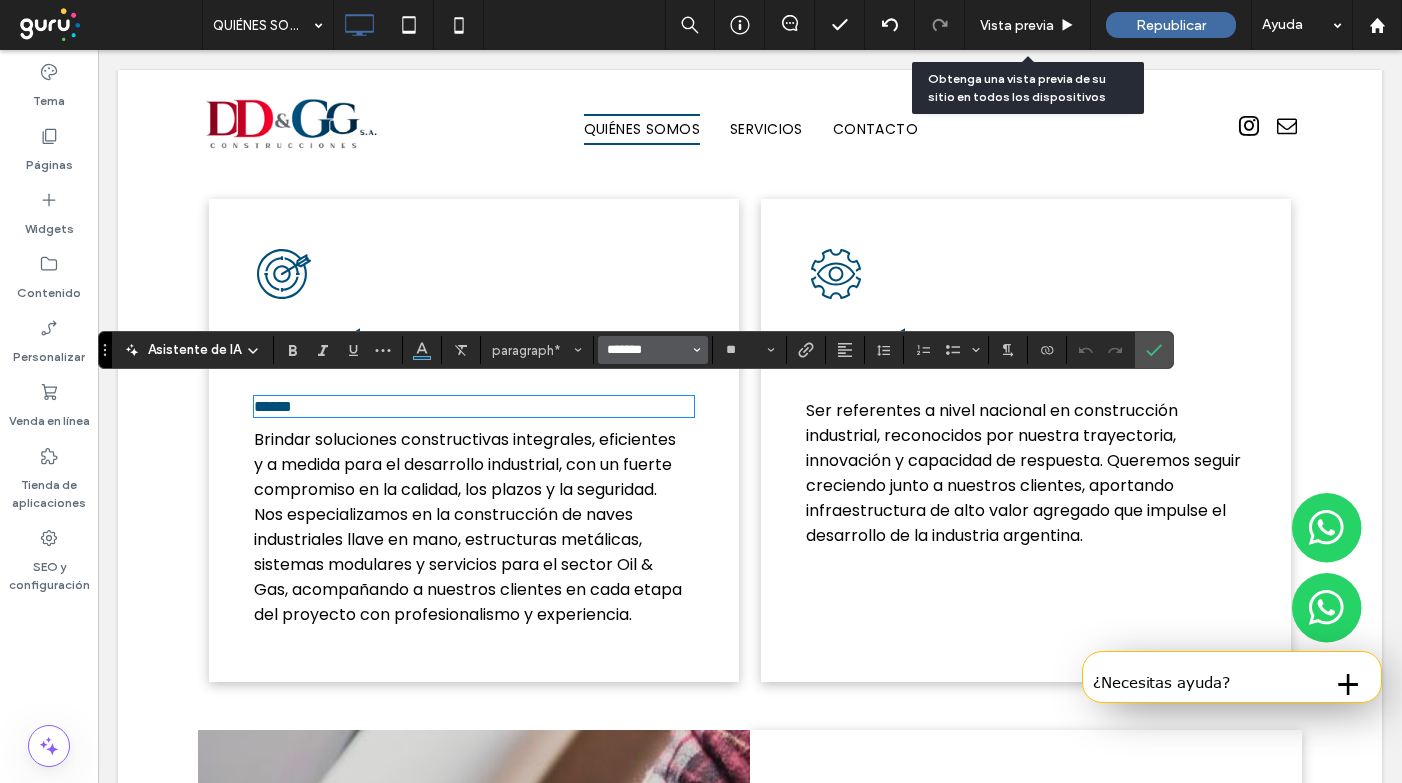 click on "*******" at bounding box center (647, 350) 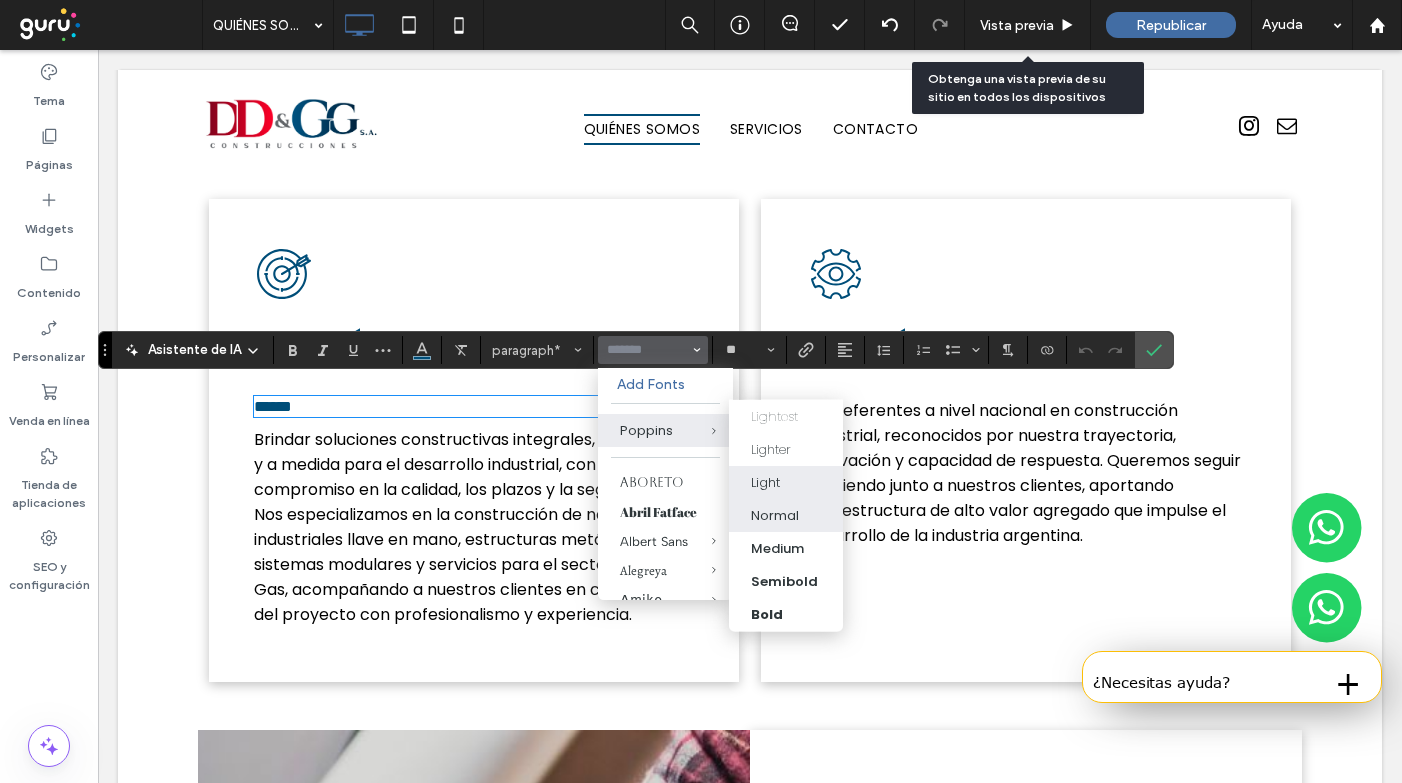 click on "Normal" at bounding box center [775, 515] 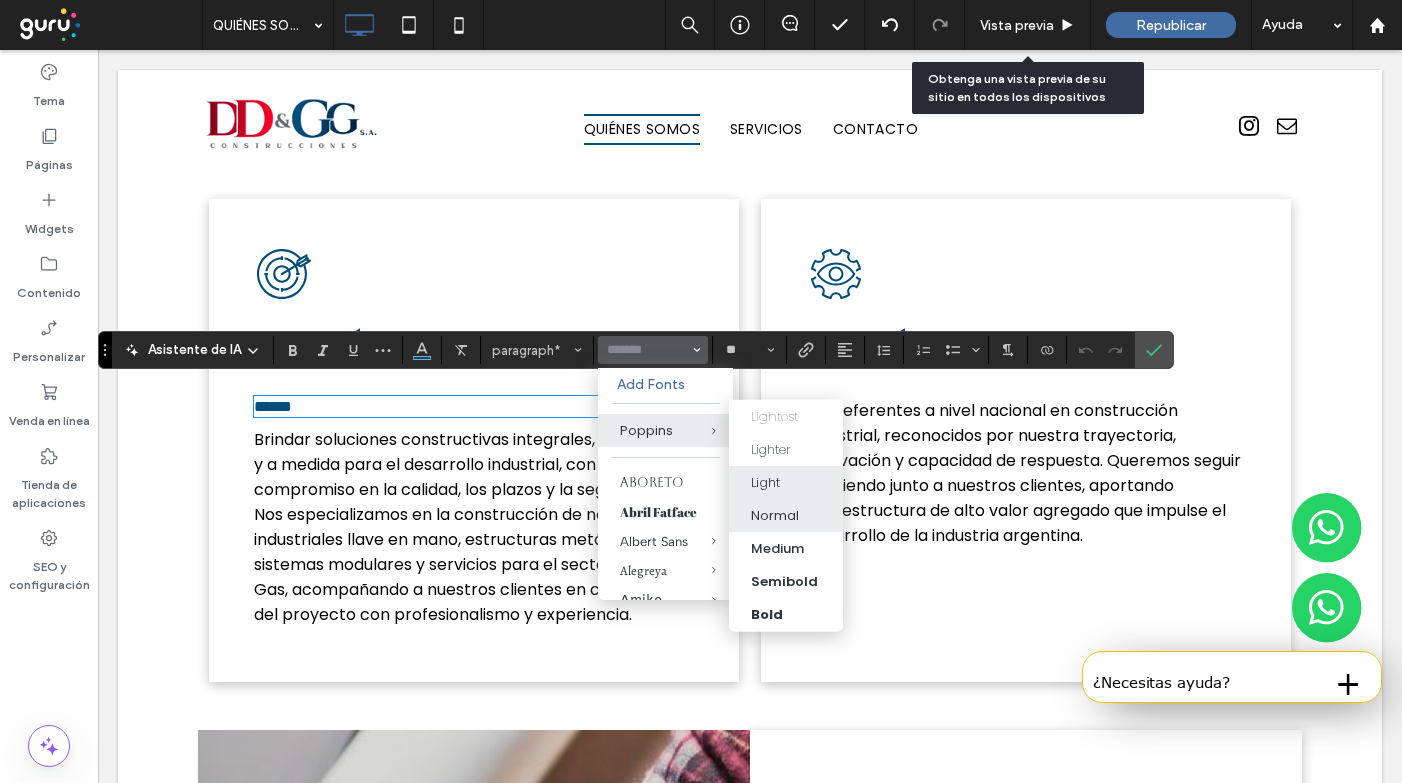 type on "*******" 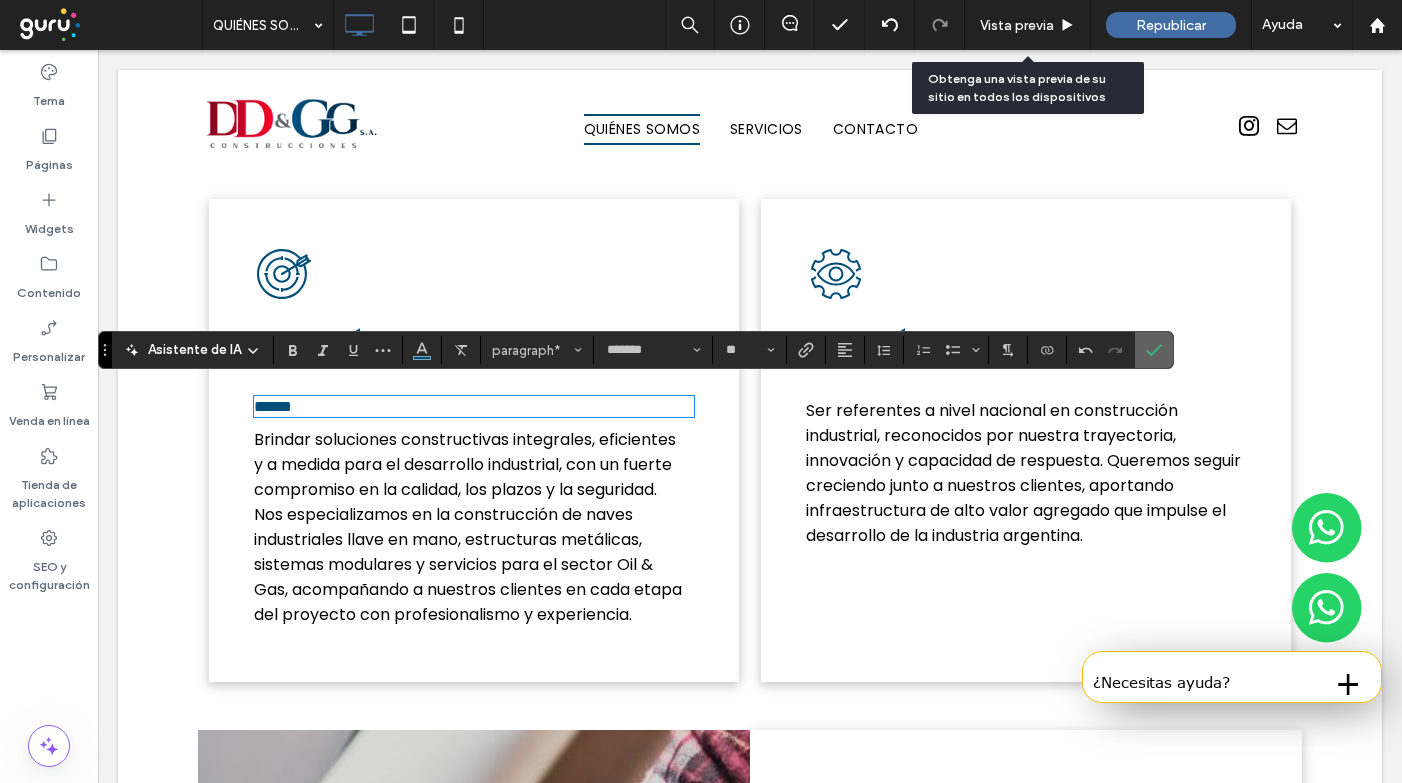 click 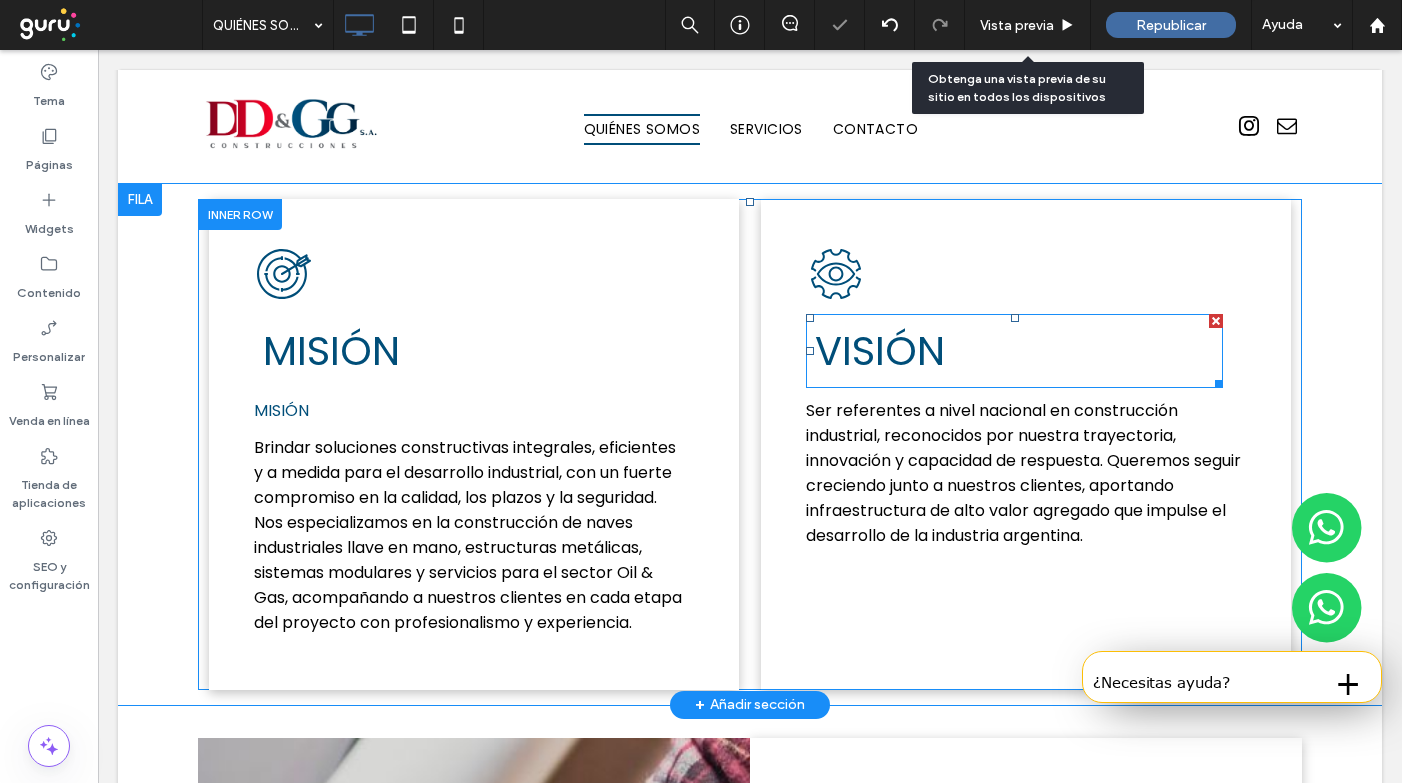 click on "VISIÓN" at bounding box center (880, 351) 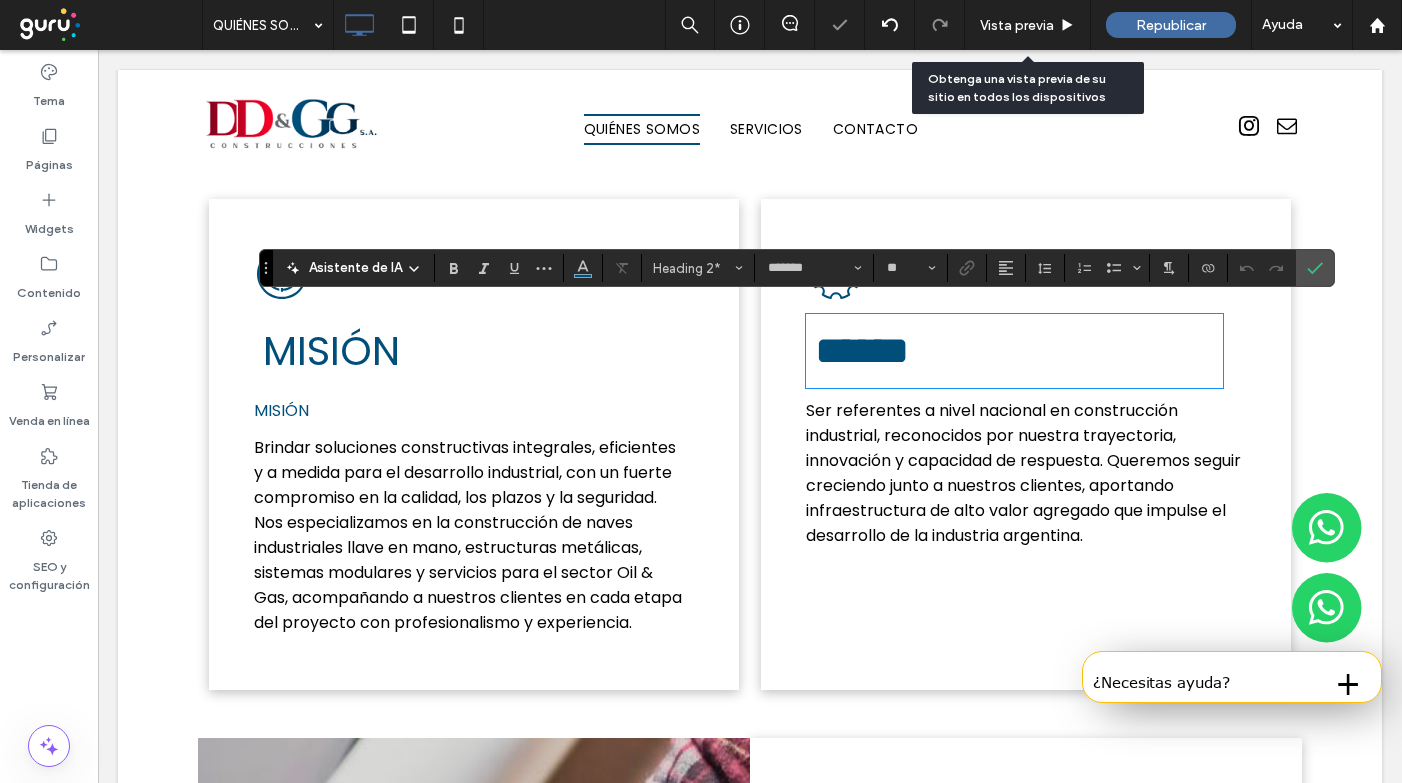 click on "MISIÓN" at bounding box center [456, 351] 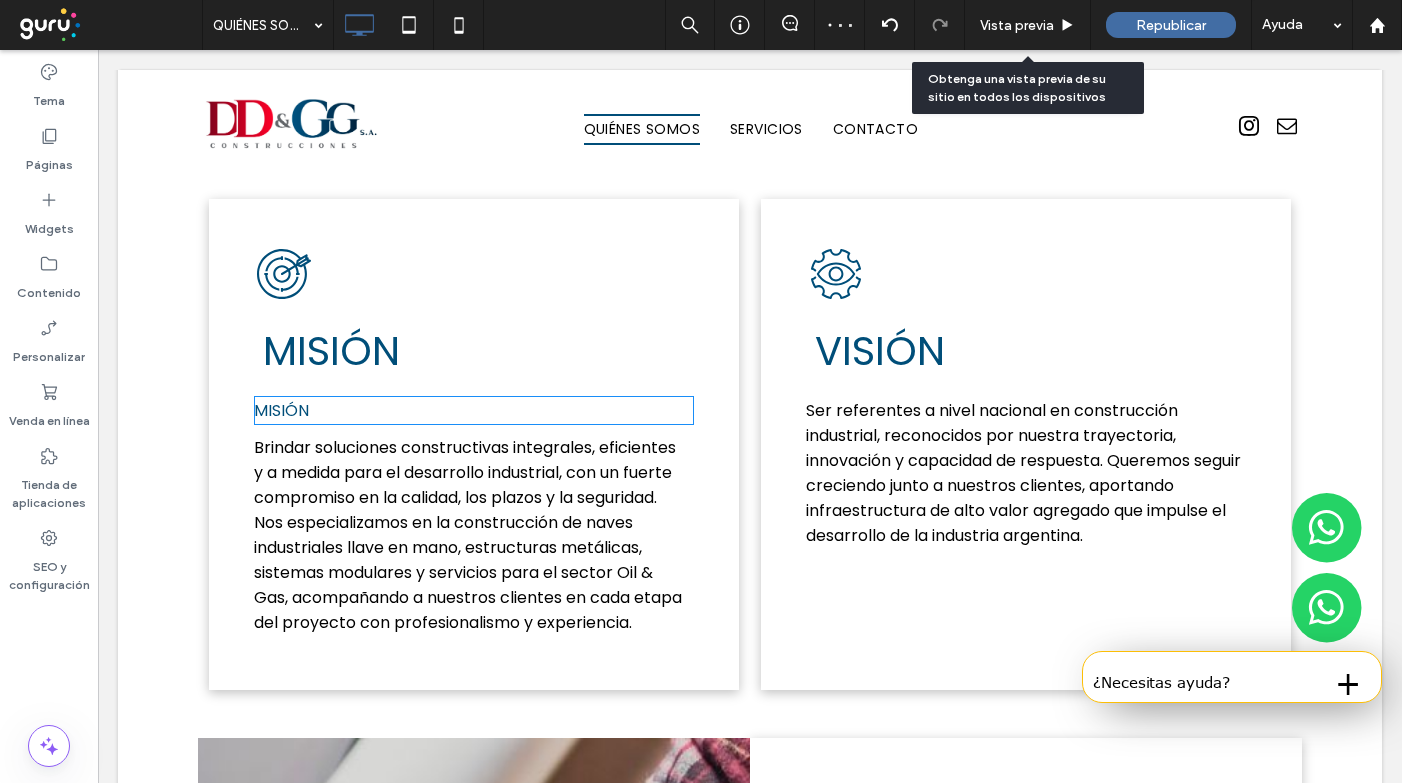 click on "MISIÓN" at bounding box center (474, 410) 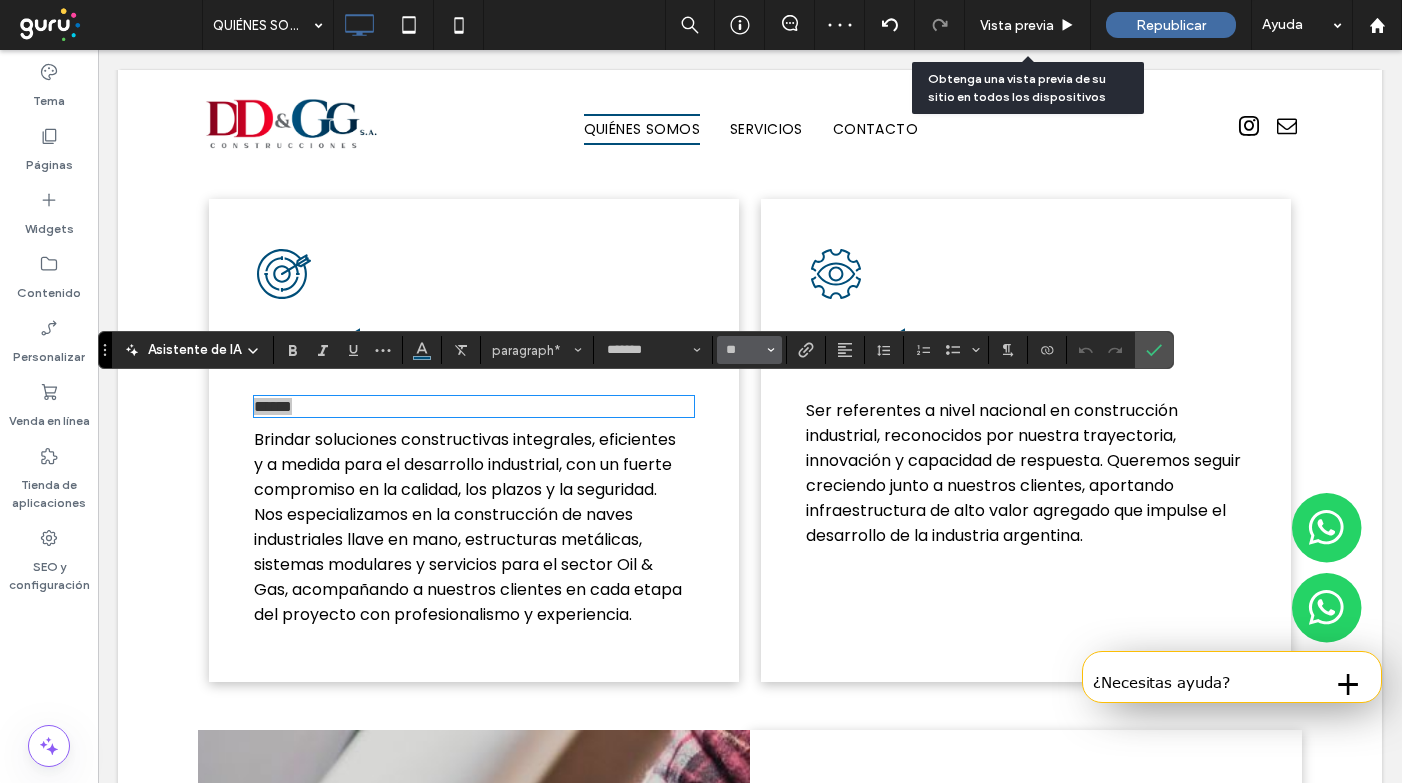 click on "**" at bounding box center [743, 350] 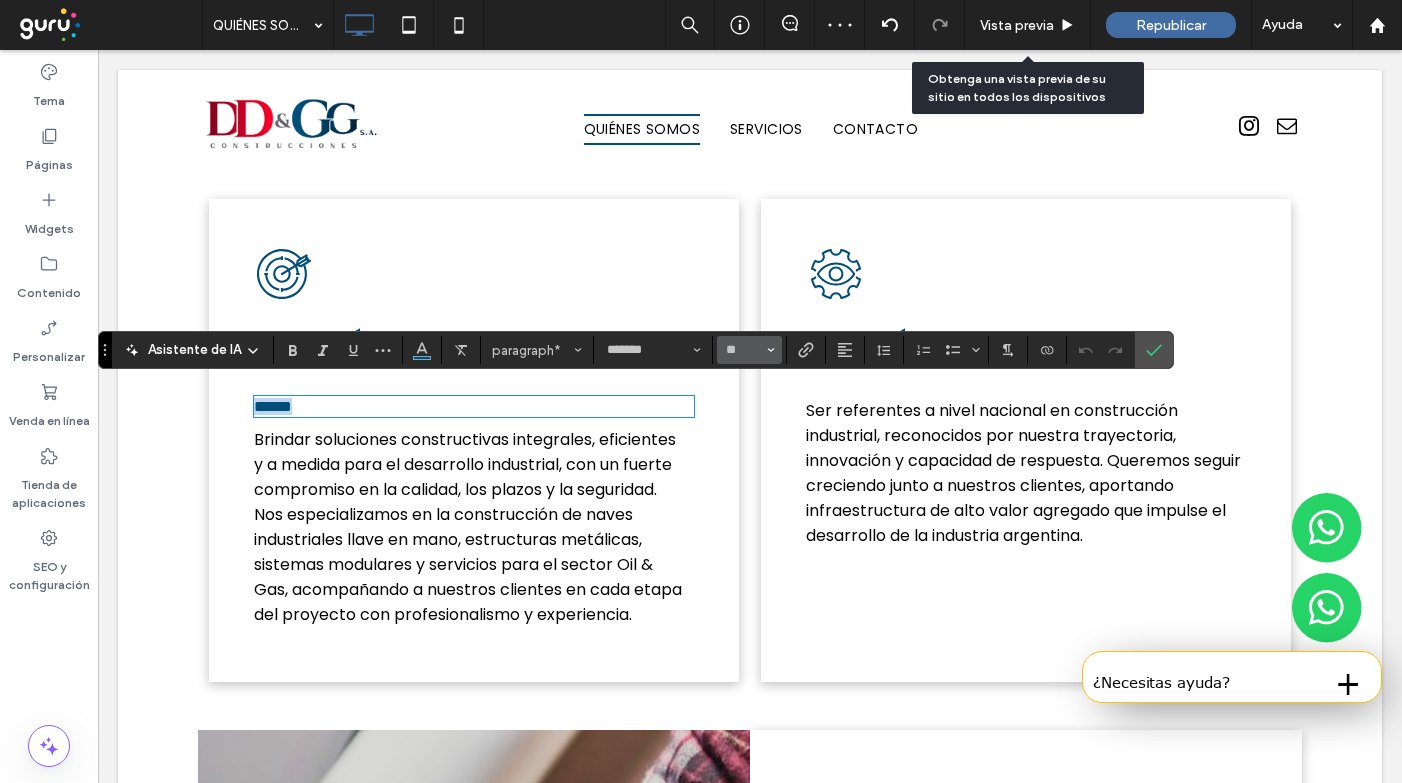 type on "**" 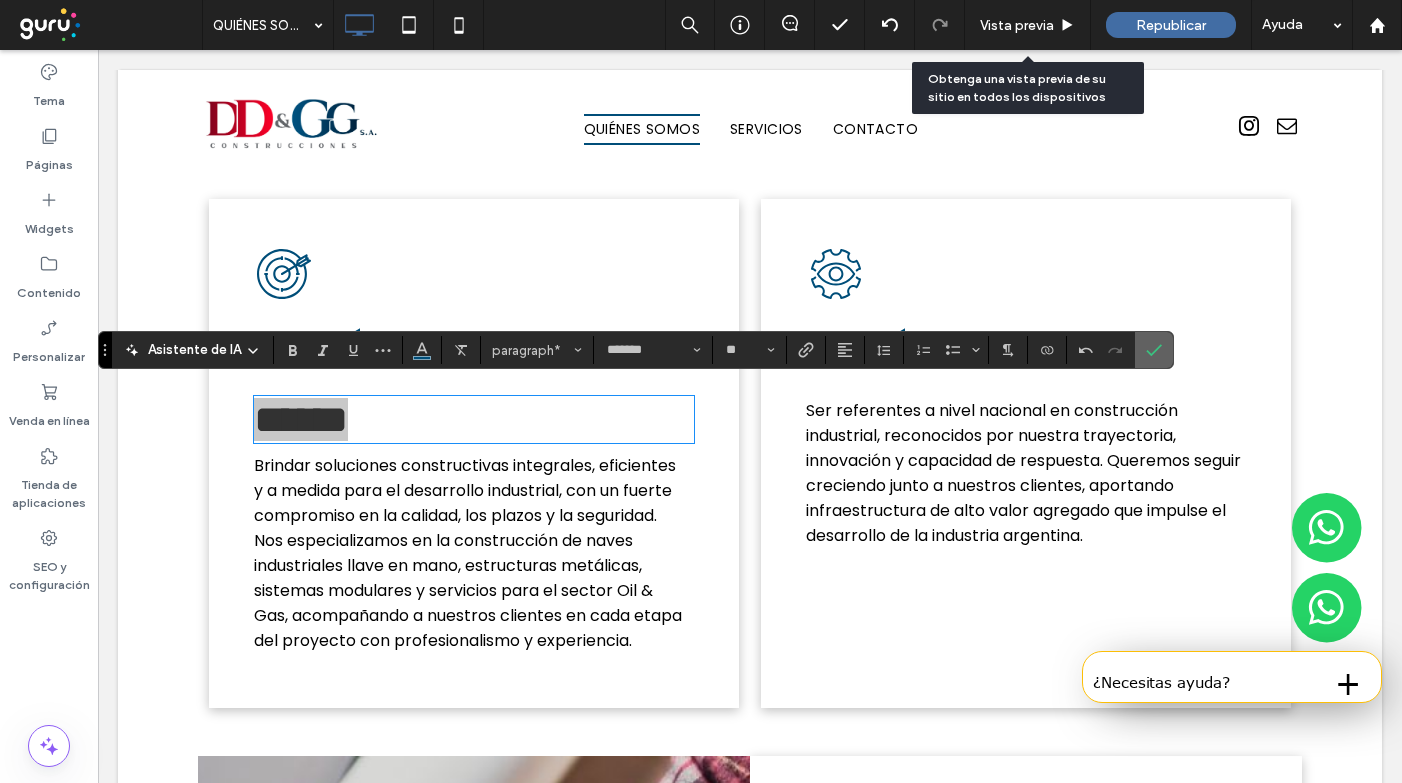 click 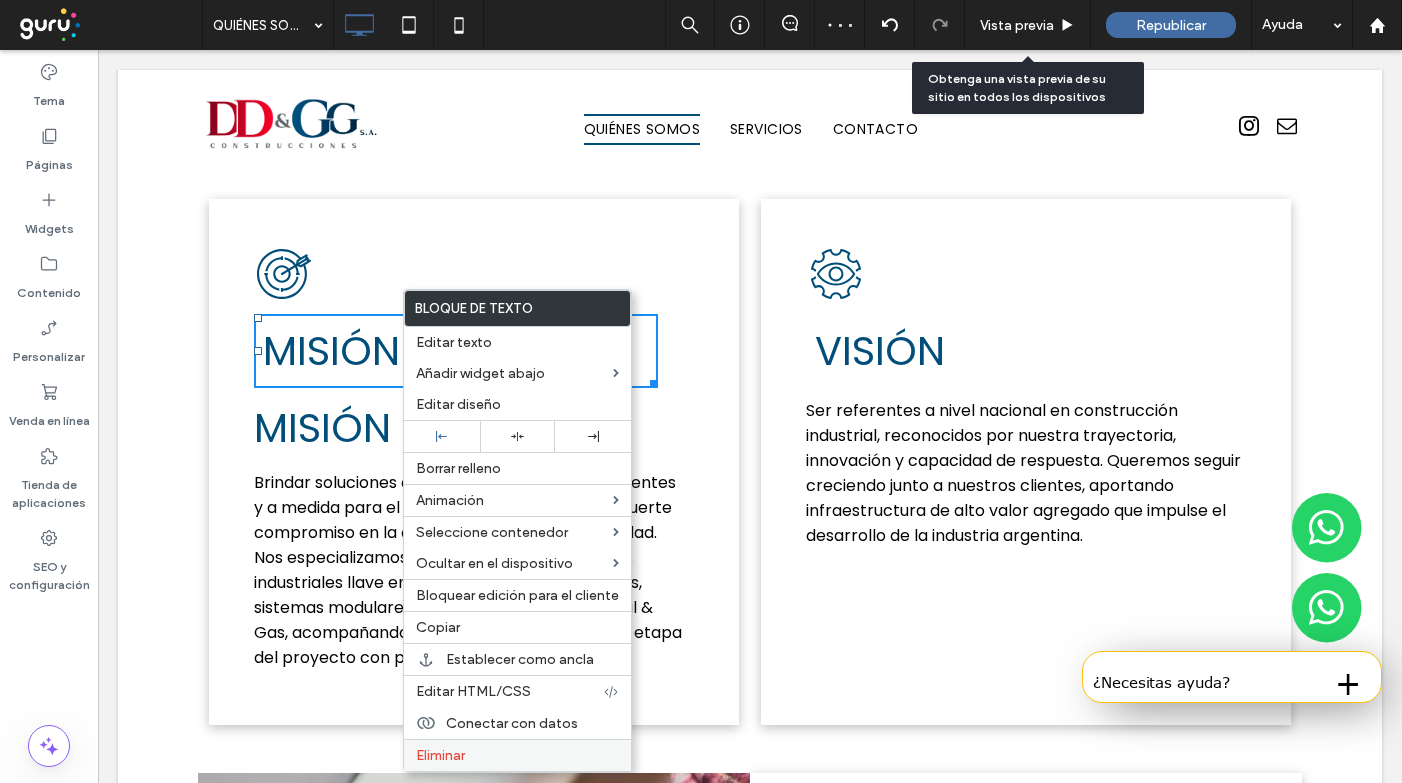 click on "Eliminar" at bounding box center (440, 755) 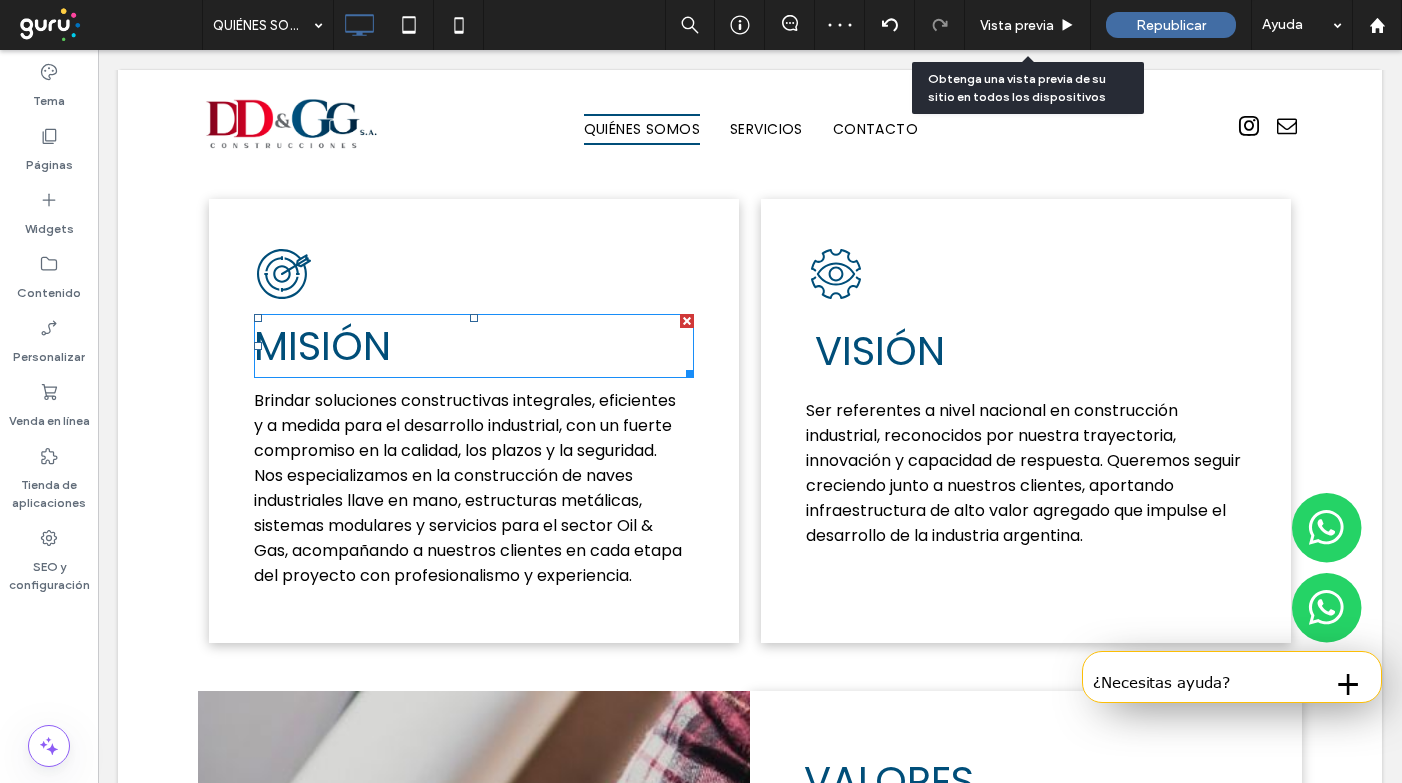 click on "MISIÓN" at bounding box center [322, 346] 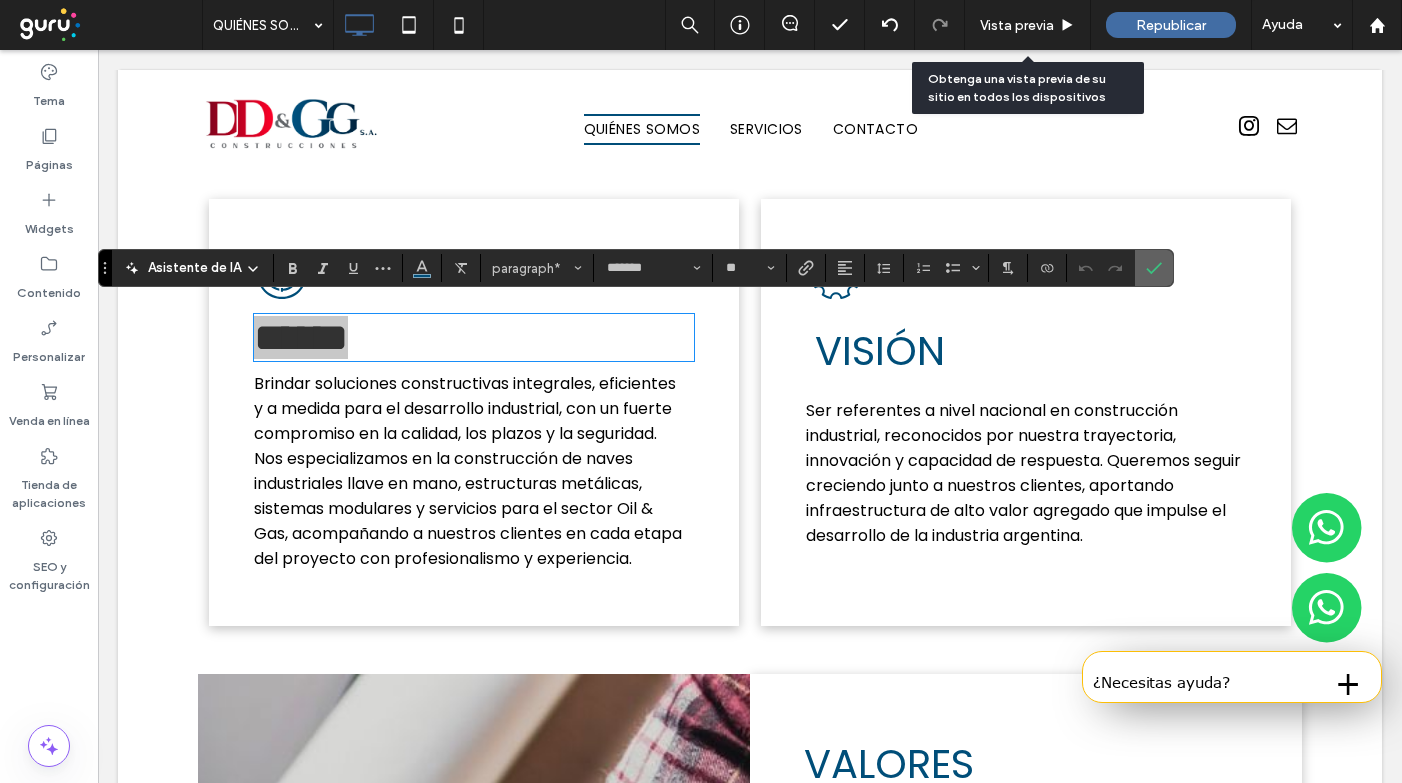click at bounding box center (1154, 268) 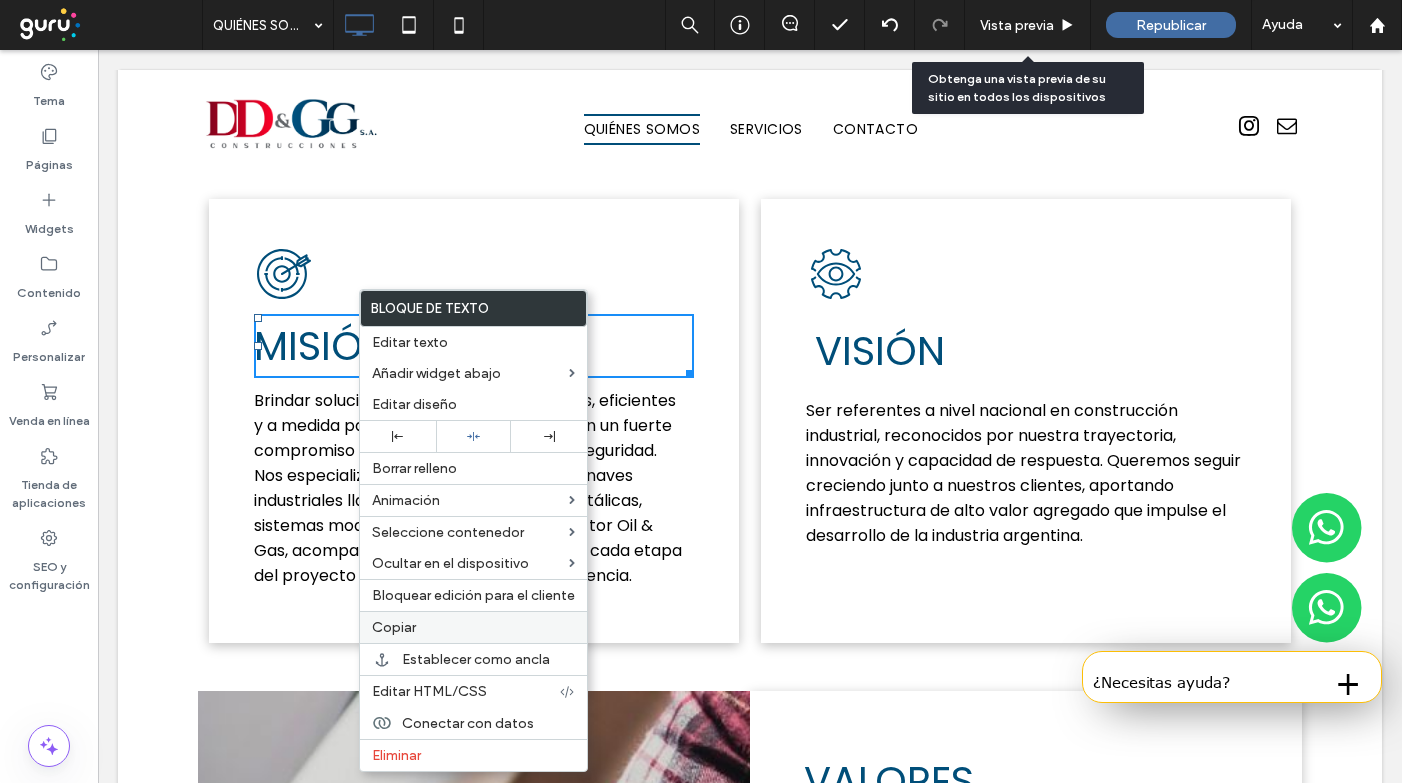 click on "Copiar" at bounding box center [473, 627] 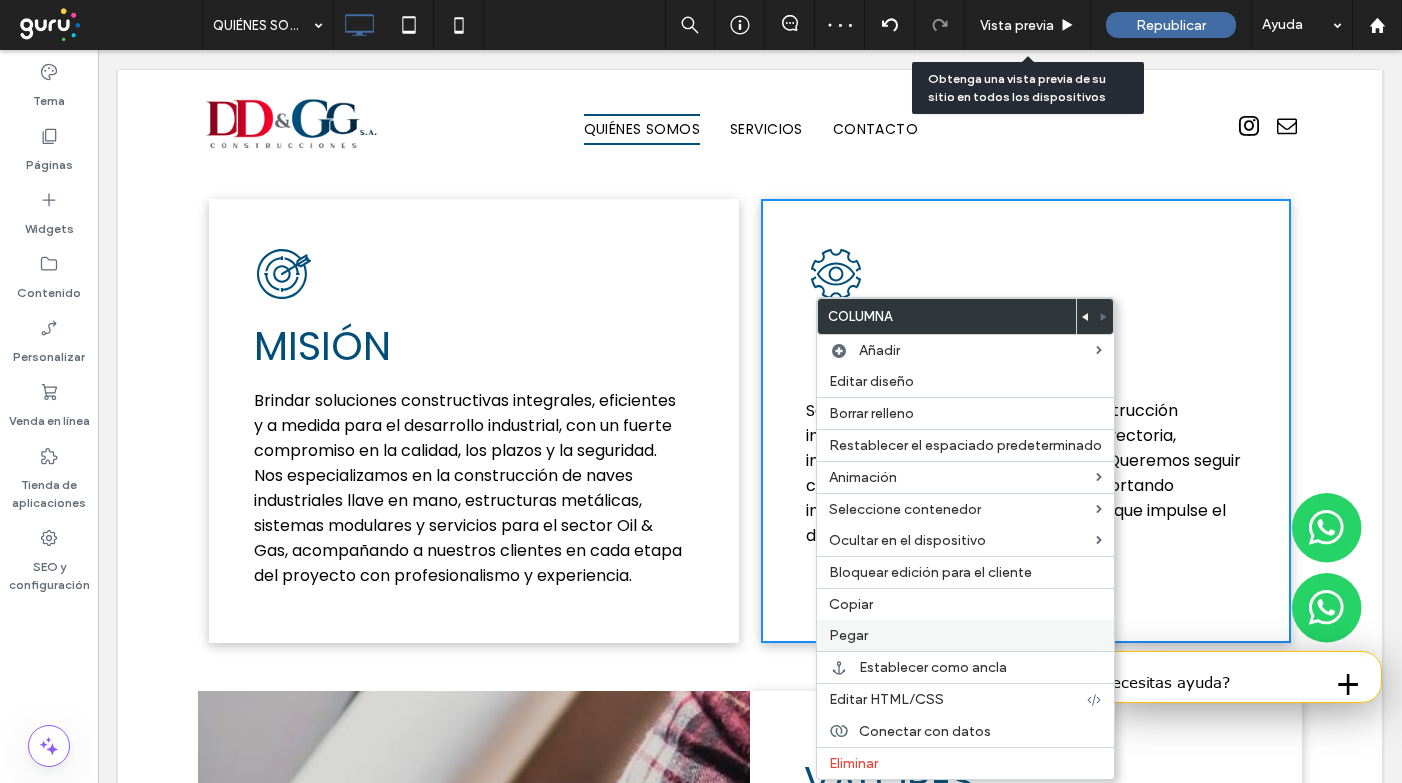 click on "Pegar" at bounding box center [965, 635] 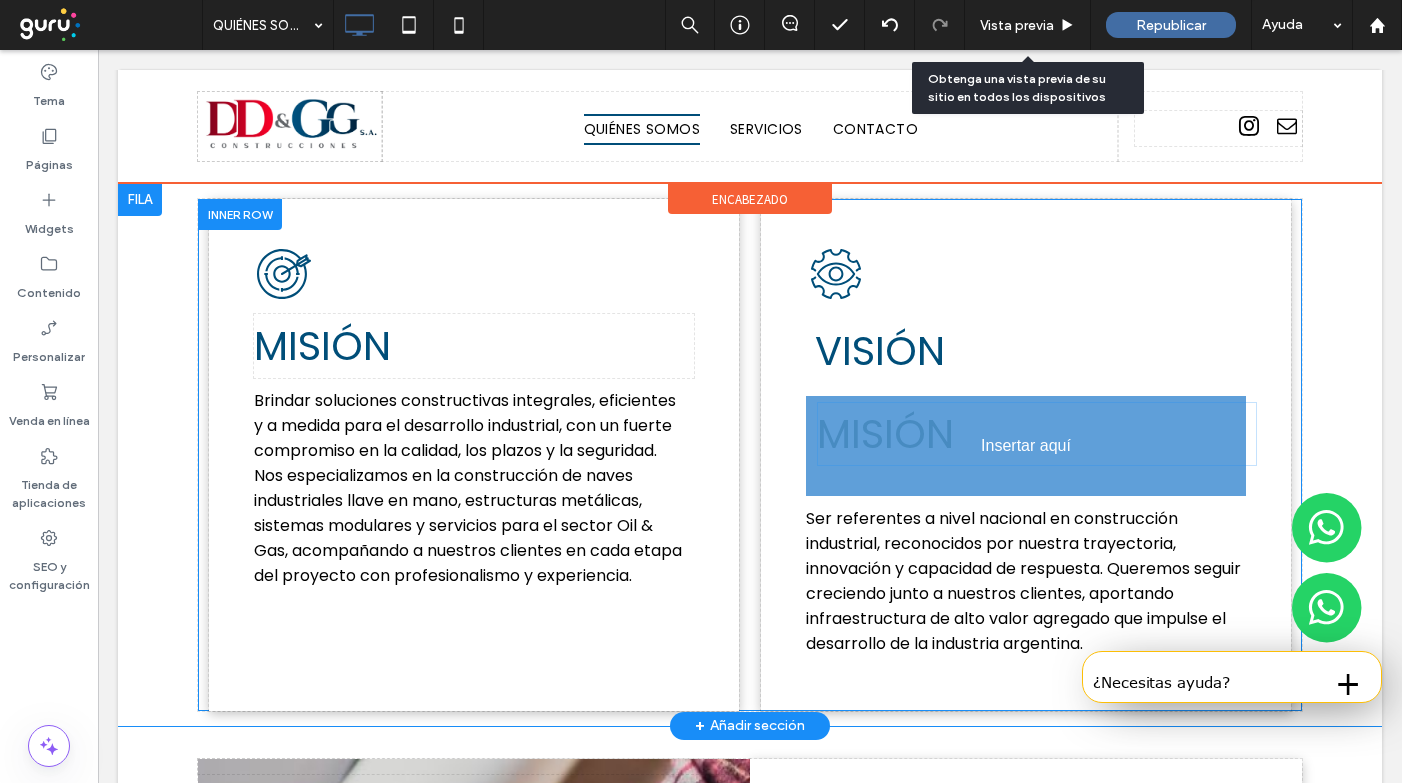 drag, startPoint x: 841, startPoint y: 579, endPoint x: 834, endPoint y: 429, distance: 150.16324 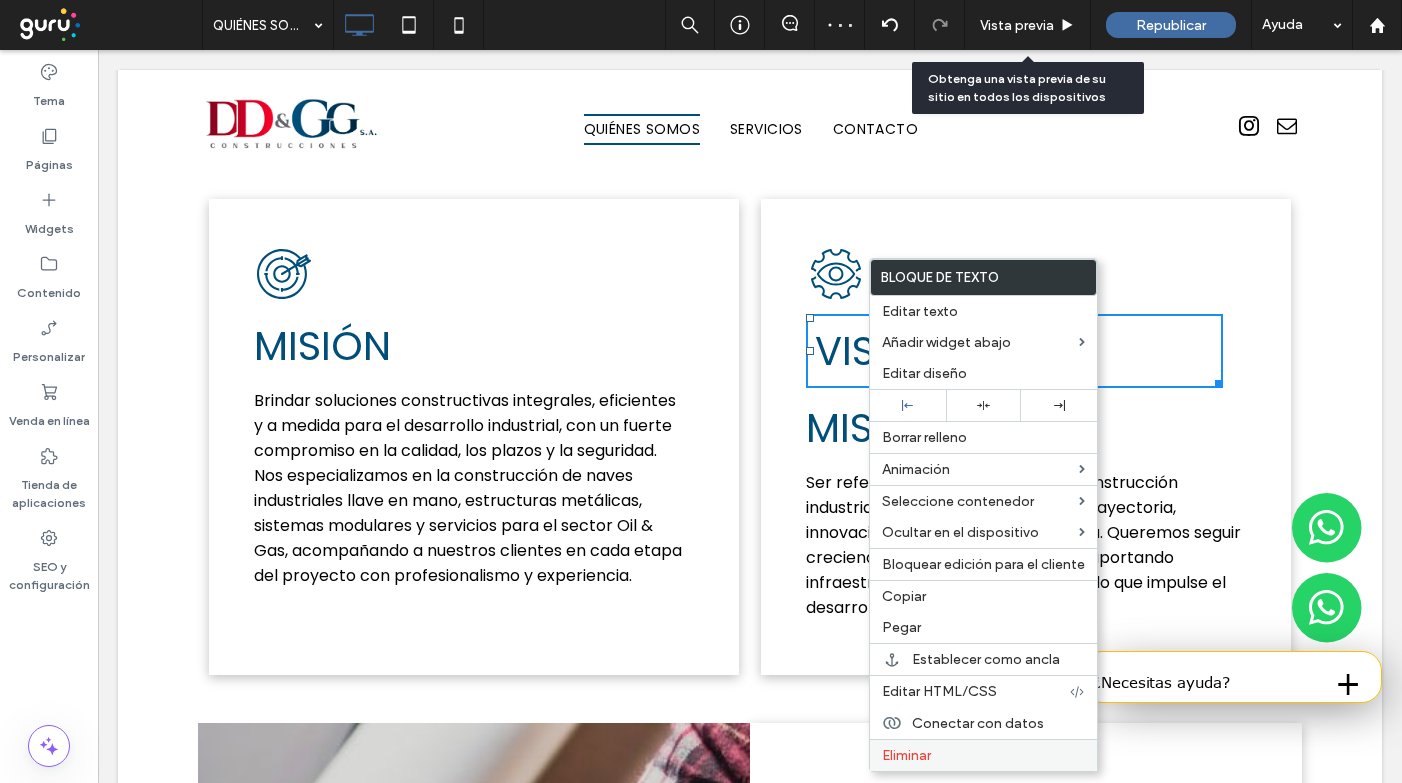 click on "Eliminar" at bounding box center (983, 755) 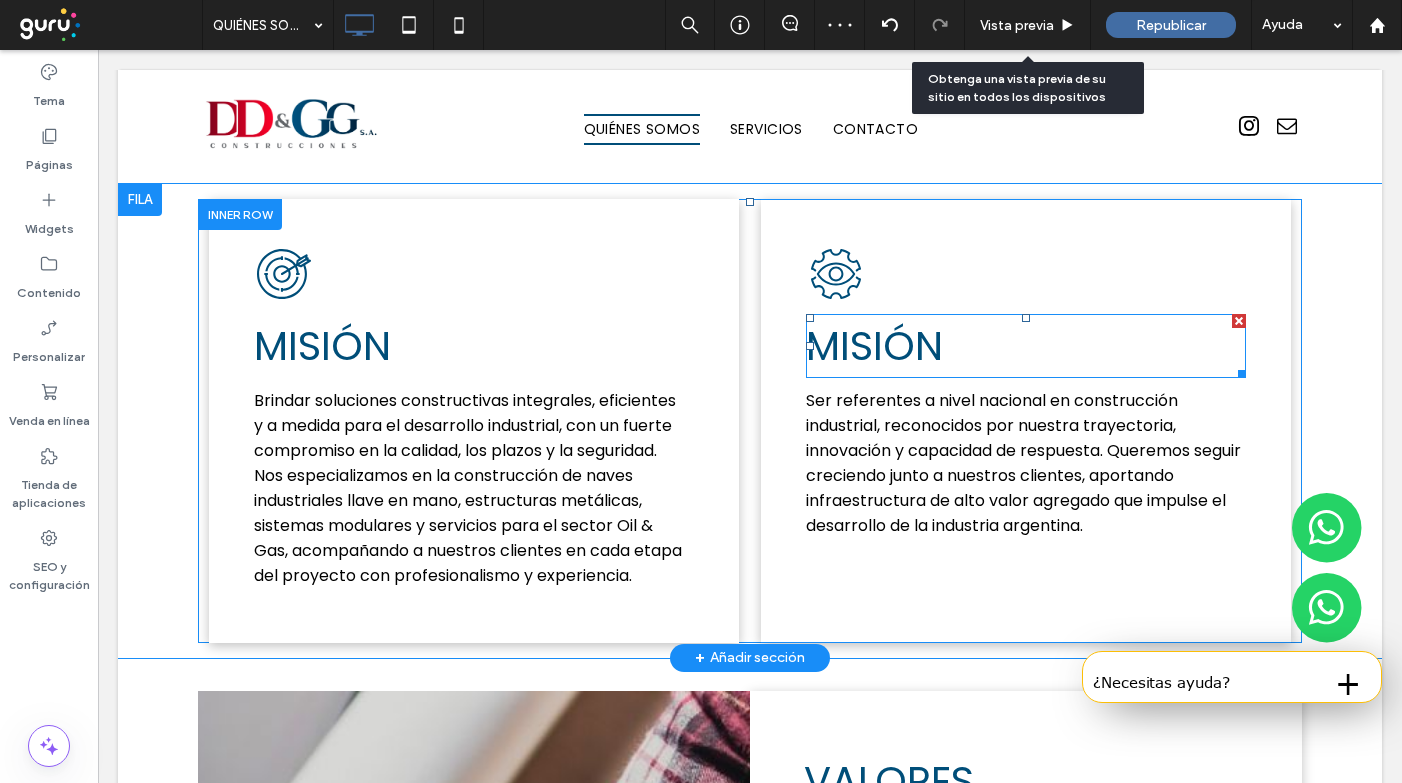 click on "MISIÓN" at bounding box center [874, 346] 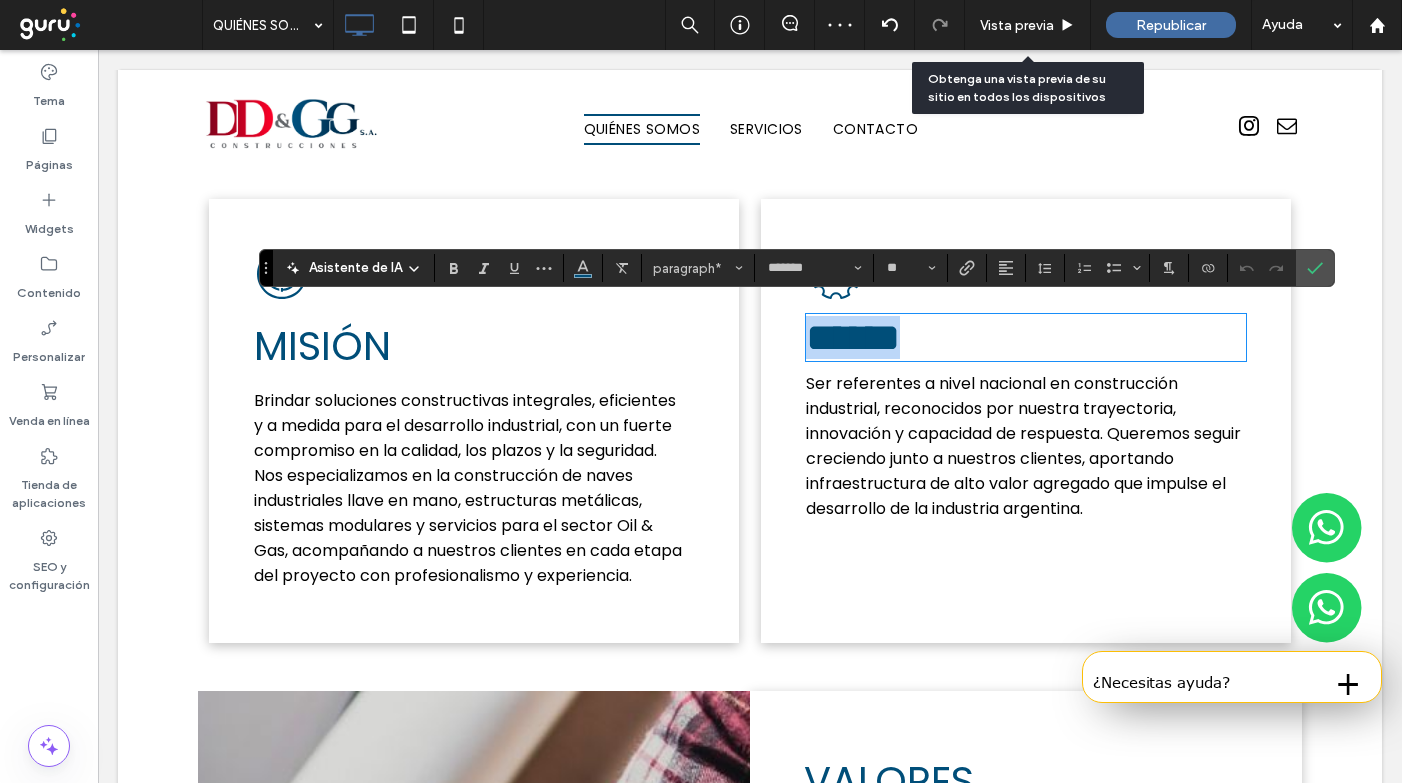 click on "******" at bounding box center (853, 337) 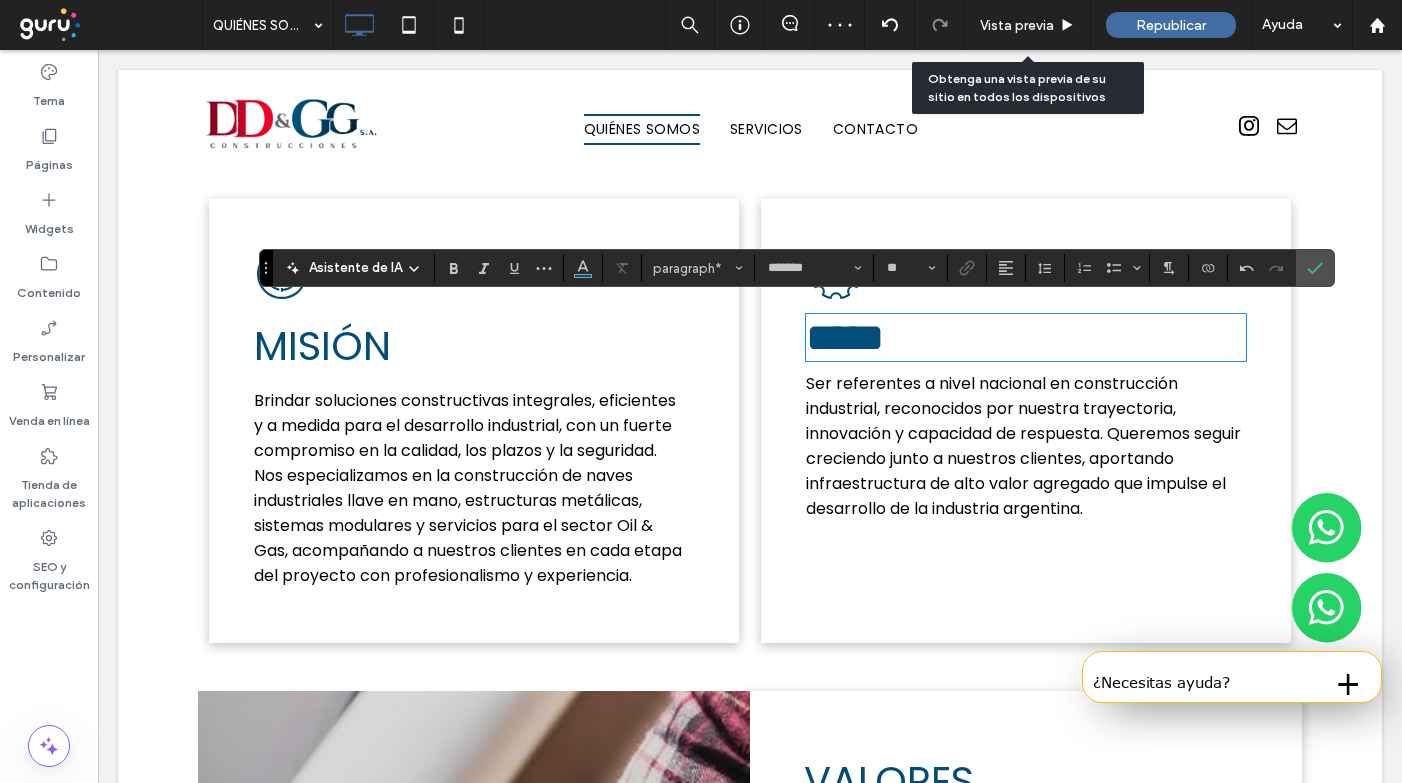 type 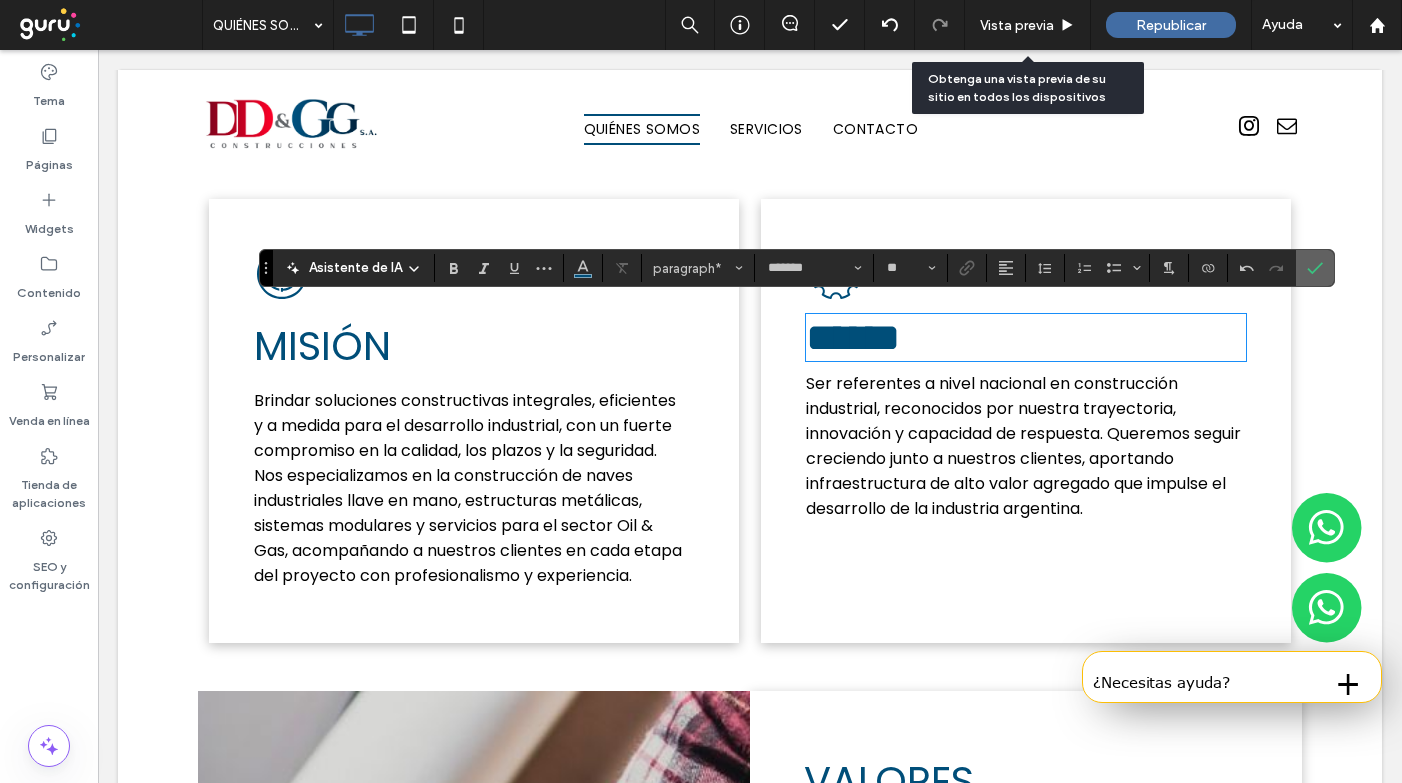click 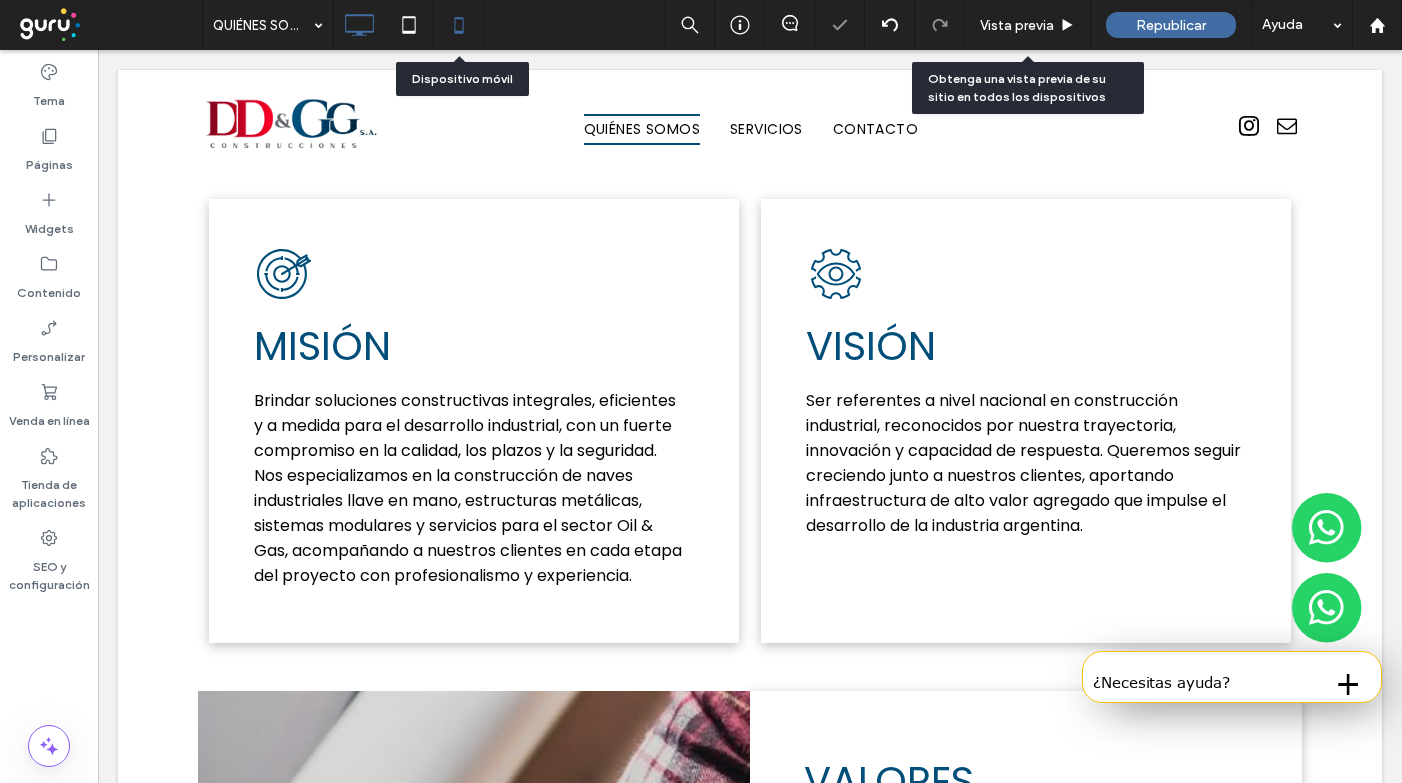 click 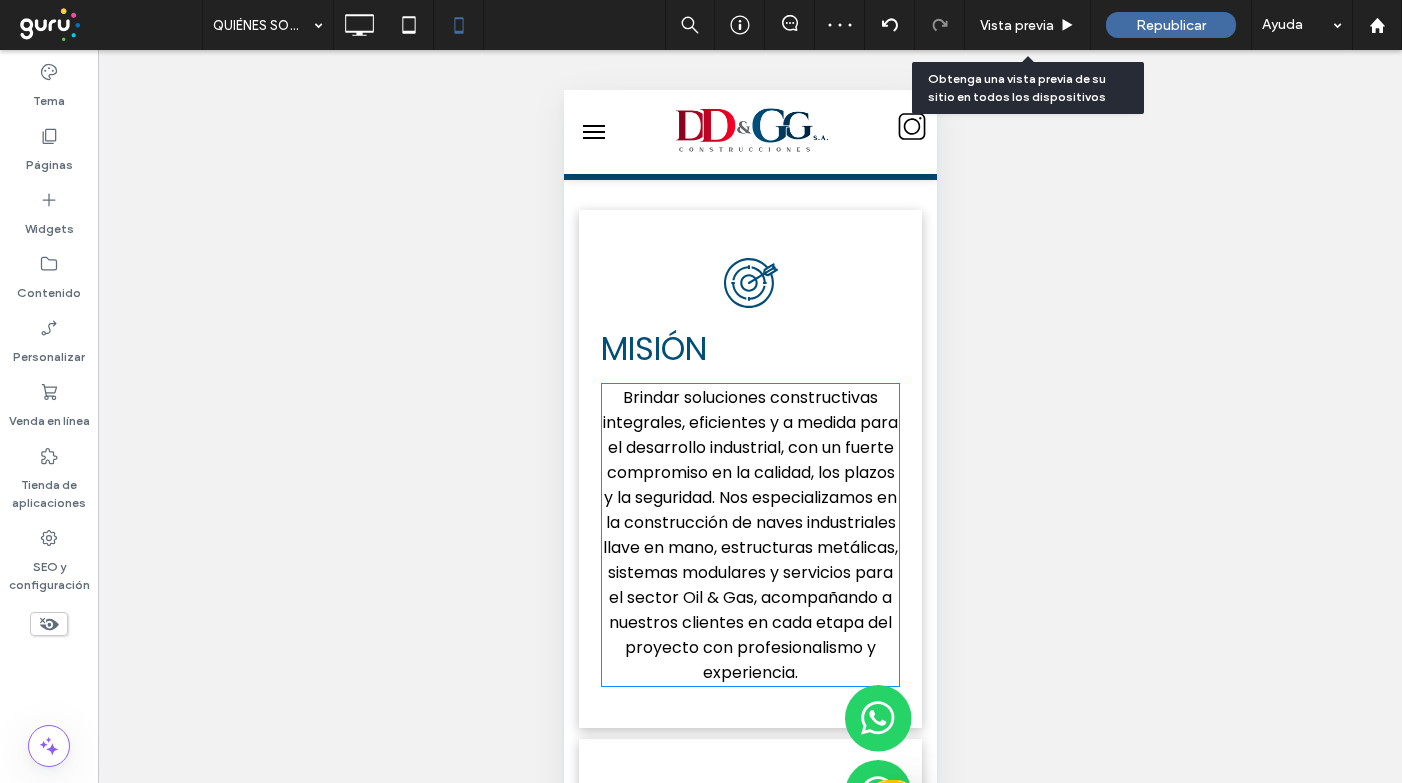 scroll, scrollTop: 1456, scrollLeft: 0, axis: vertical 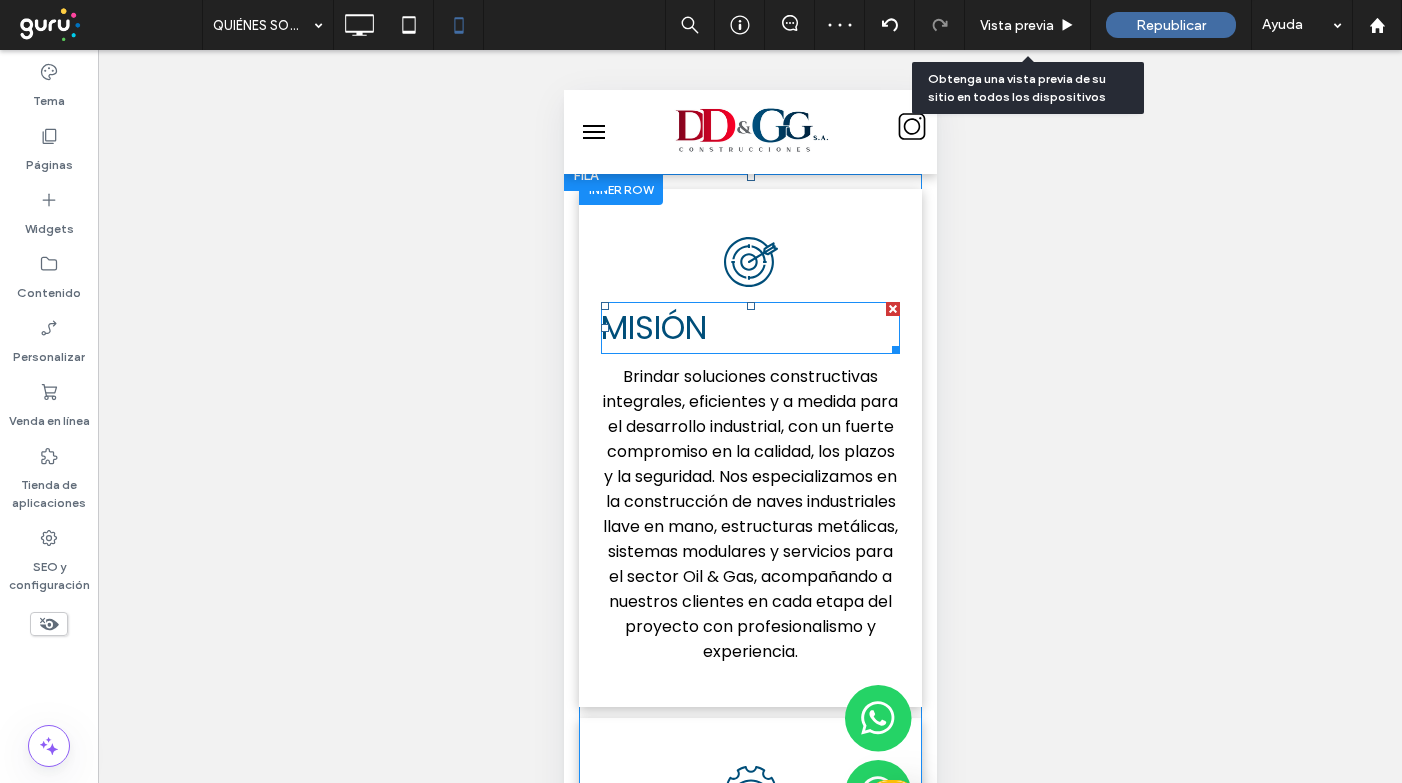 click on "MISIÓN" at bounding box center (653, 327) 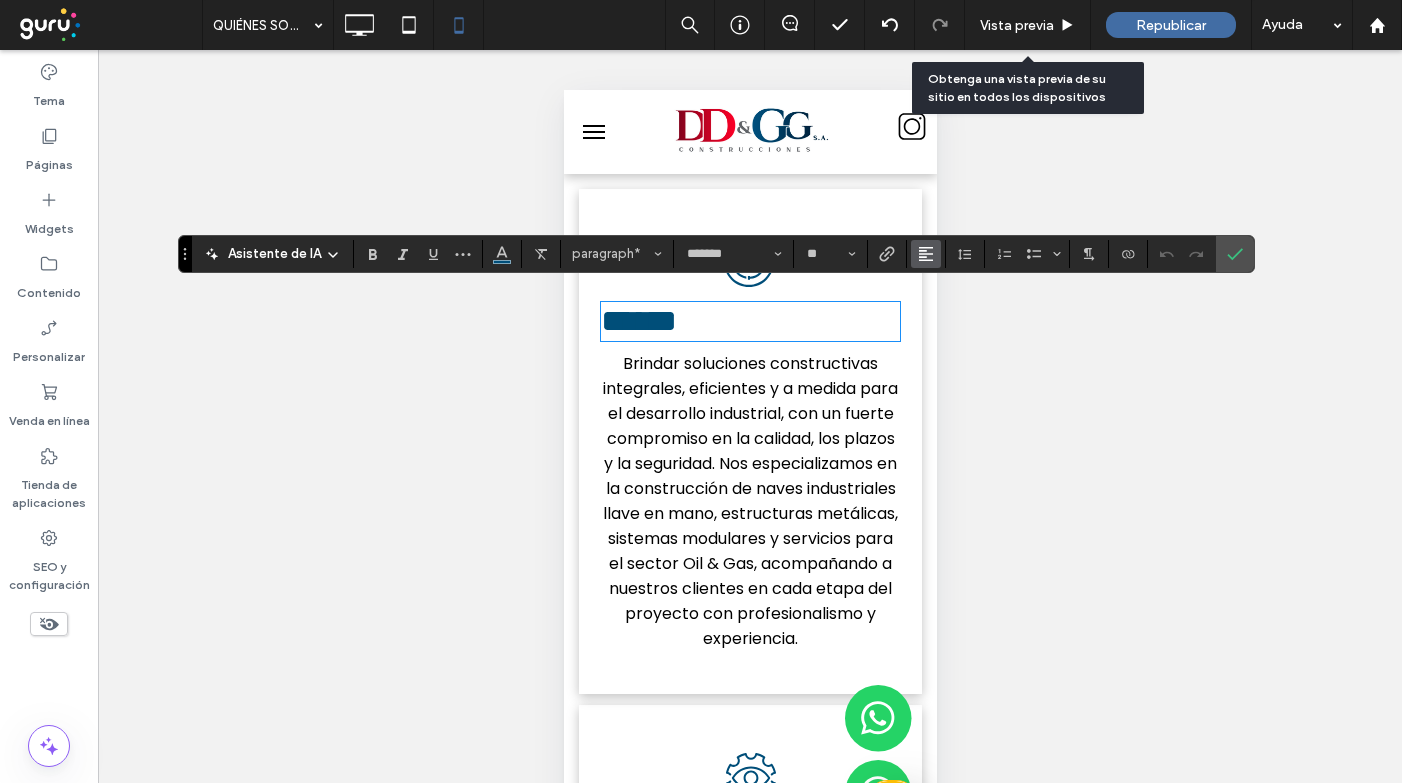 click 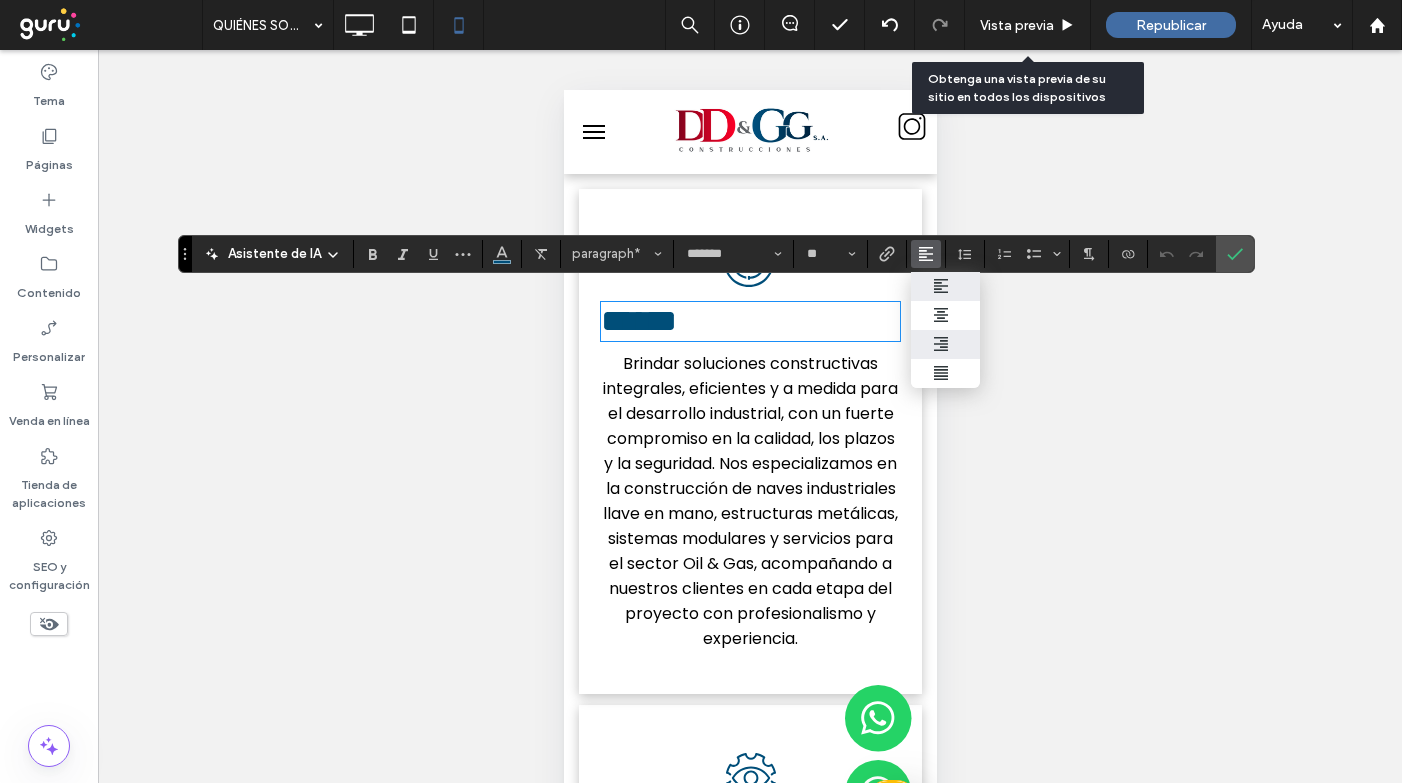 click at bounding box center (946, 344) 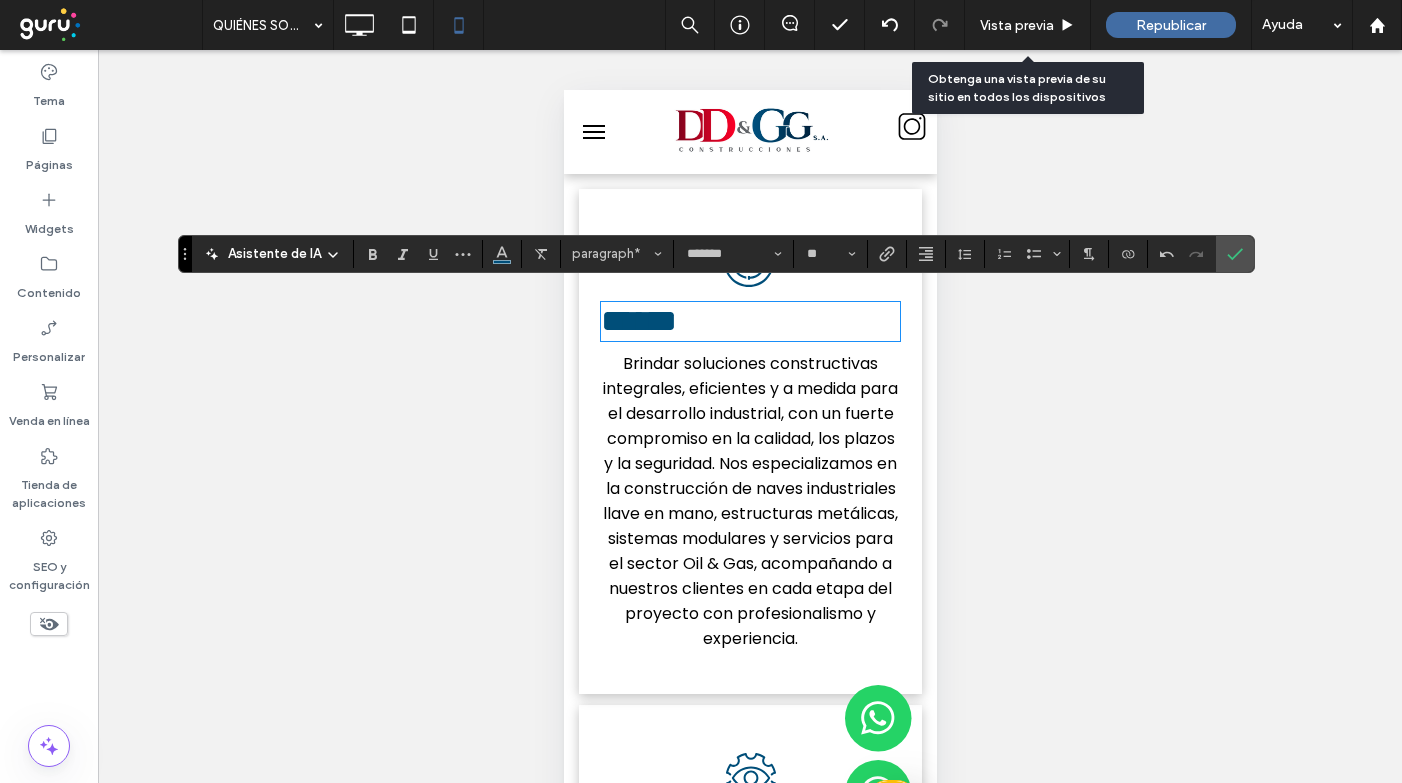 click on "Hacer visible?
Sí
Hacer visible?
Sí" at bounding box center [750, 441] 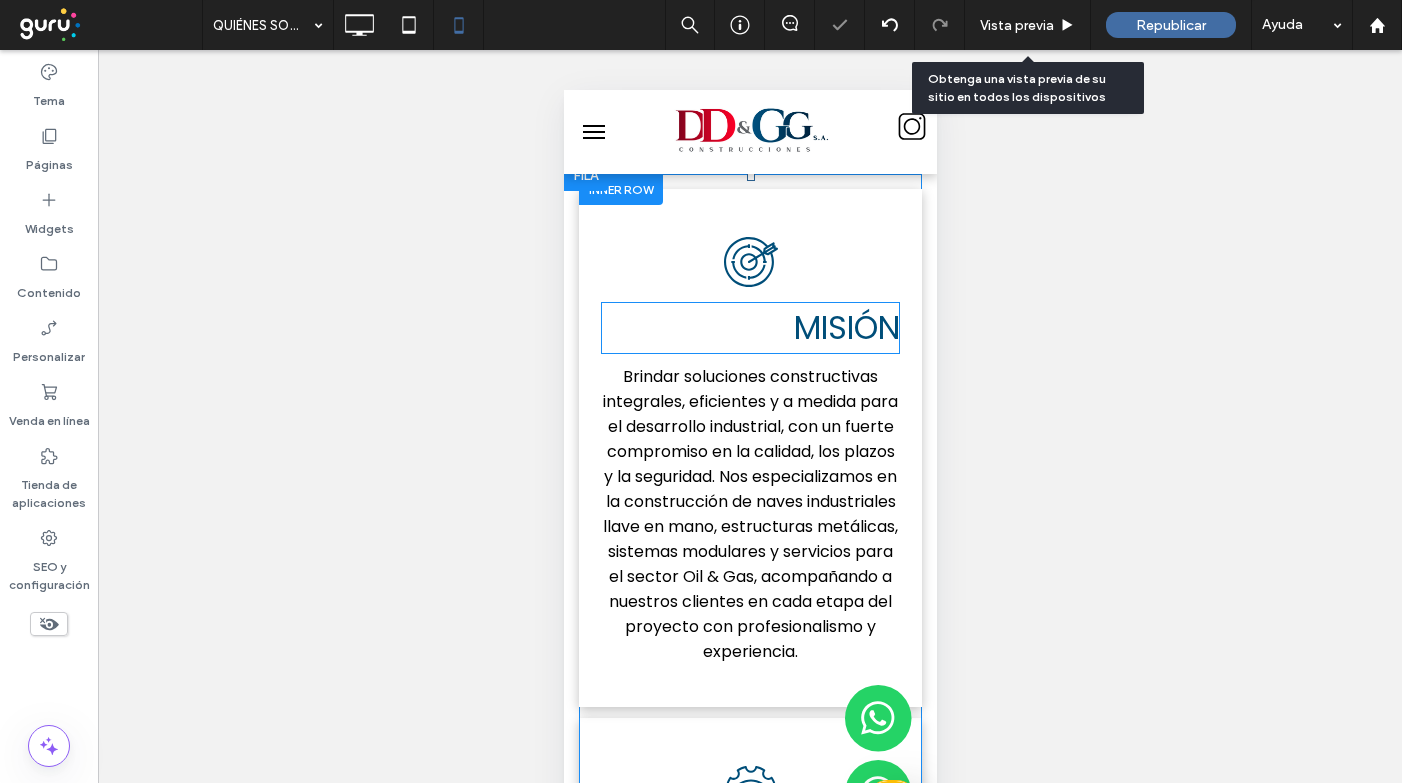 click on "MISIÓN" at bounding box center (846, 327) 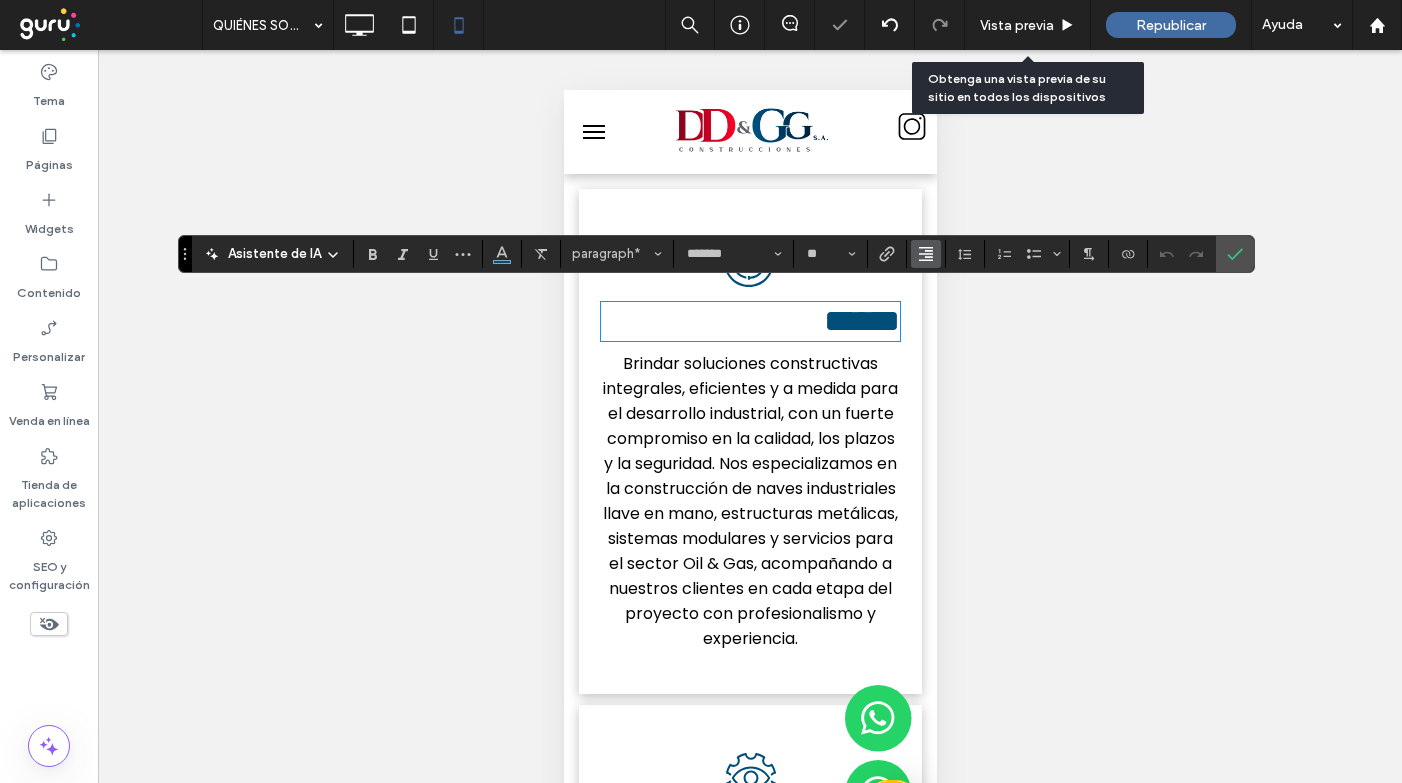 click at bounding box center (926, 254) 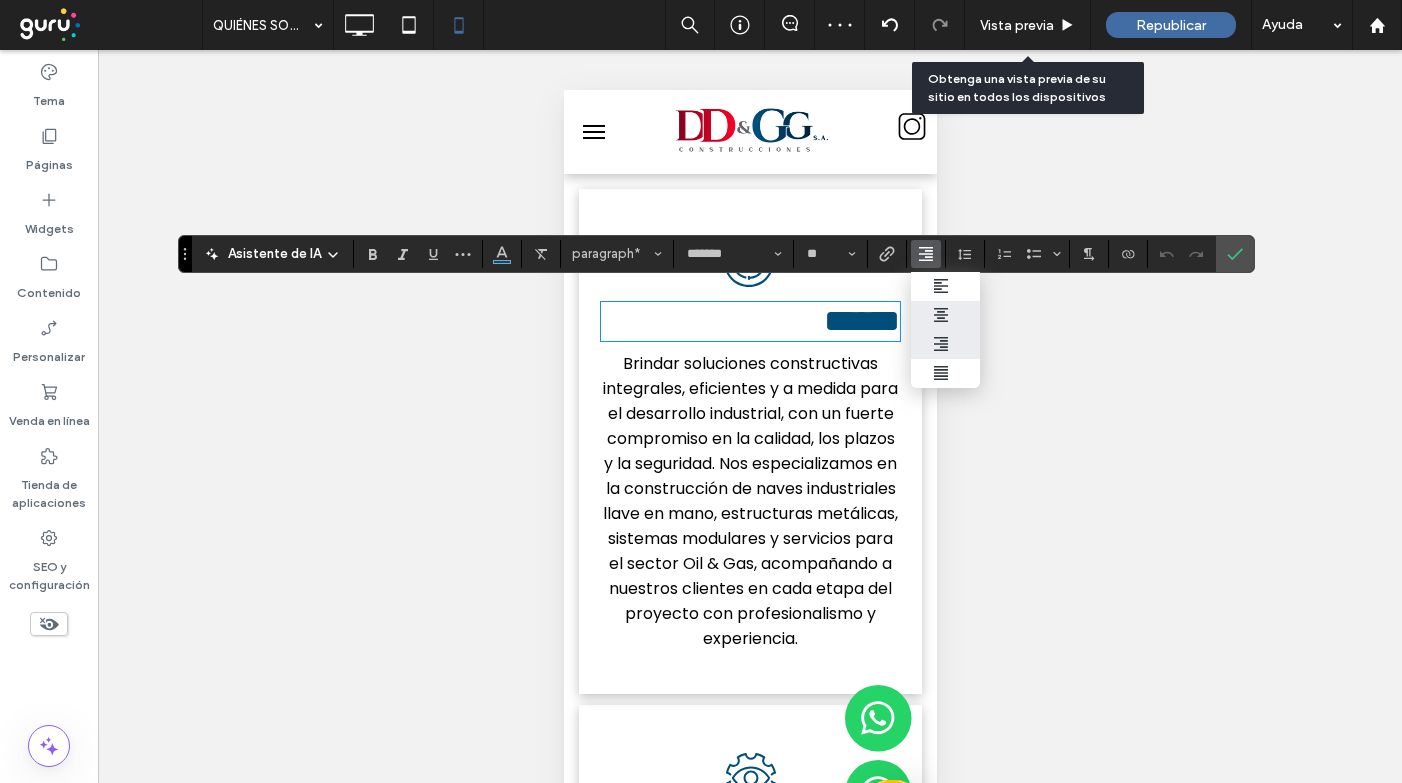 click 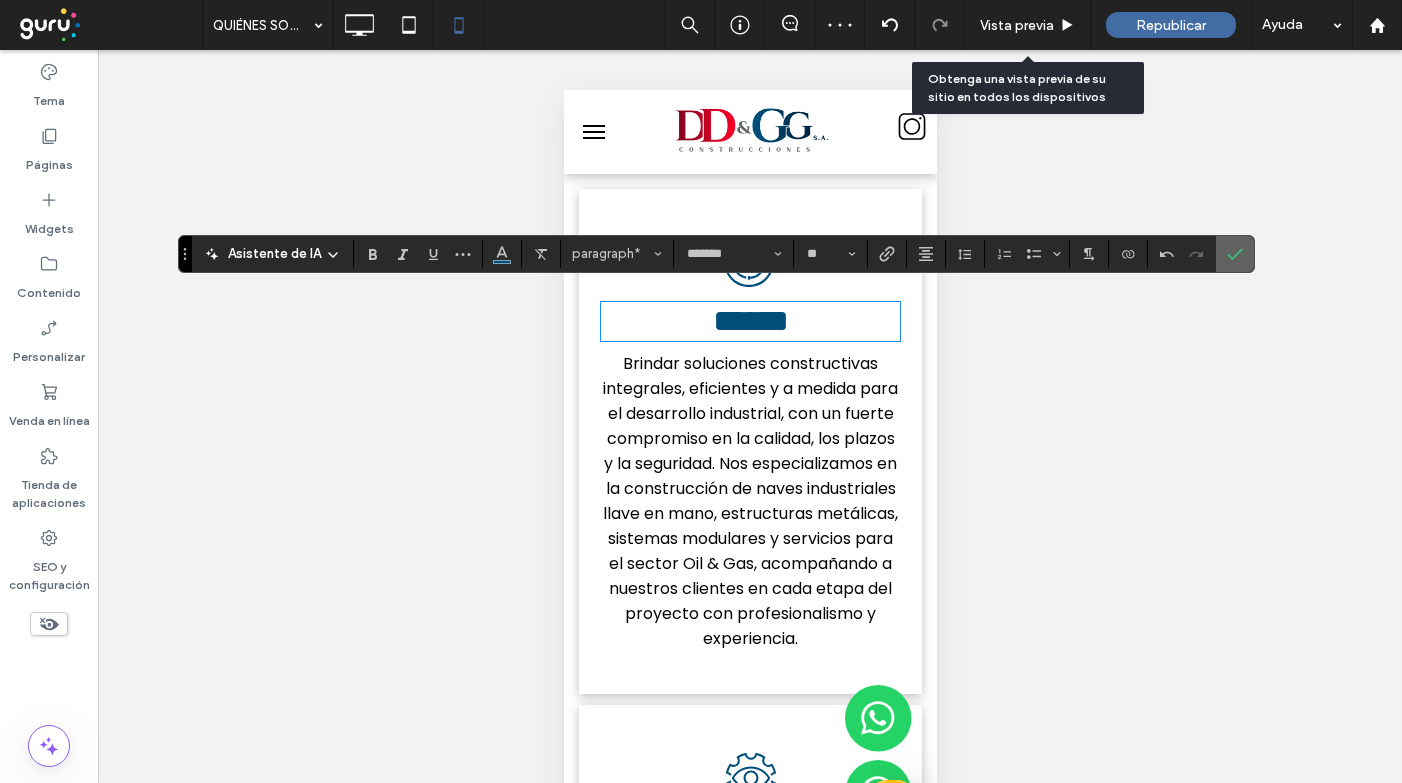 click at bounding box center [1235, 254] 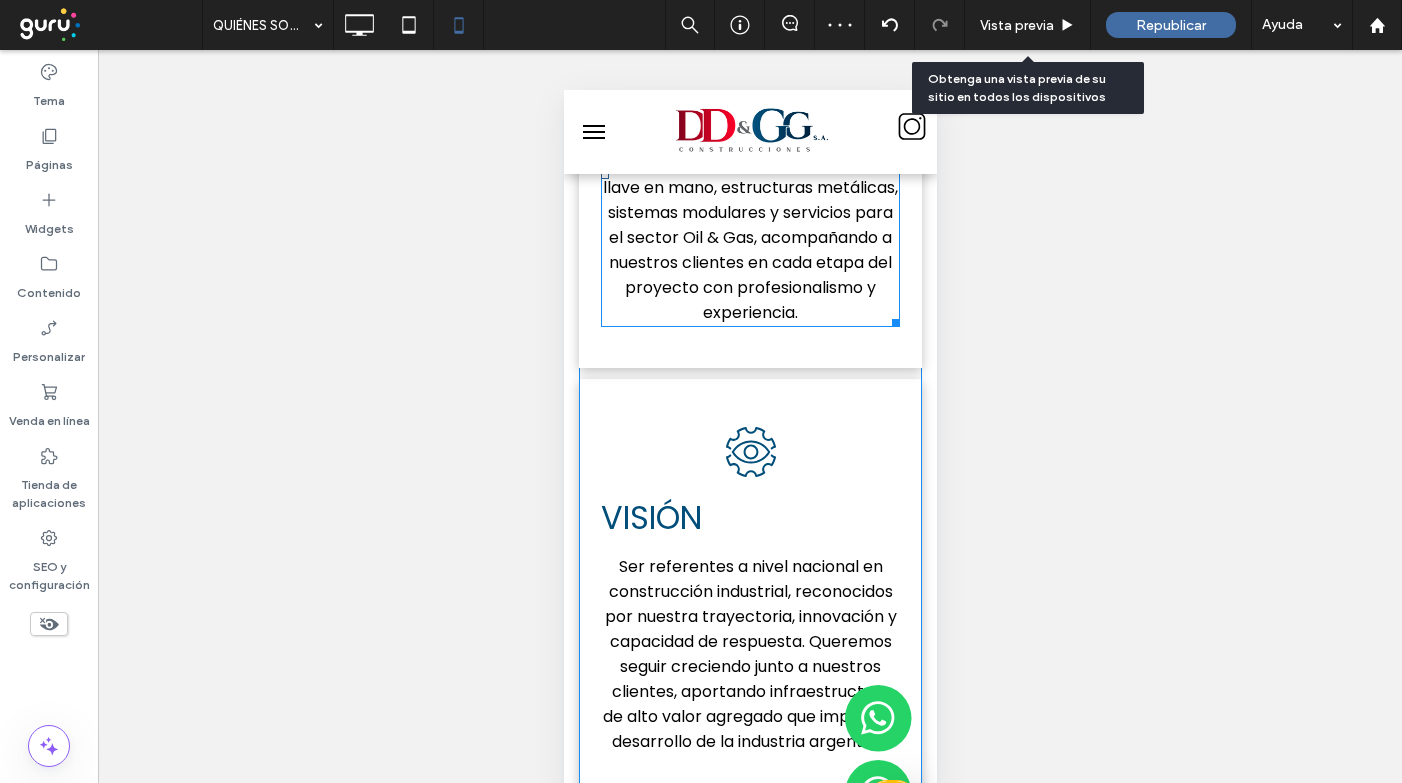 scroll, scrollTop: 1844, scrollLeft: 0, axis: vertical 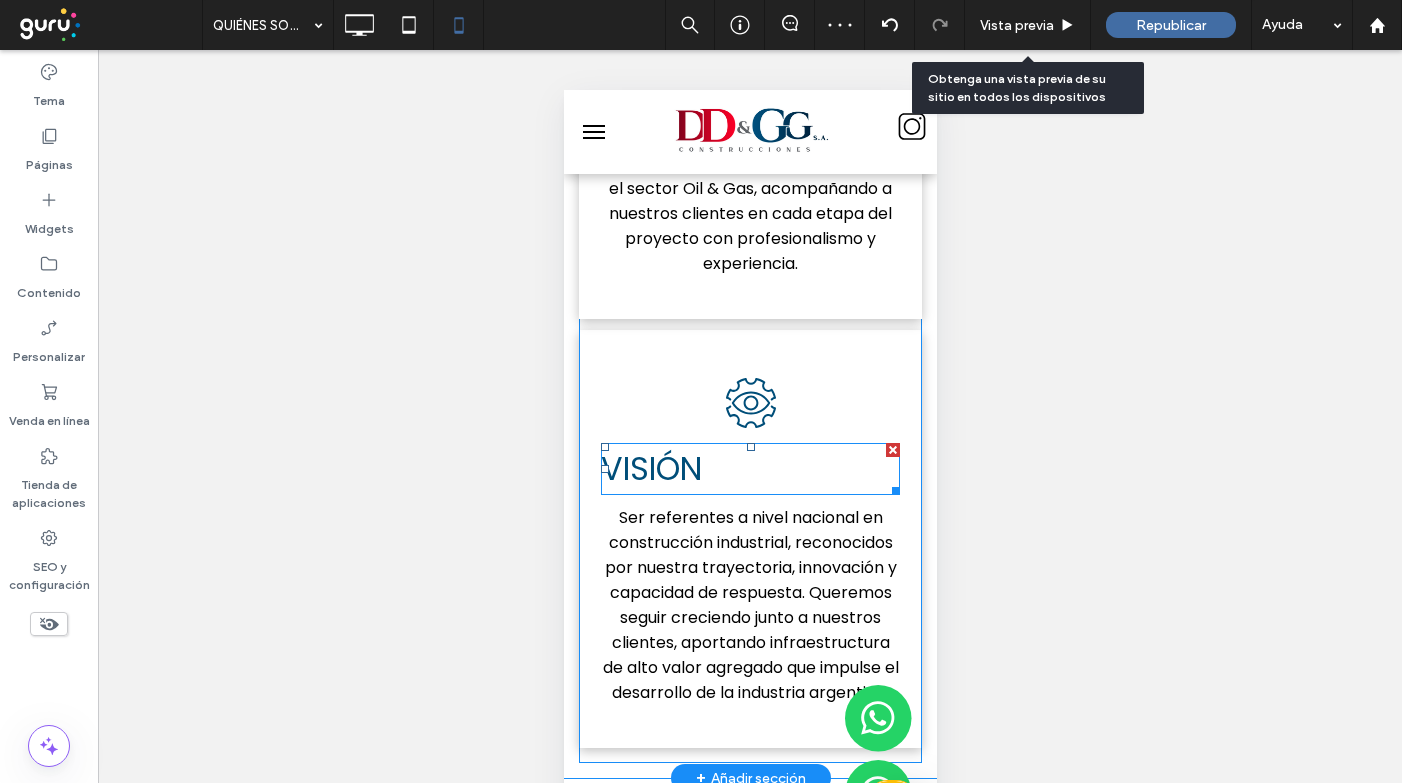 click on "VISIÓN" at bounding box center [650, 468] 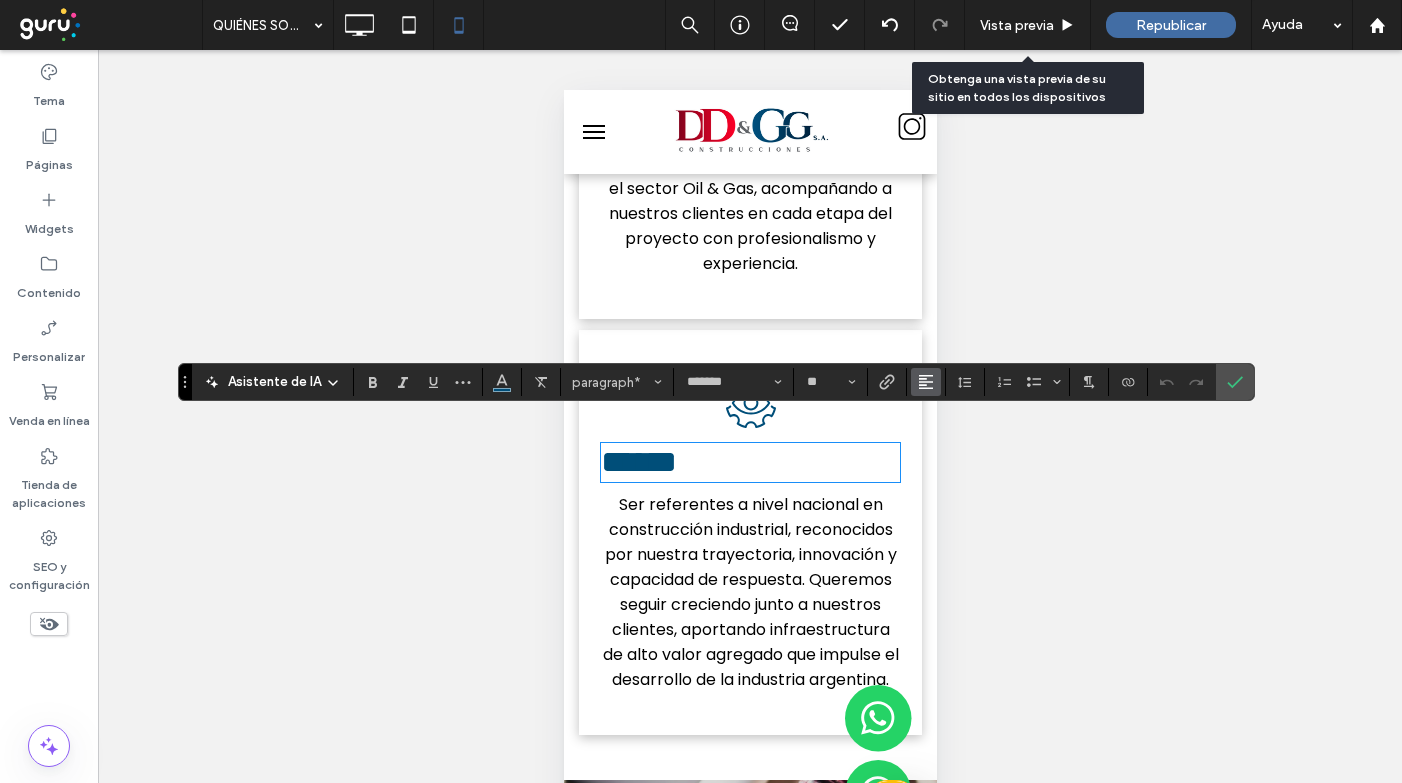 click 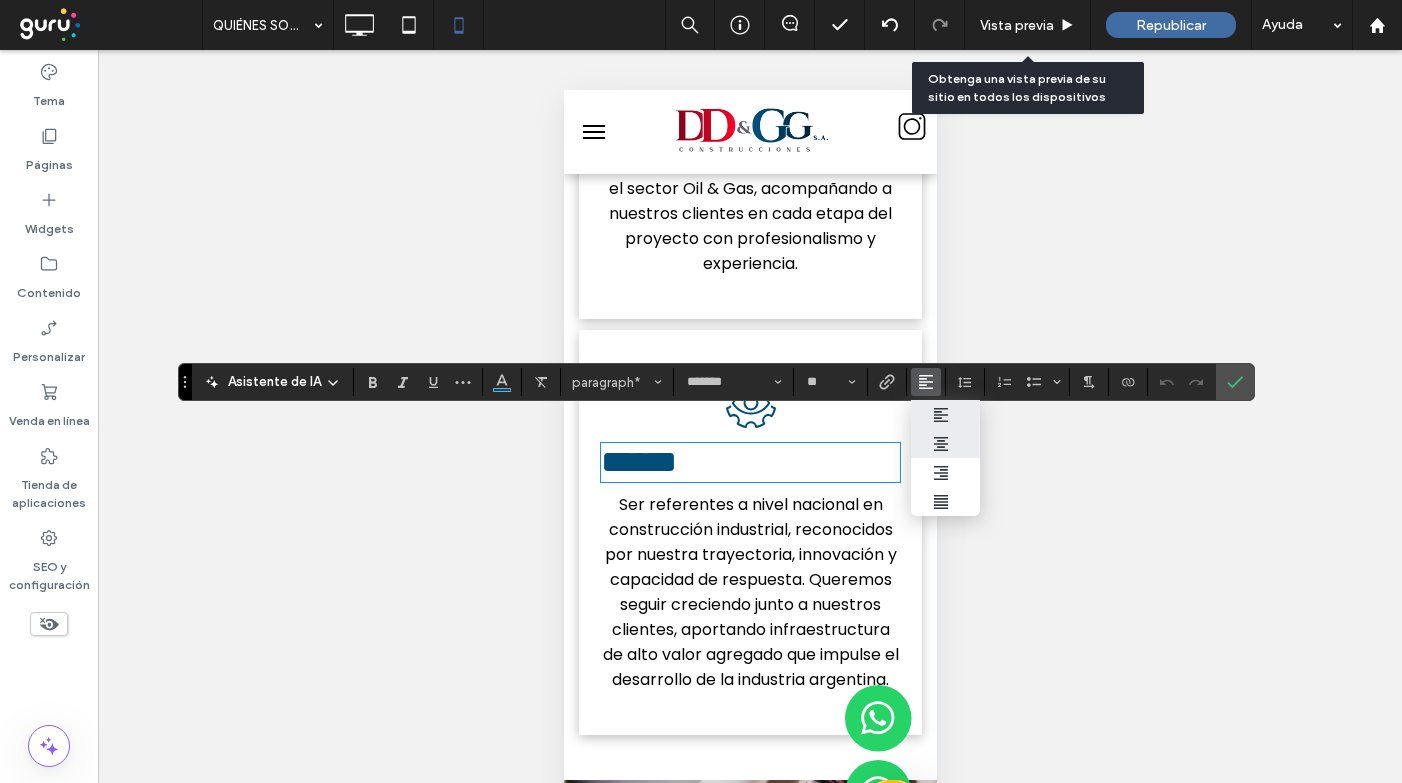 click 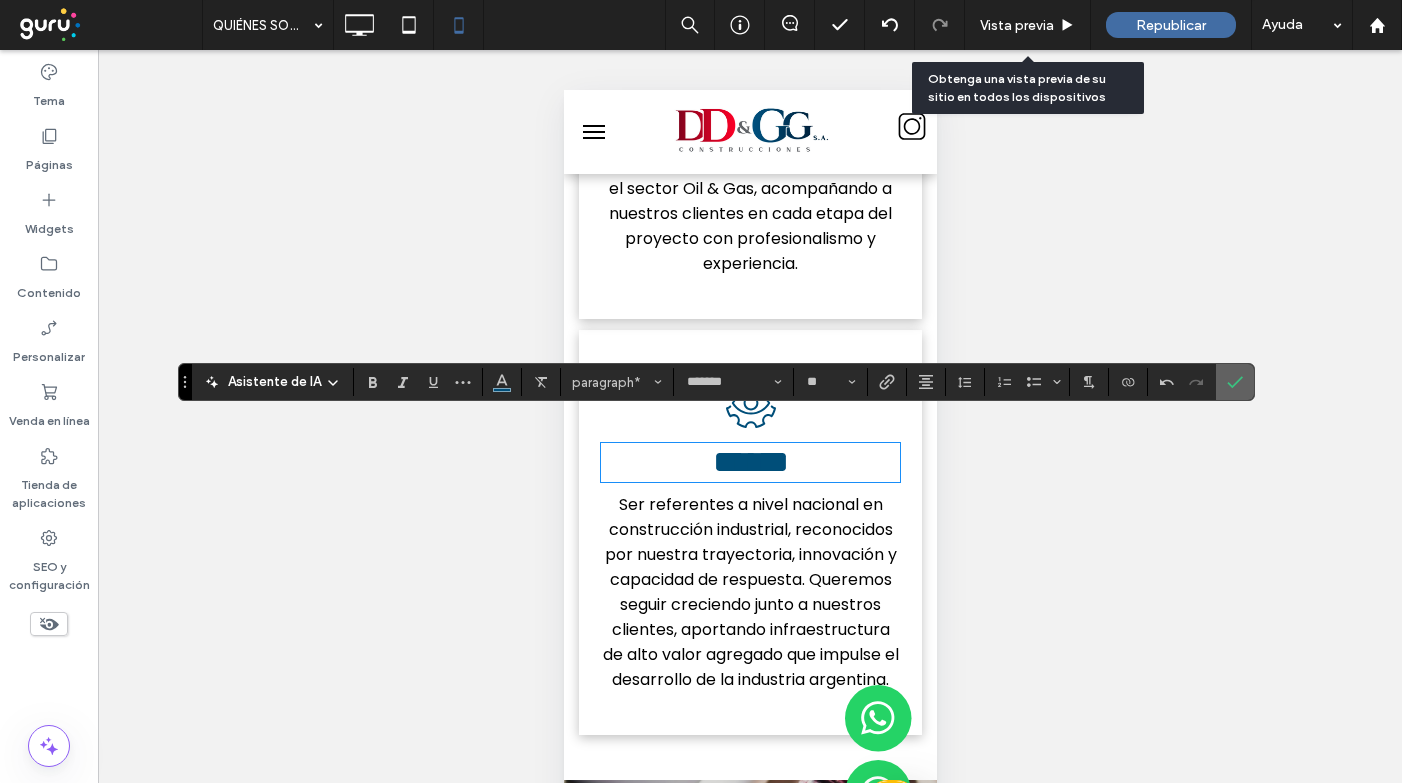 click at bounding box center [1235, 382] 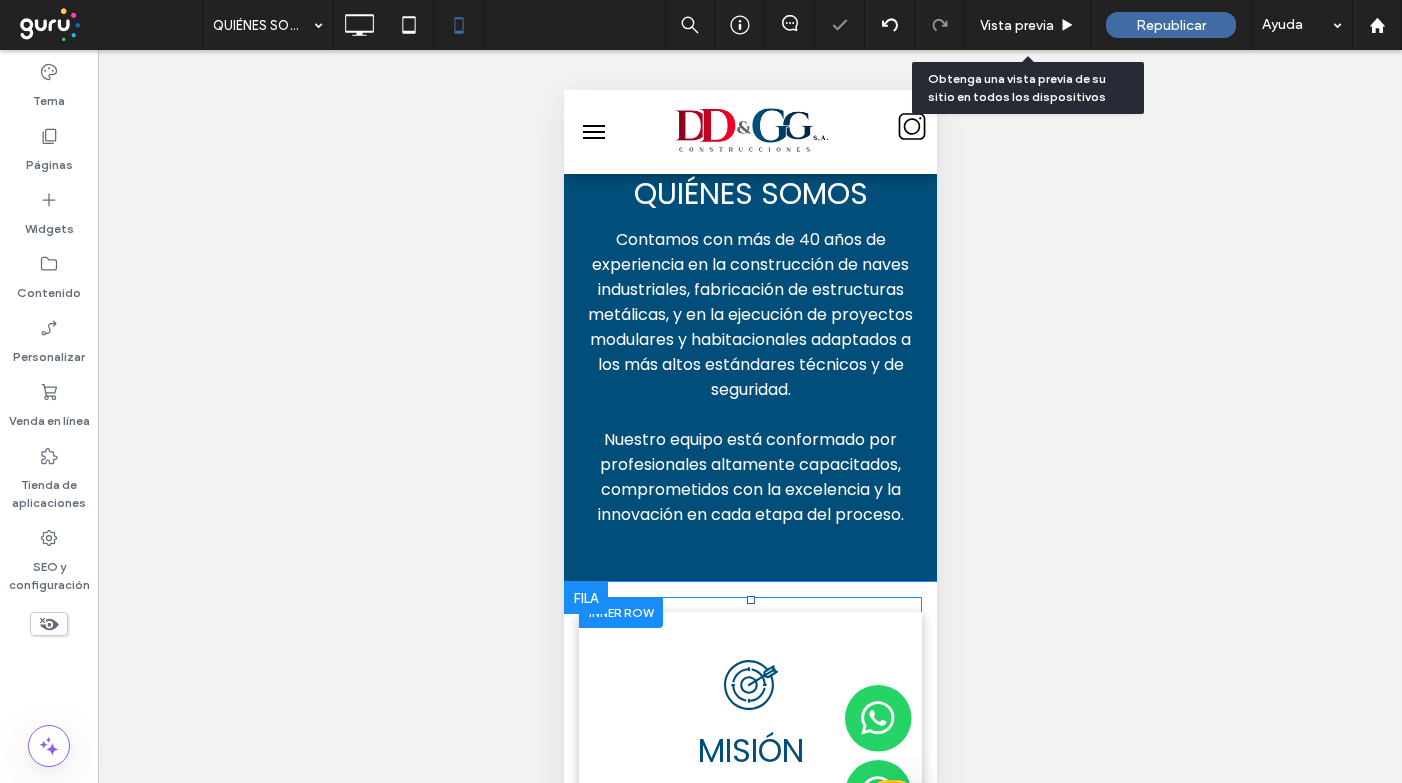 scroll, scrollTop: 937, scrollLeft: 0, axis: vertical 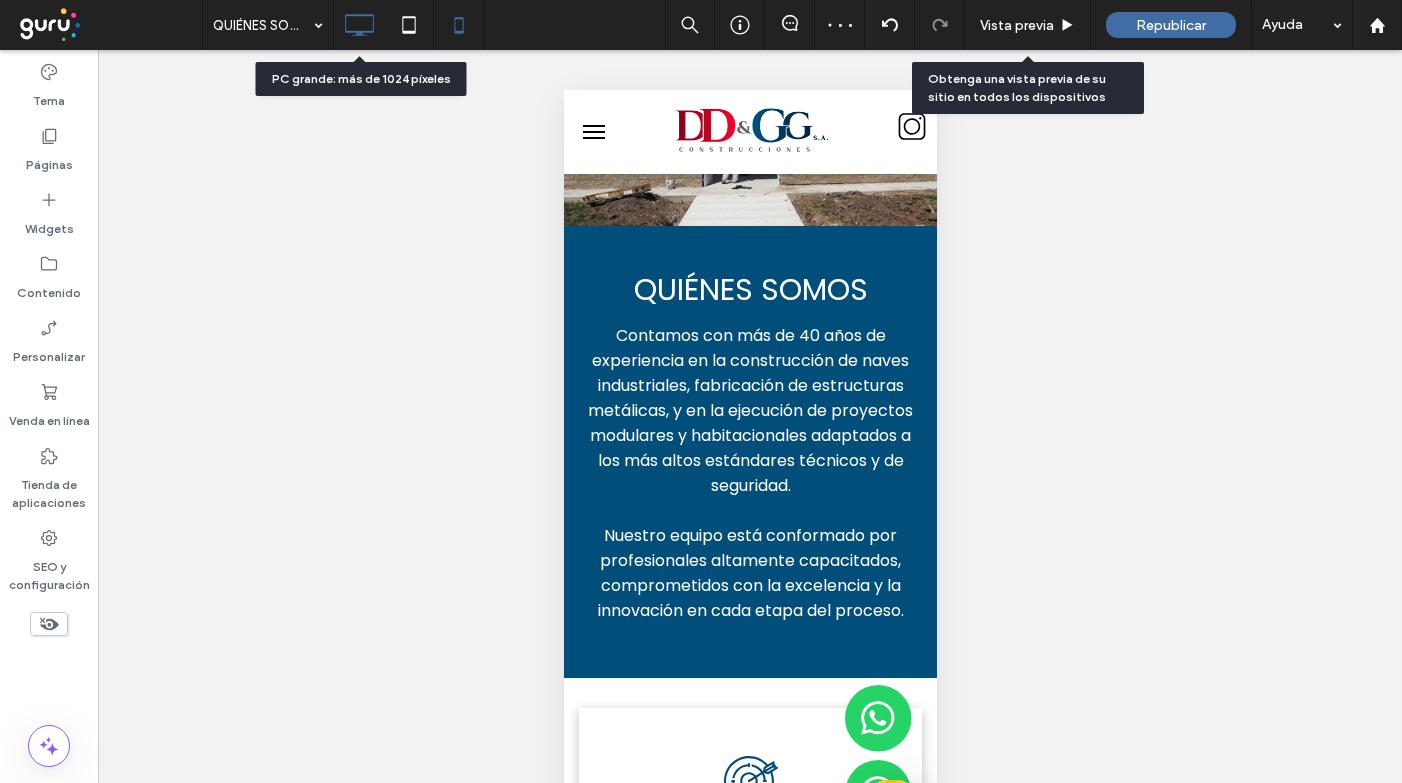 click 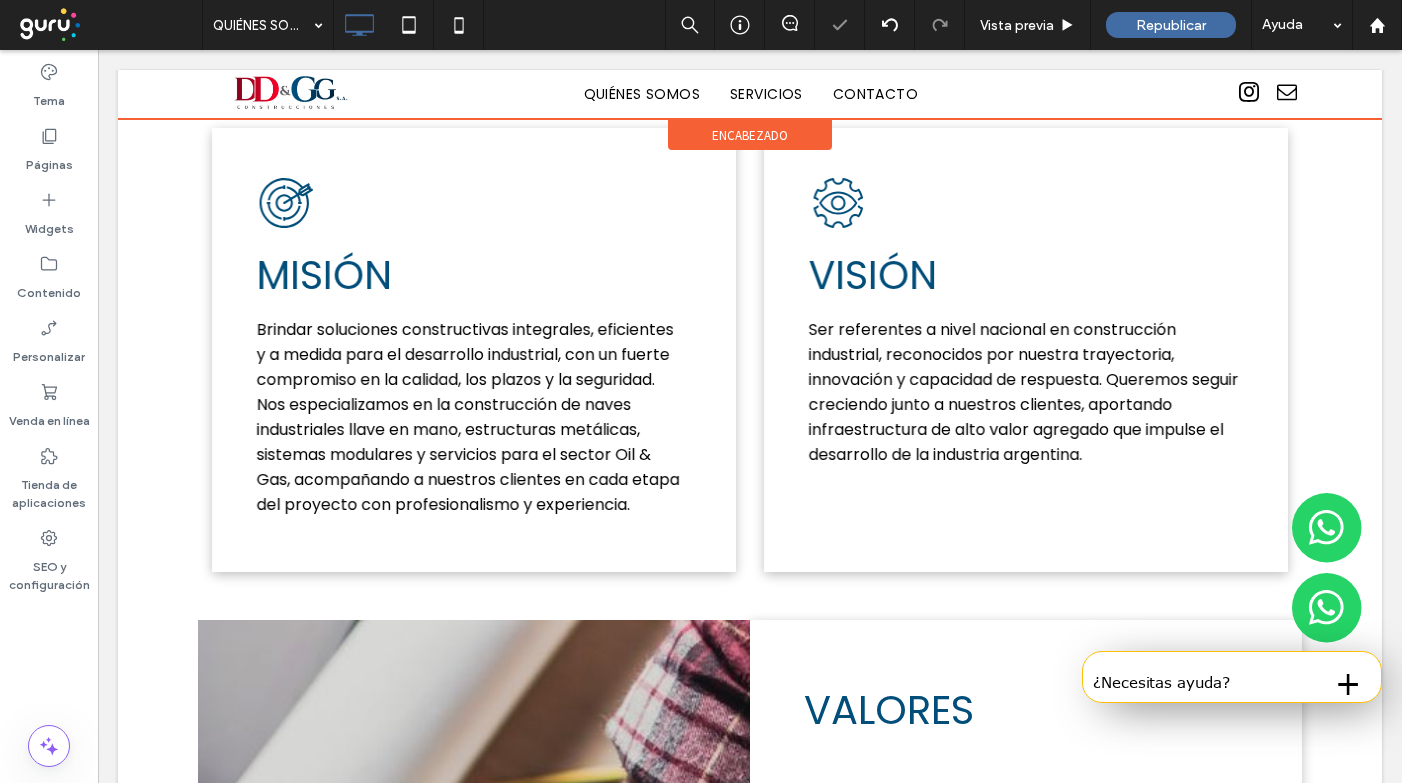 scroll, scrollTop: 1352, scrollLeft: 0, axis: vertical 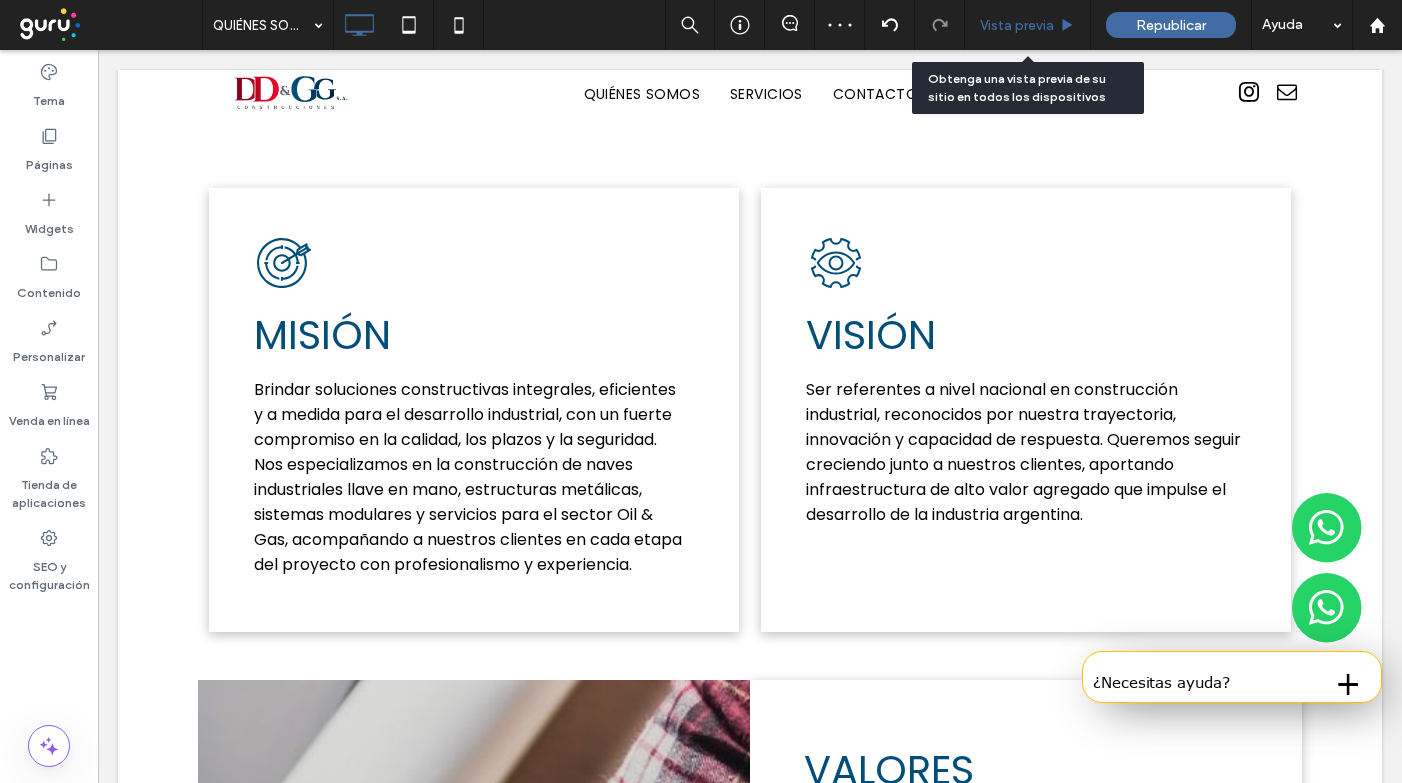 click on "Vista previa" at bounding box center (1017, 25) 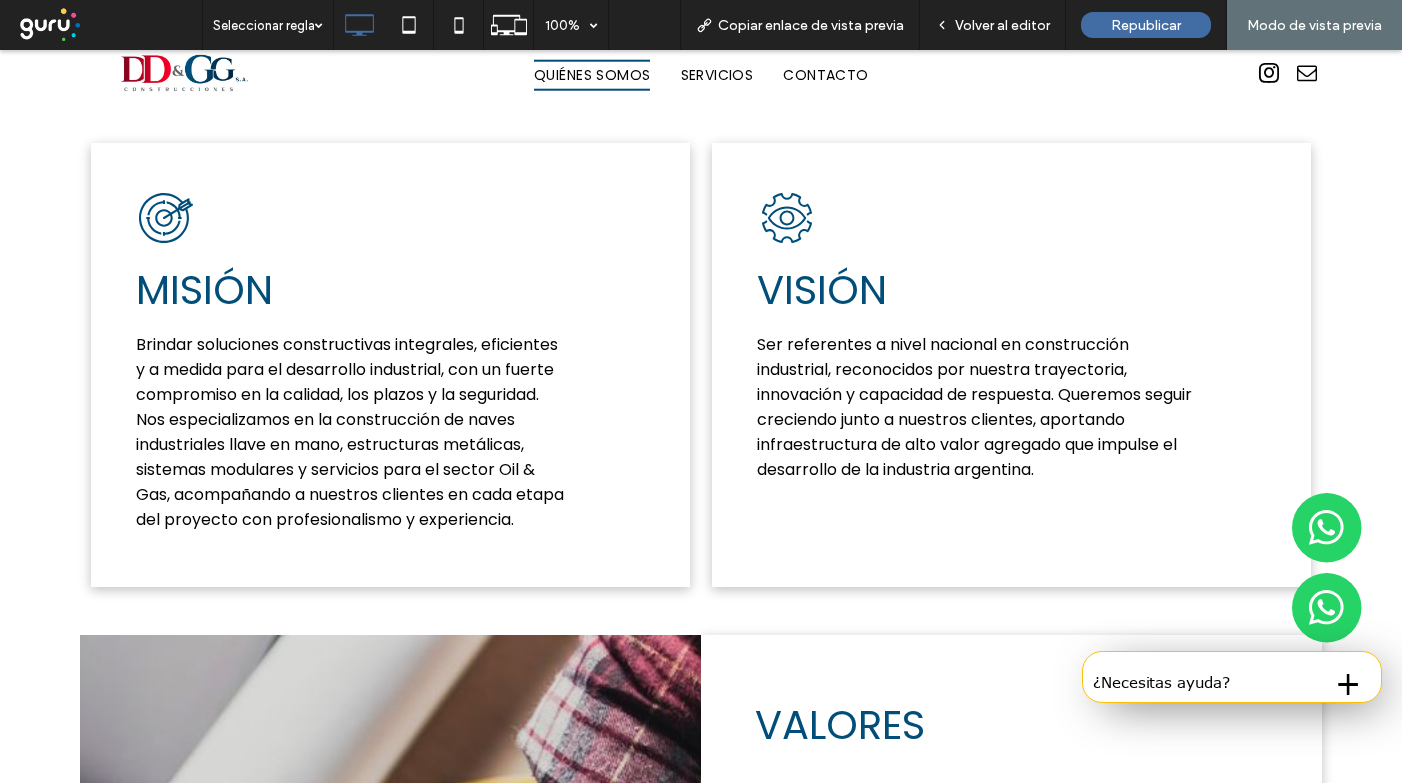 scroll, scrollTop: 1328, scrollLeft: 0, axis: vertical 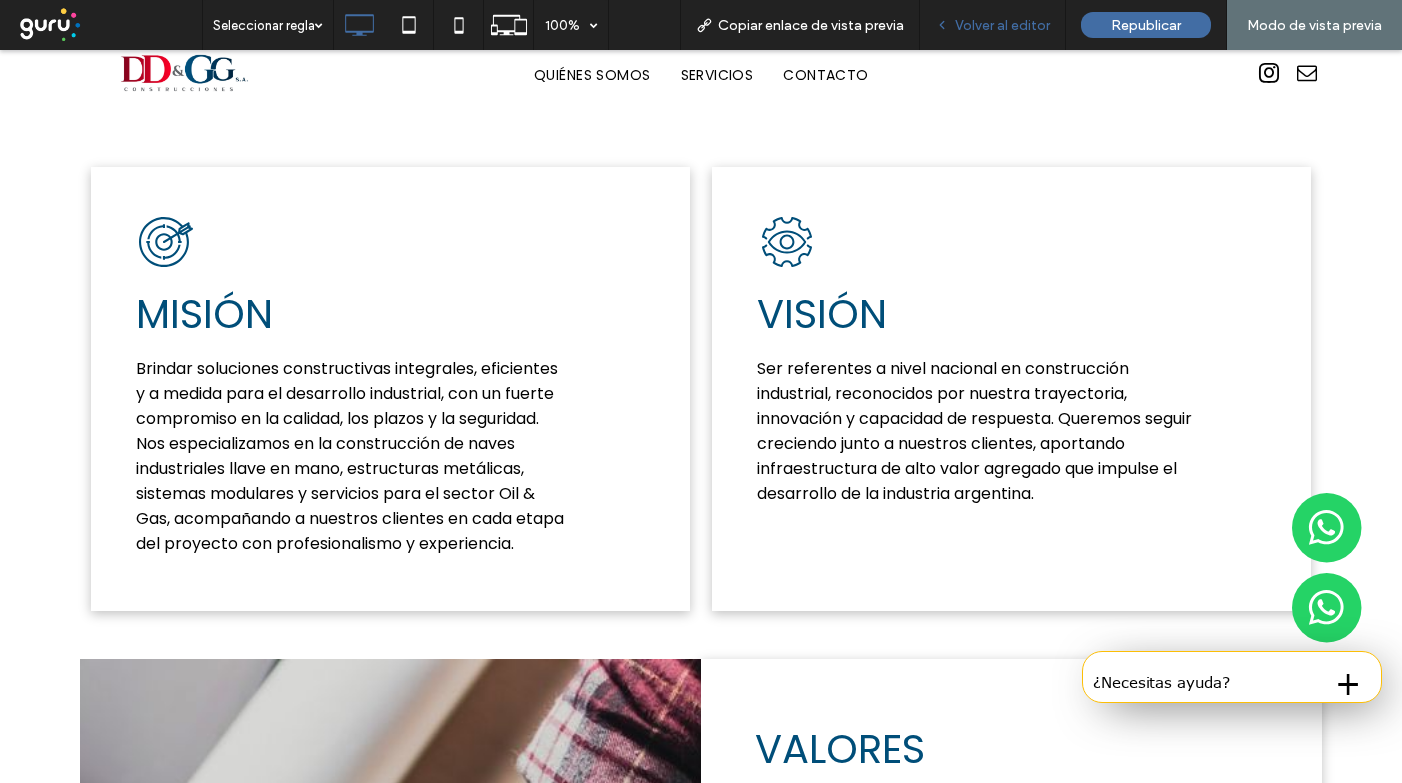 click on "Volver al editor" at bounding box center (1002, 25) 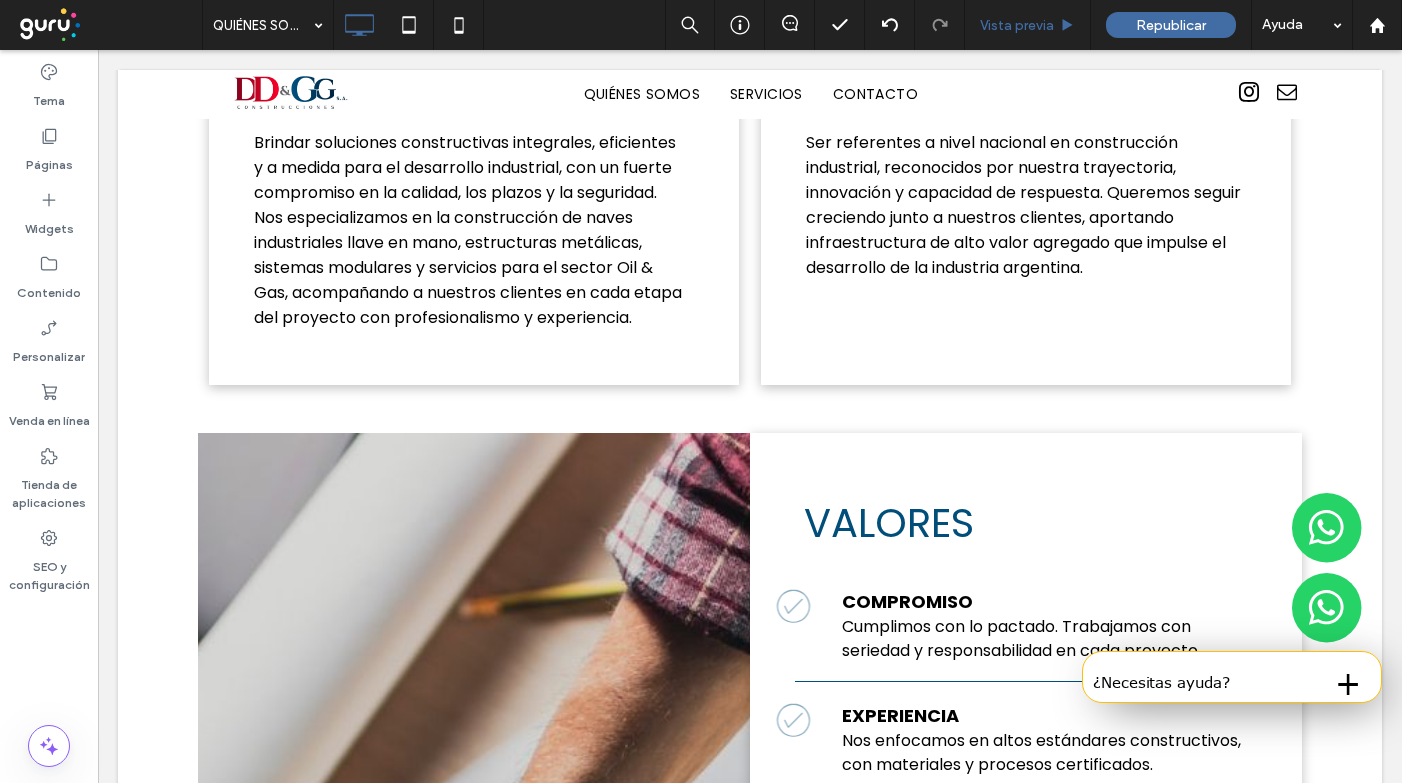 click on "Vista previa" at bounding box center [1017, 25] 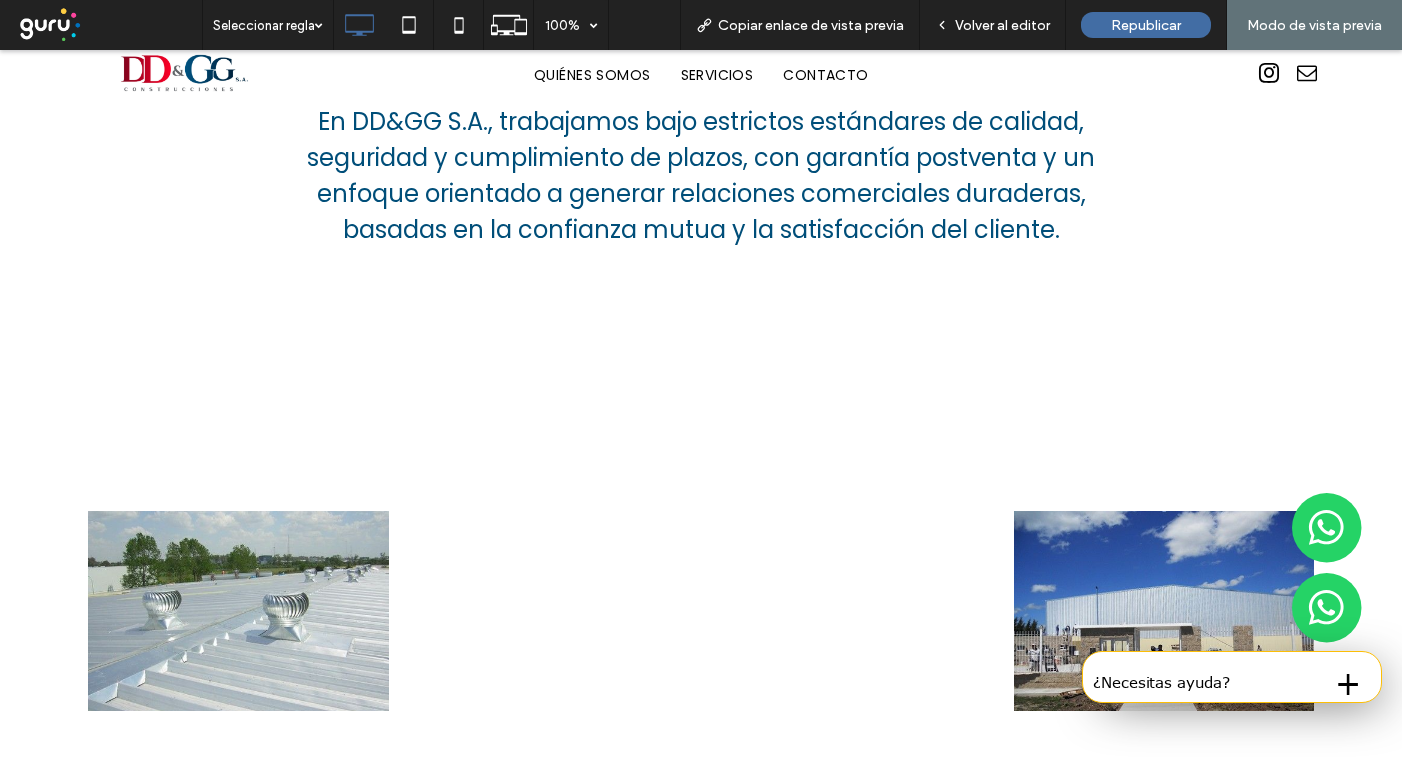 scroll, scrollTop: 5037, scrollLeft: 0, axis: vertical 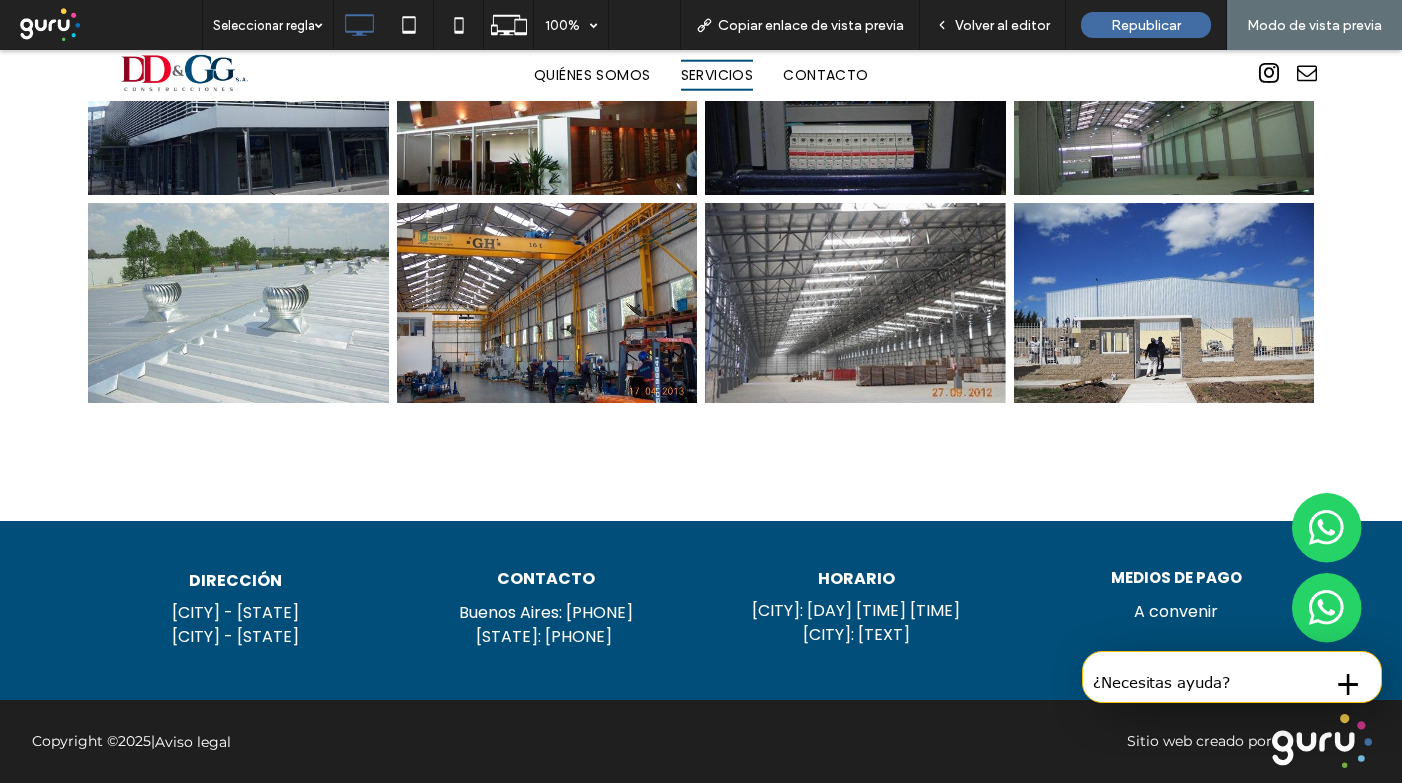 click on "SERVICIOS" at bounding box center (717, 75) 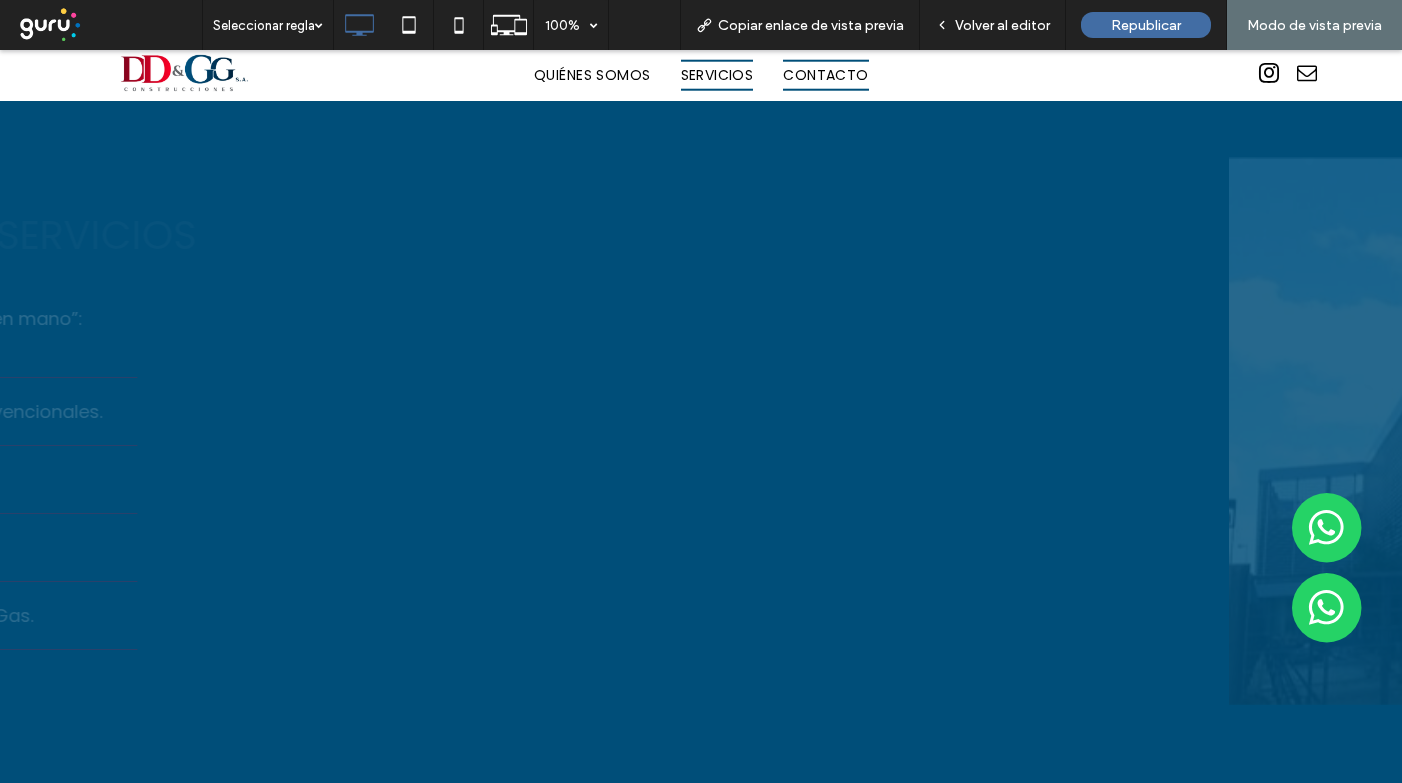 scroll, scrollTop: 3882, scrollLeft: 0, axis: vertical 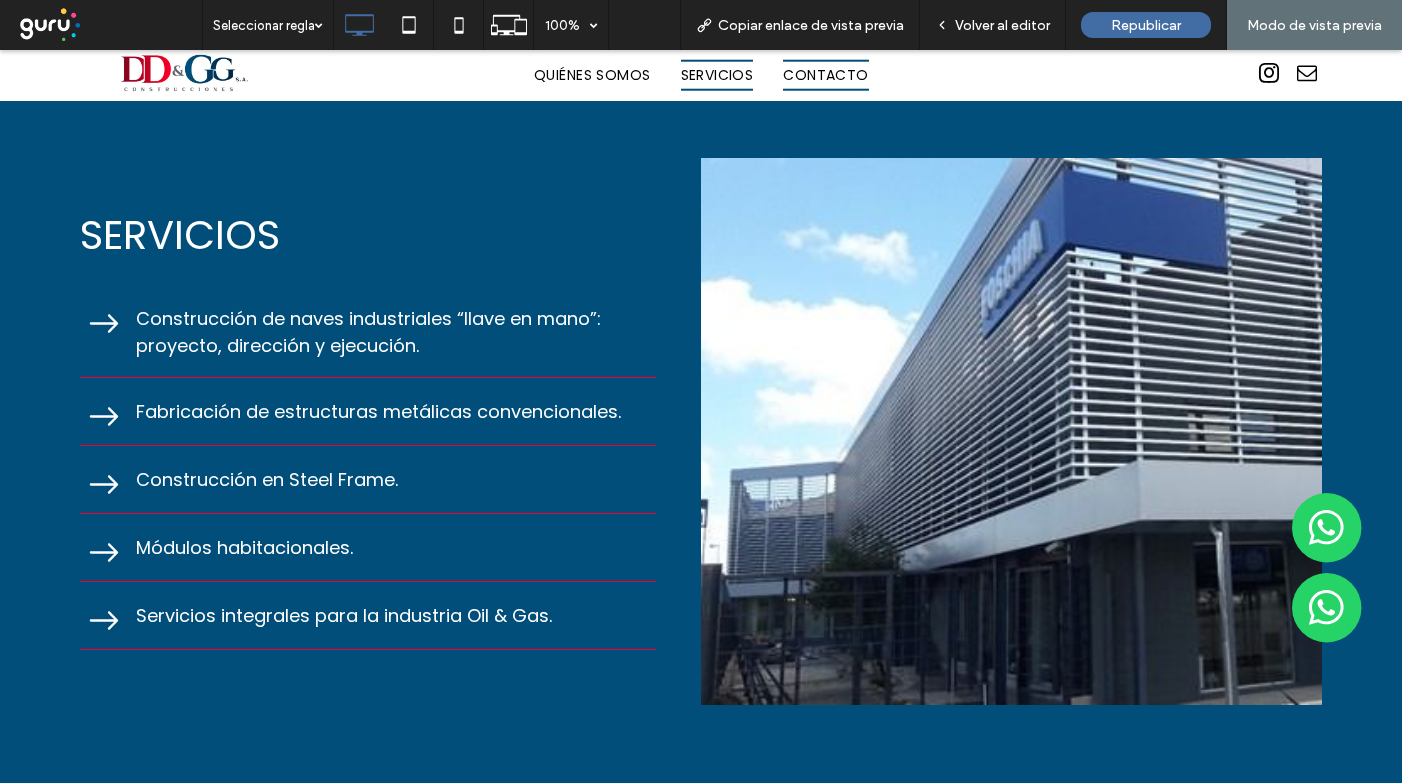 click on "CONTACTO" at bounding box center (825, 75) 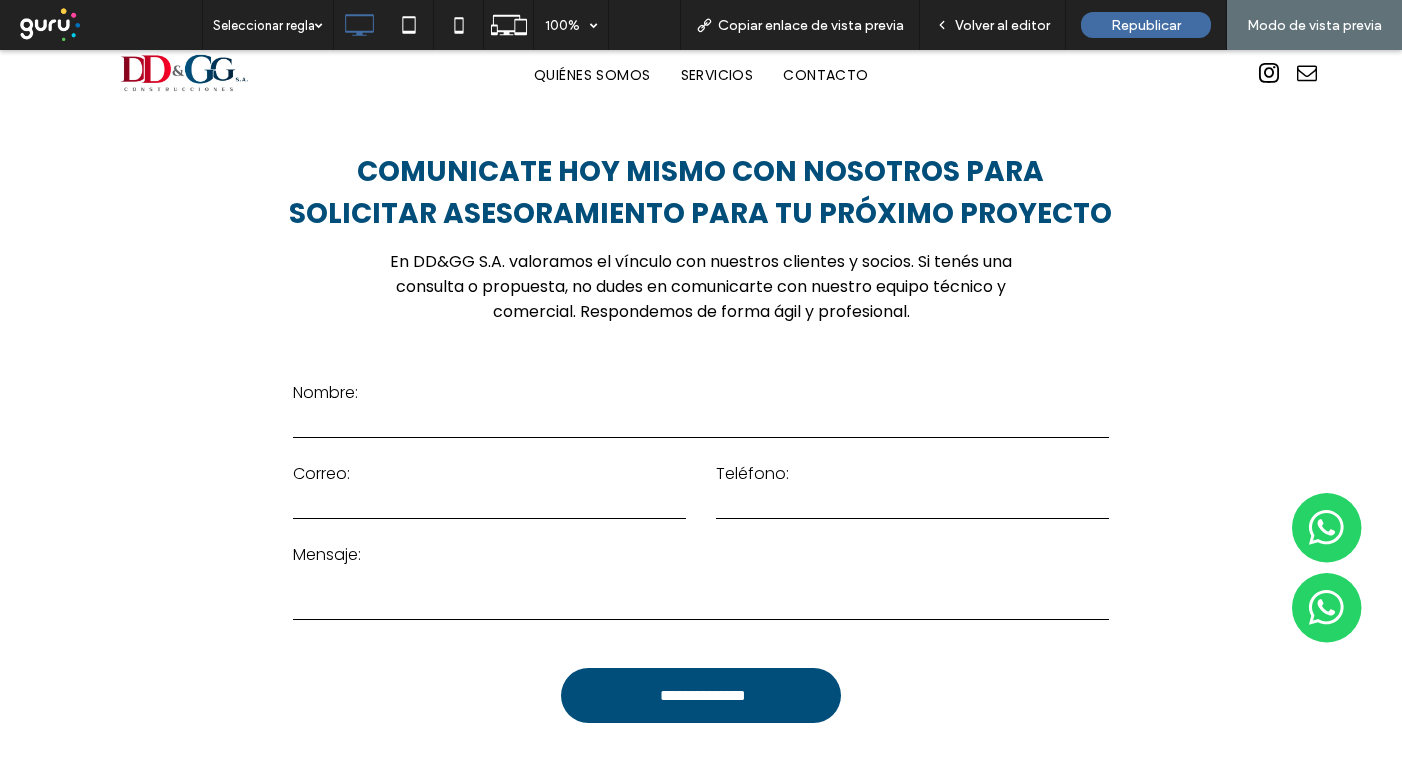 scroll, scrollTop: 0, scrollLeft: 0, axis: both 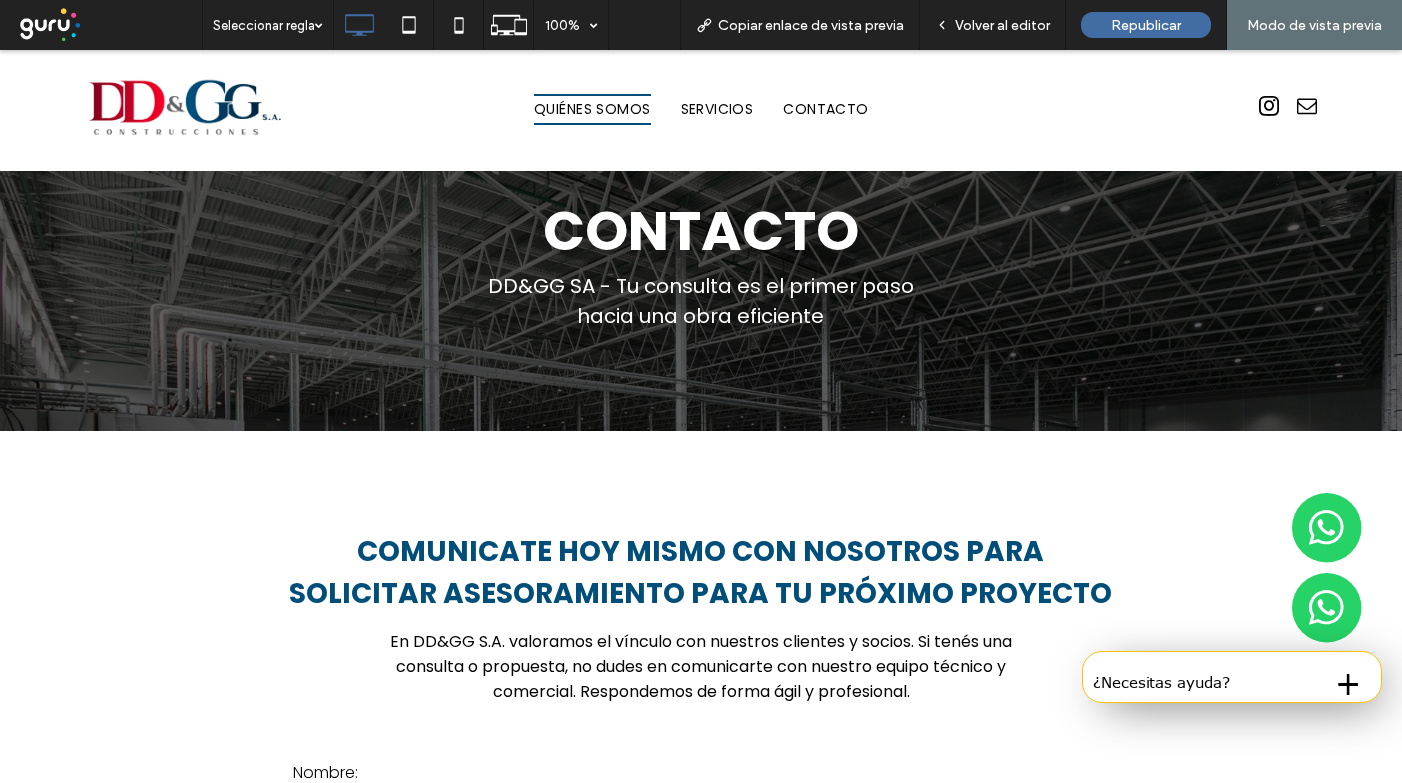 click on "QUIÉNES SOMOS" at bounding box center [592, 109] 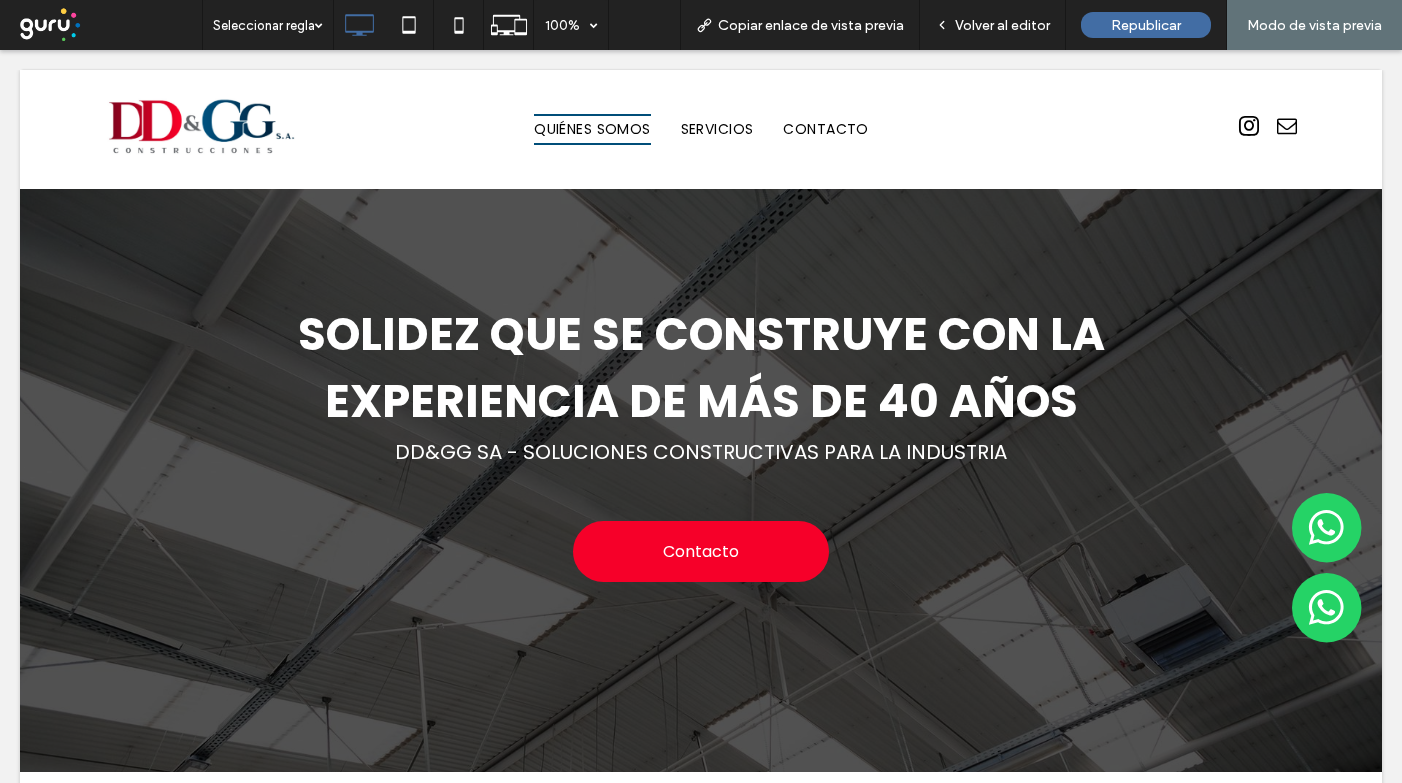 scroll, scrollTop: 0, scrollLeft: 0, axis: both 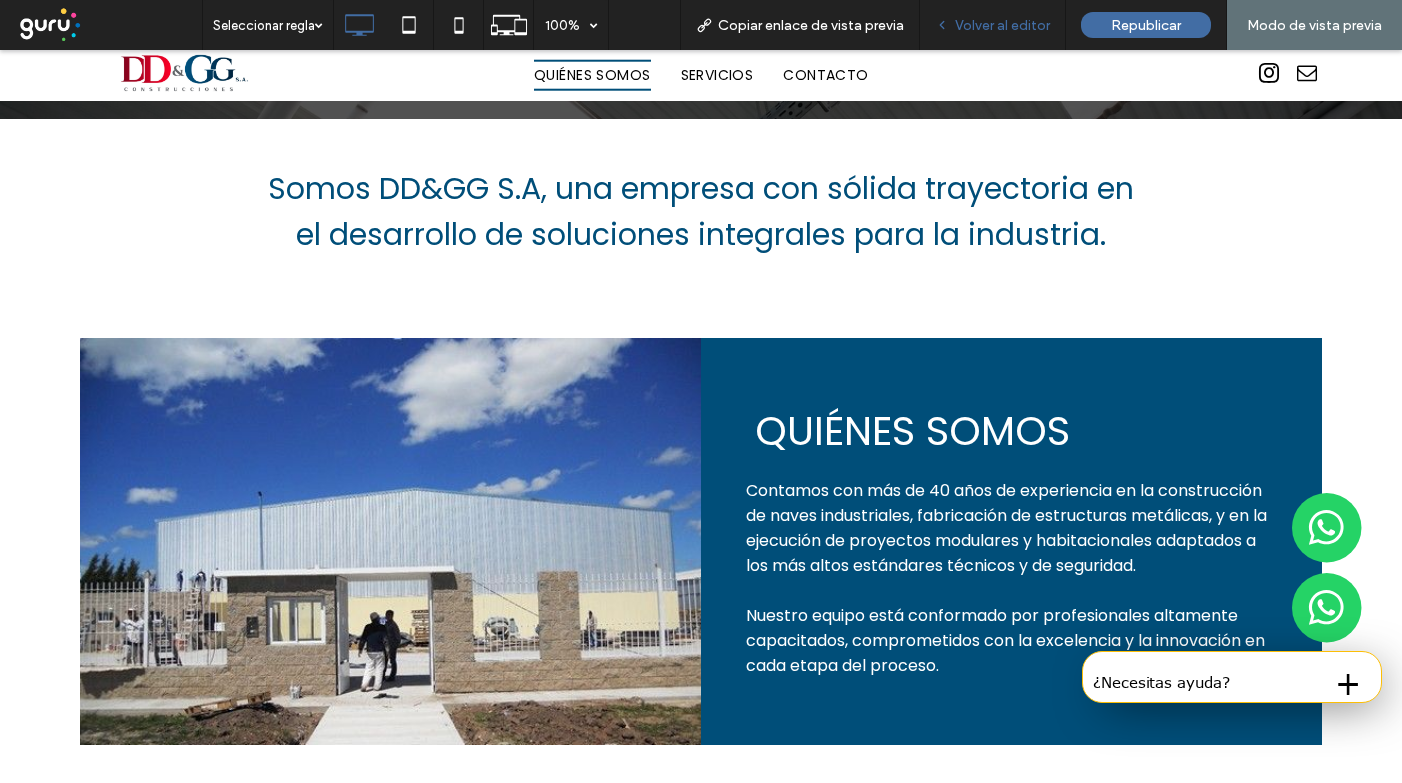 click on "Volver al editor" at bounding box center (1002, 25) 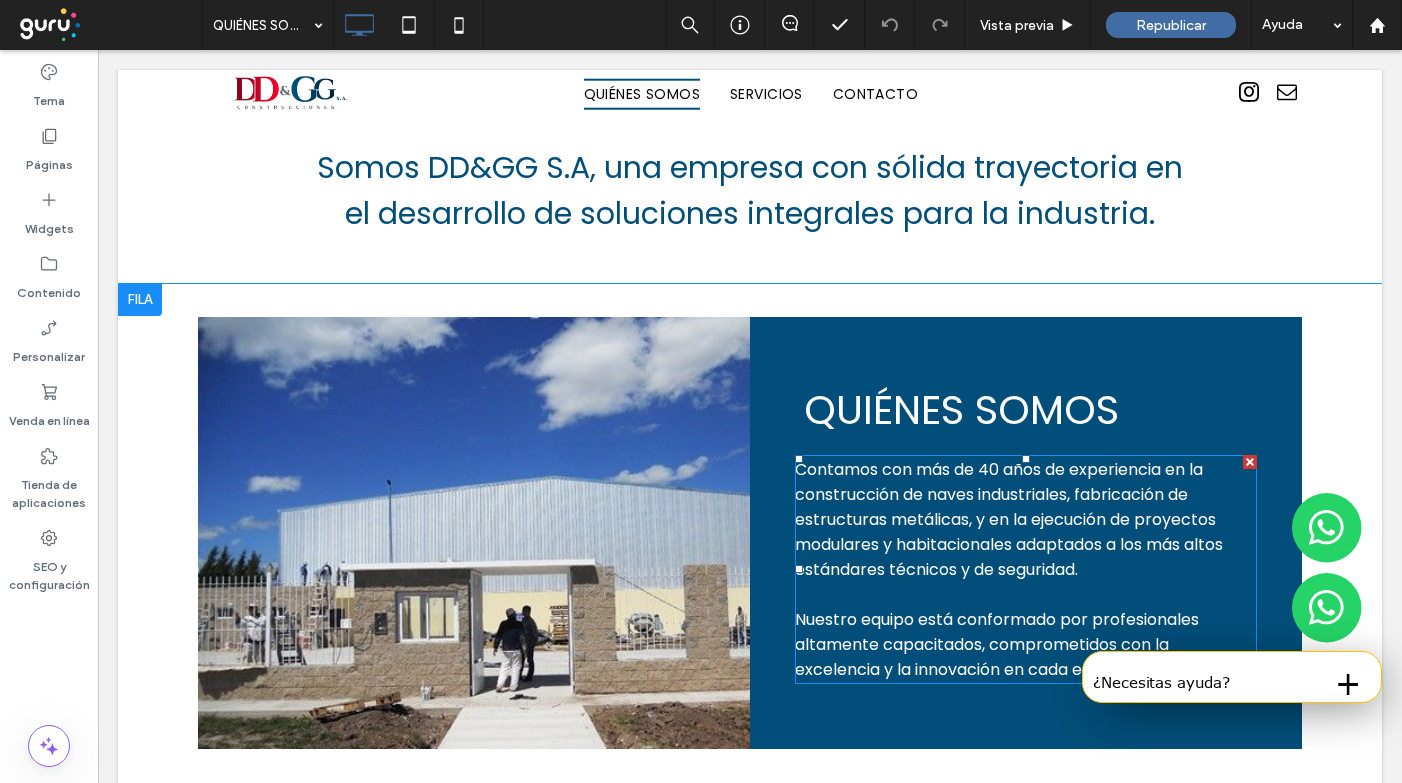 scroll, scrollTop: 675, scrollLeft: 0, axis: vertical 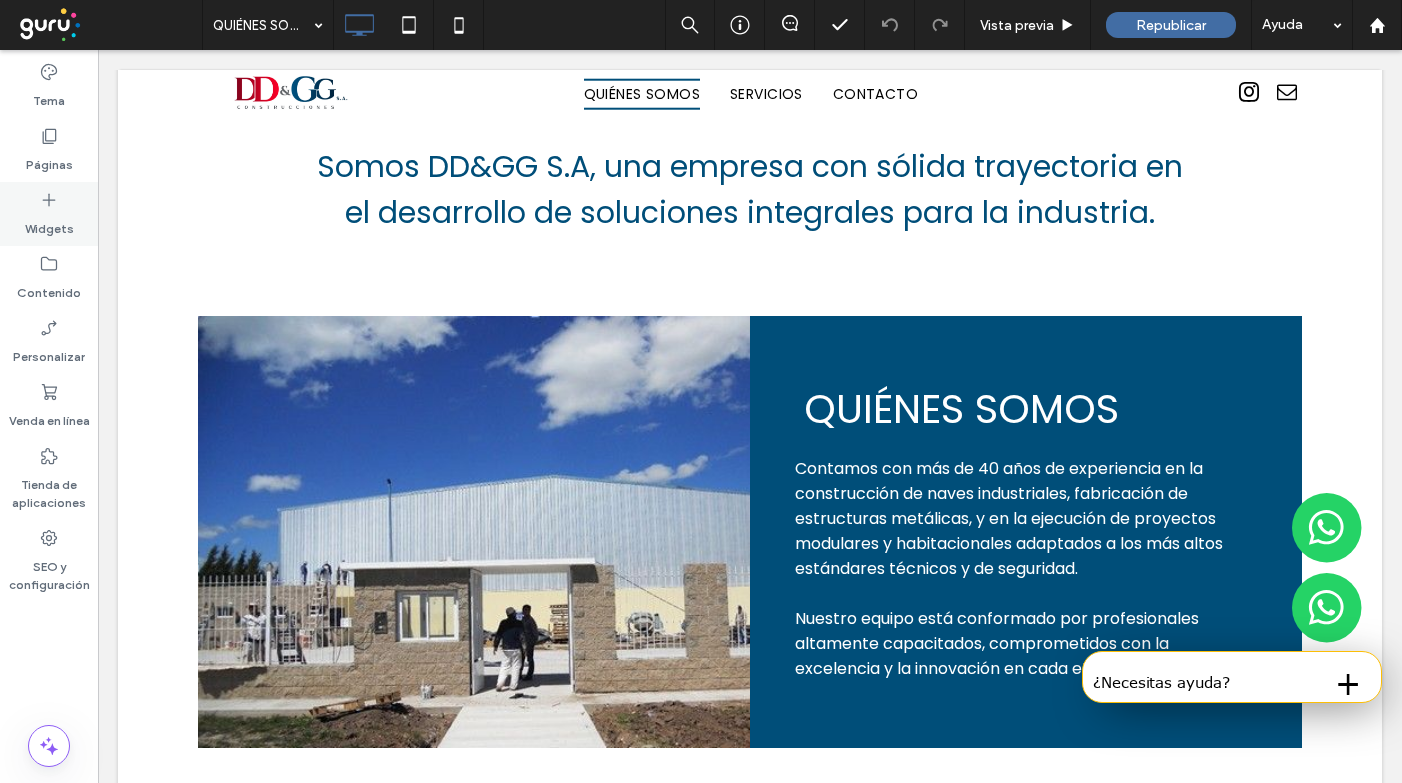 click on "Widgets" at bounding box center [49, 214] 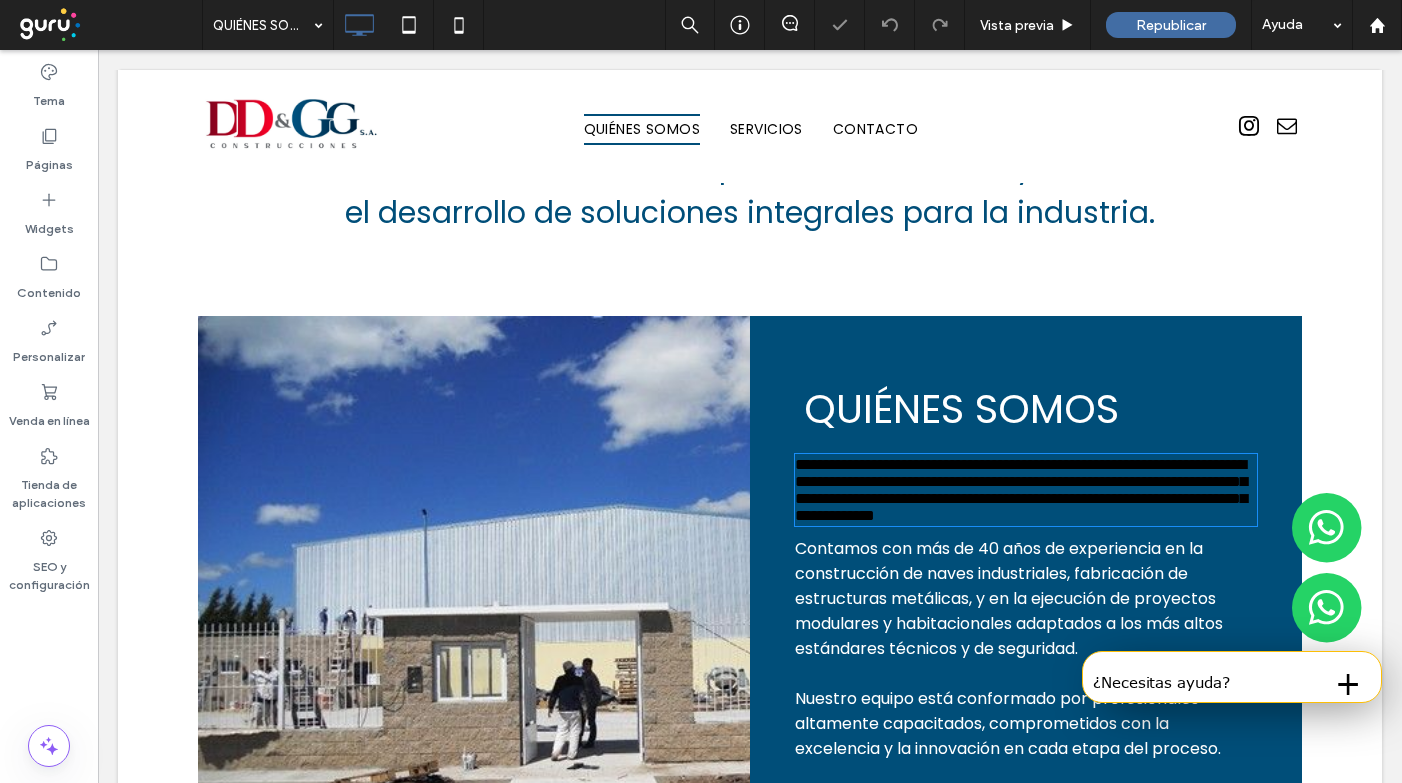 type on "*******" 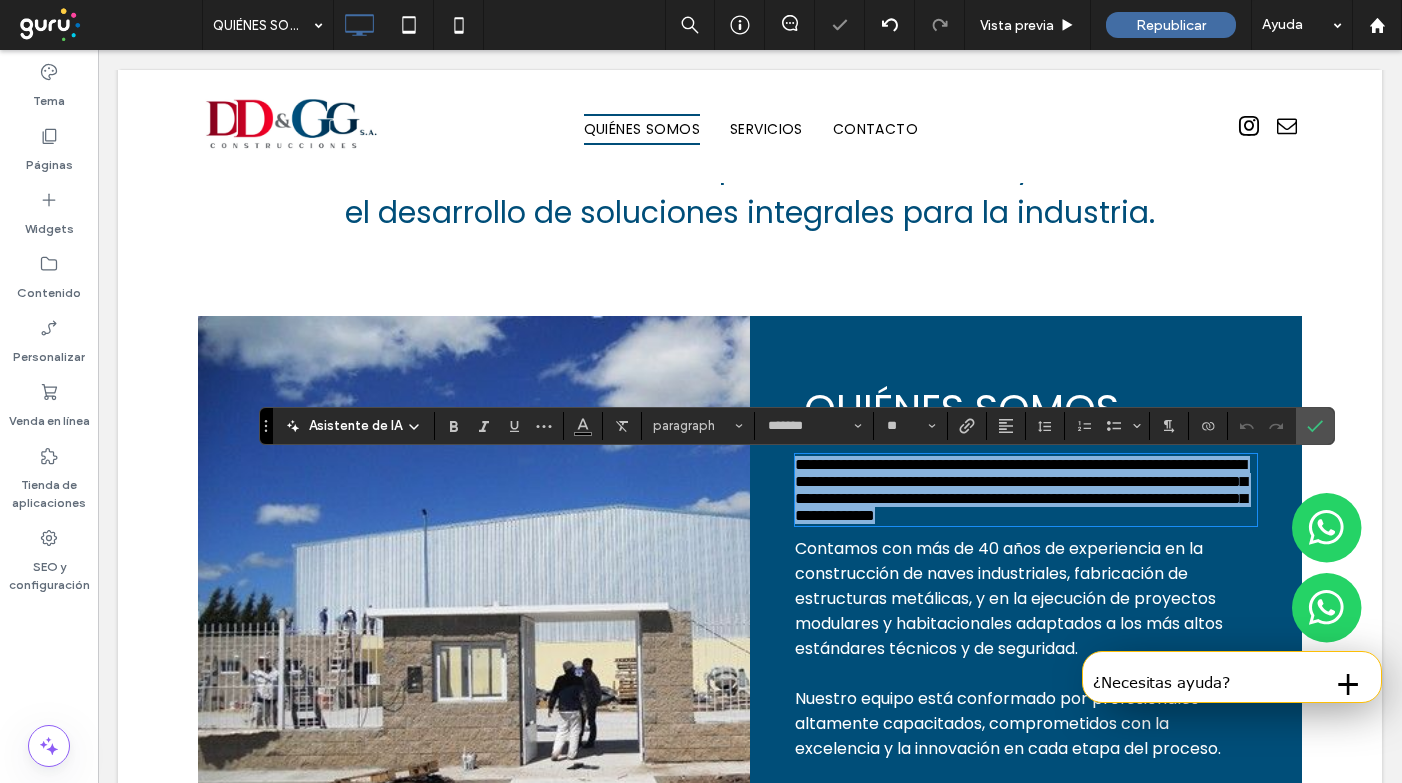 type 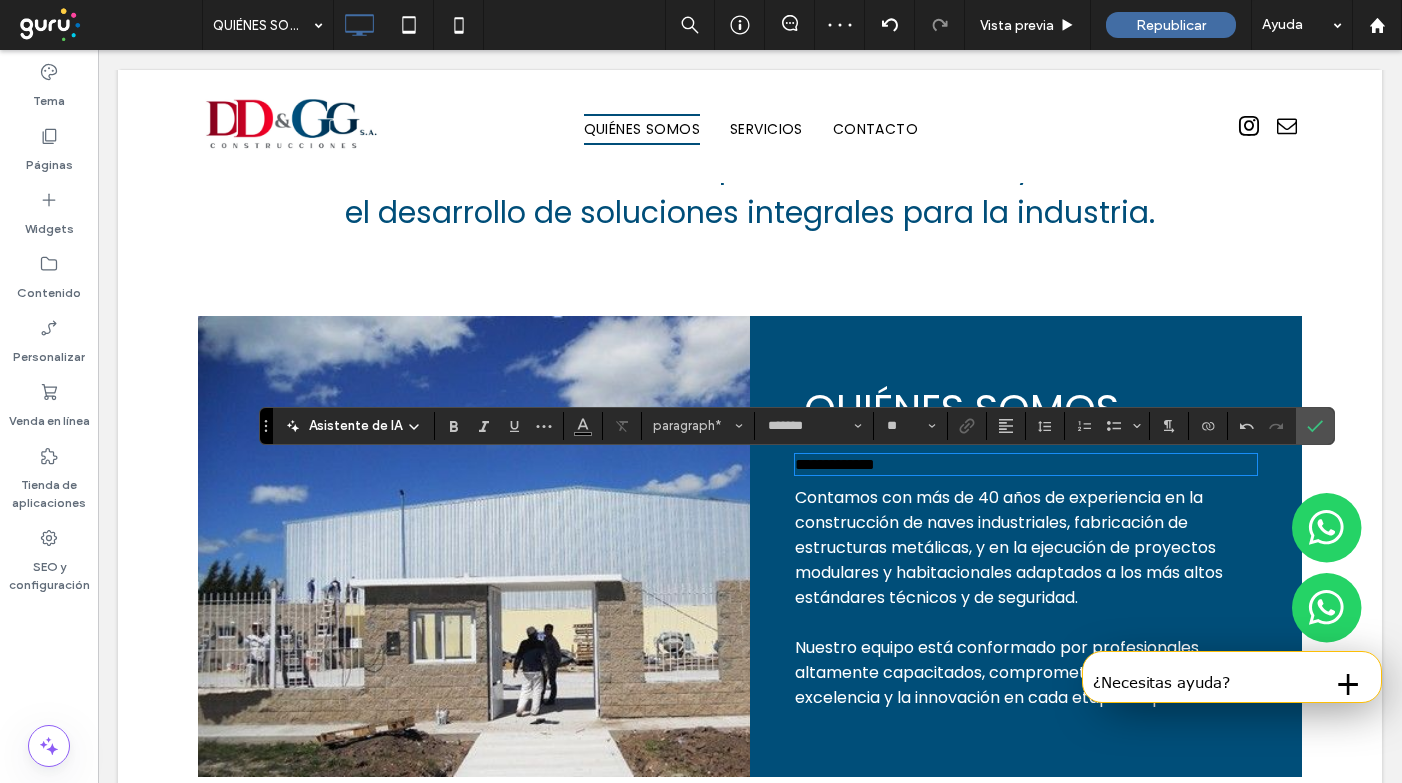 click on "**********" at bounding box center (1026, 464) 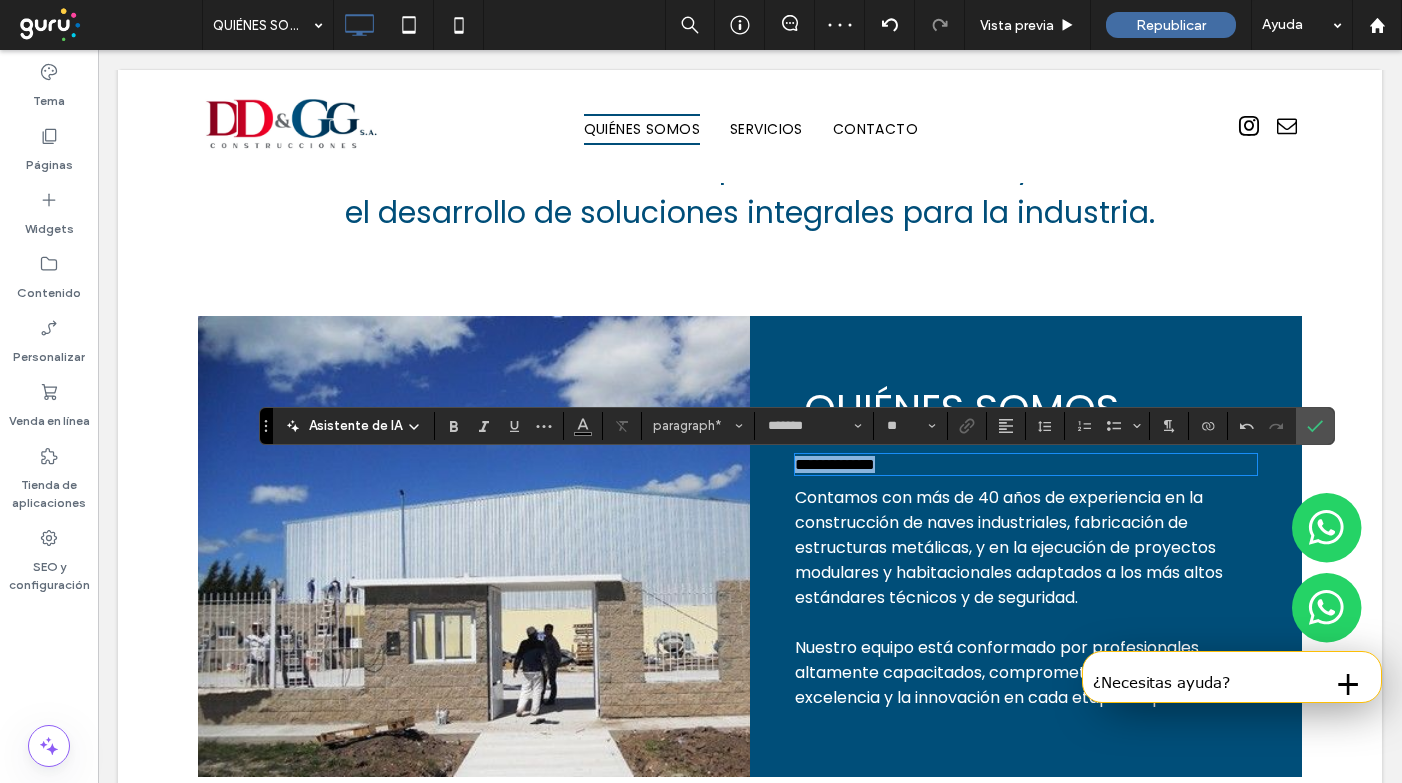 click on "**********" at bounding box center (1026, 464) 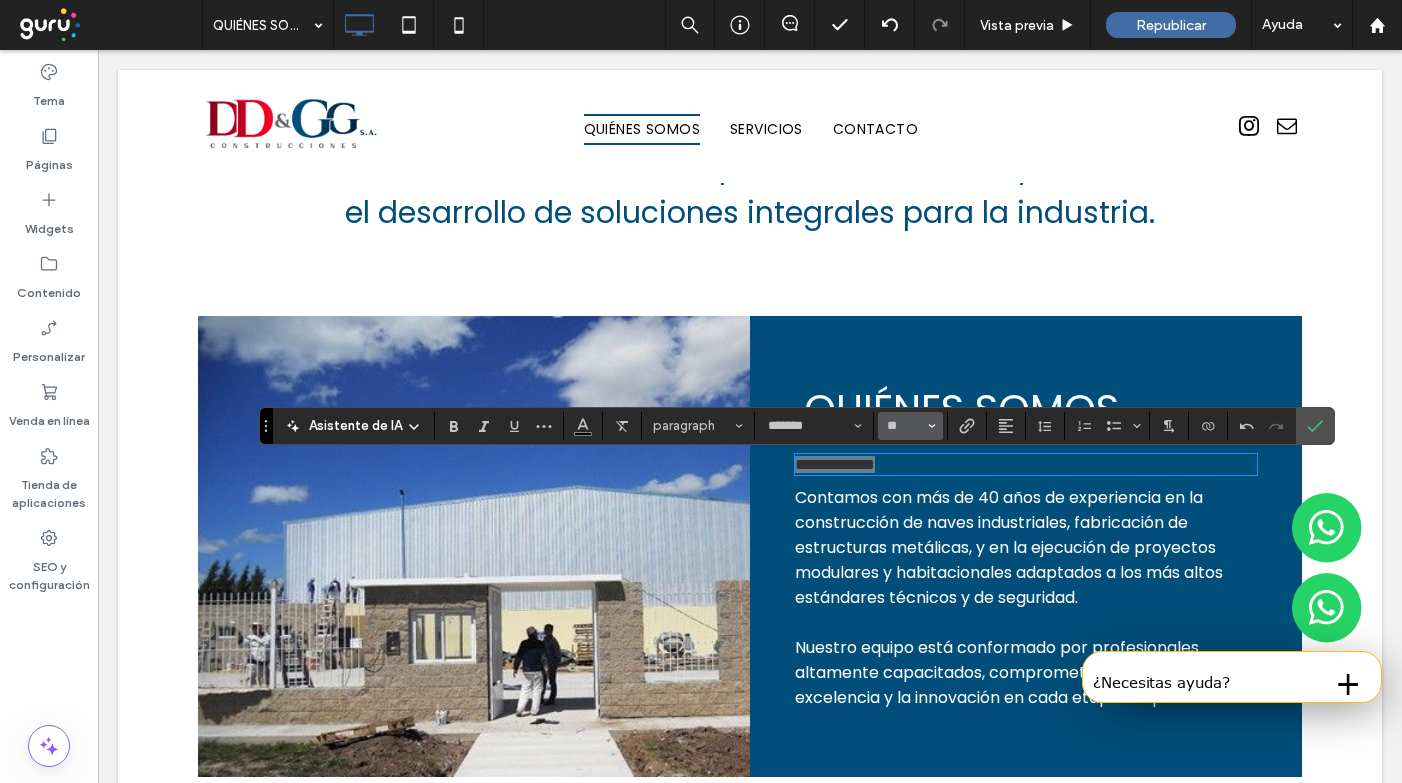 click on "**" at bounding box center (910, 426) 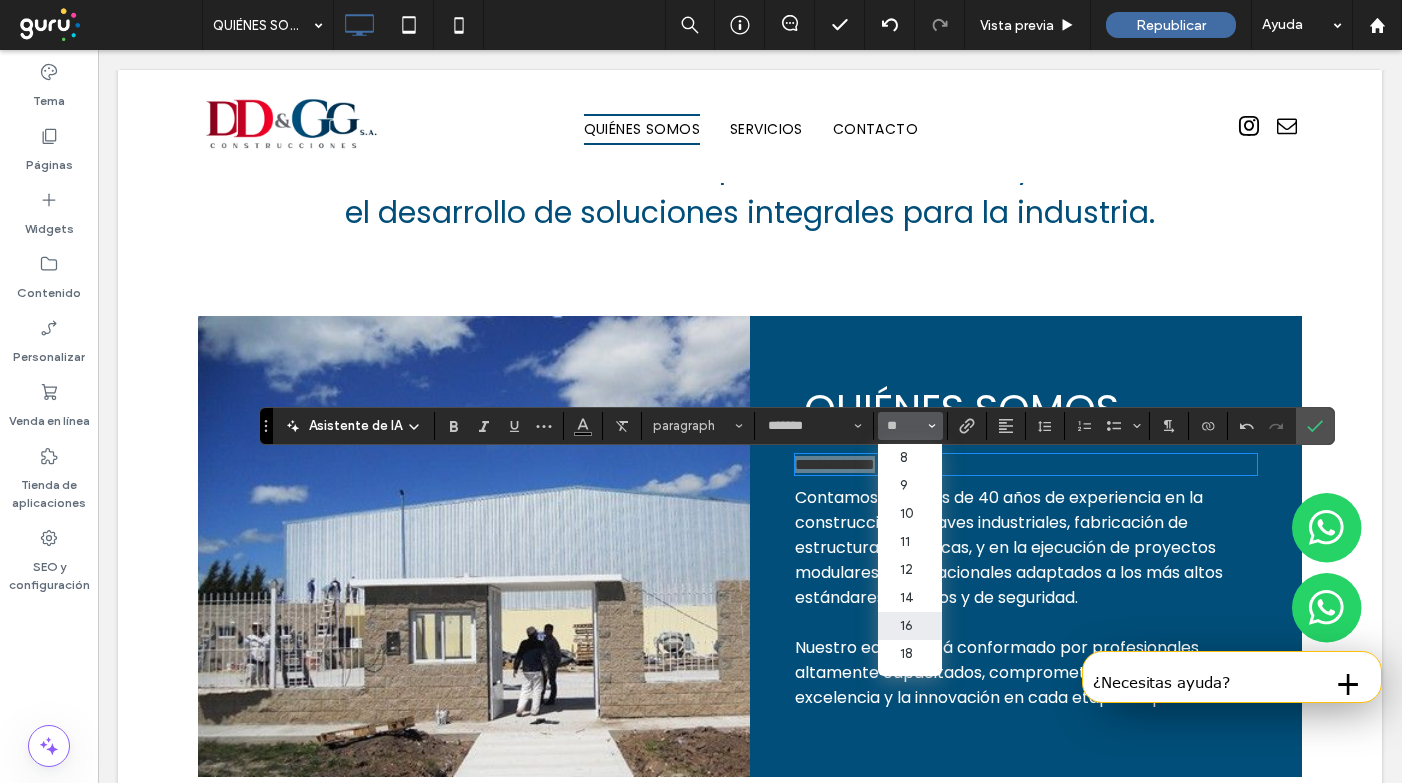 type 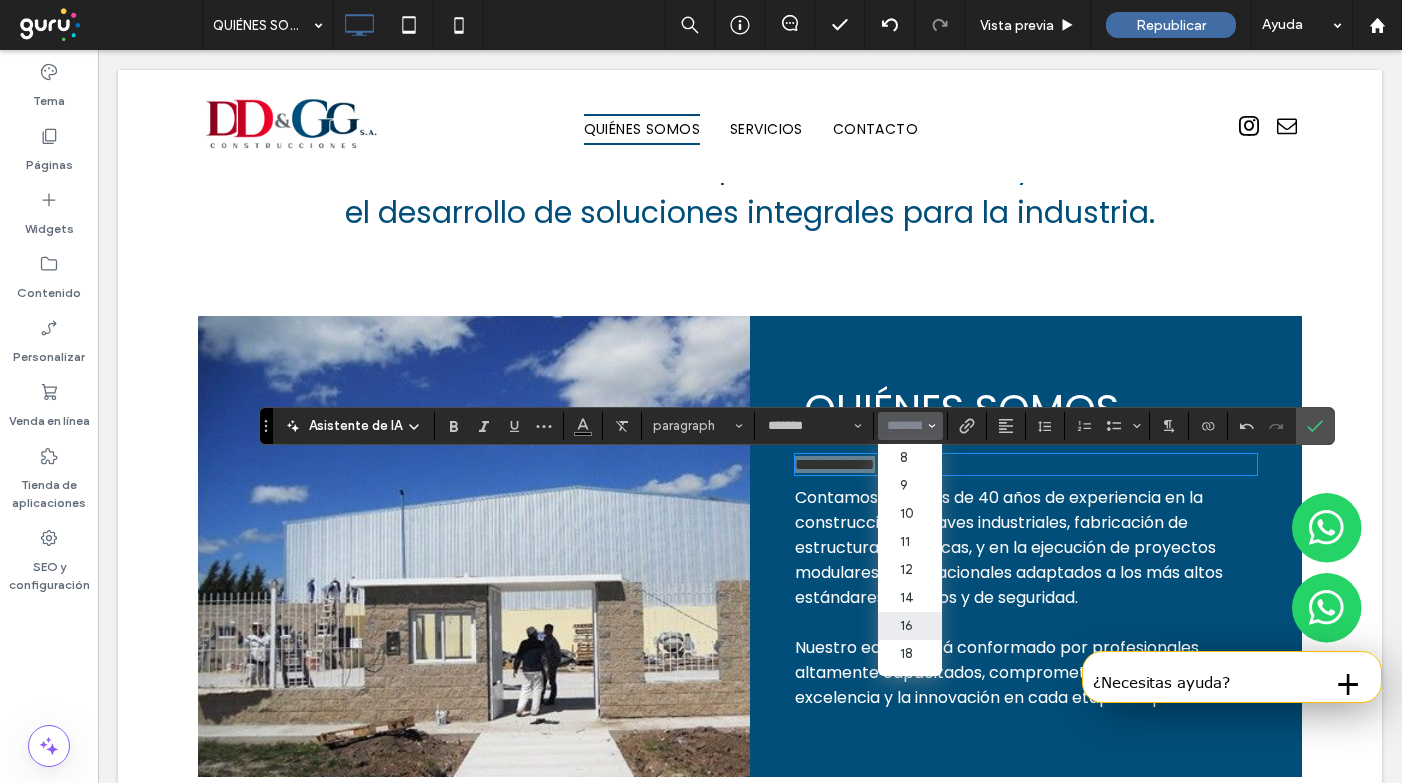 click at bounding box center (904, 426) 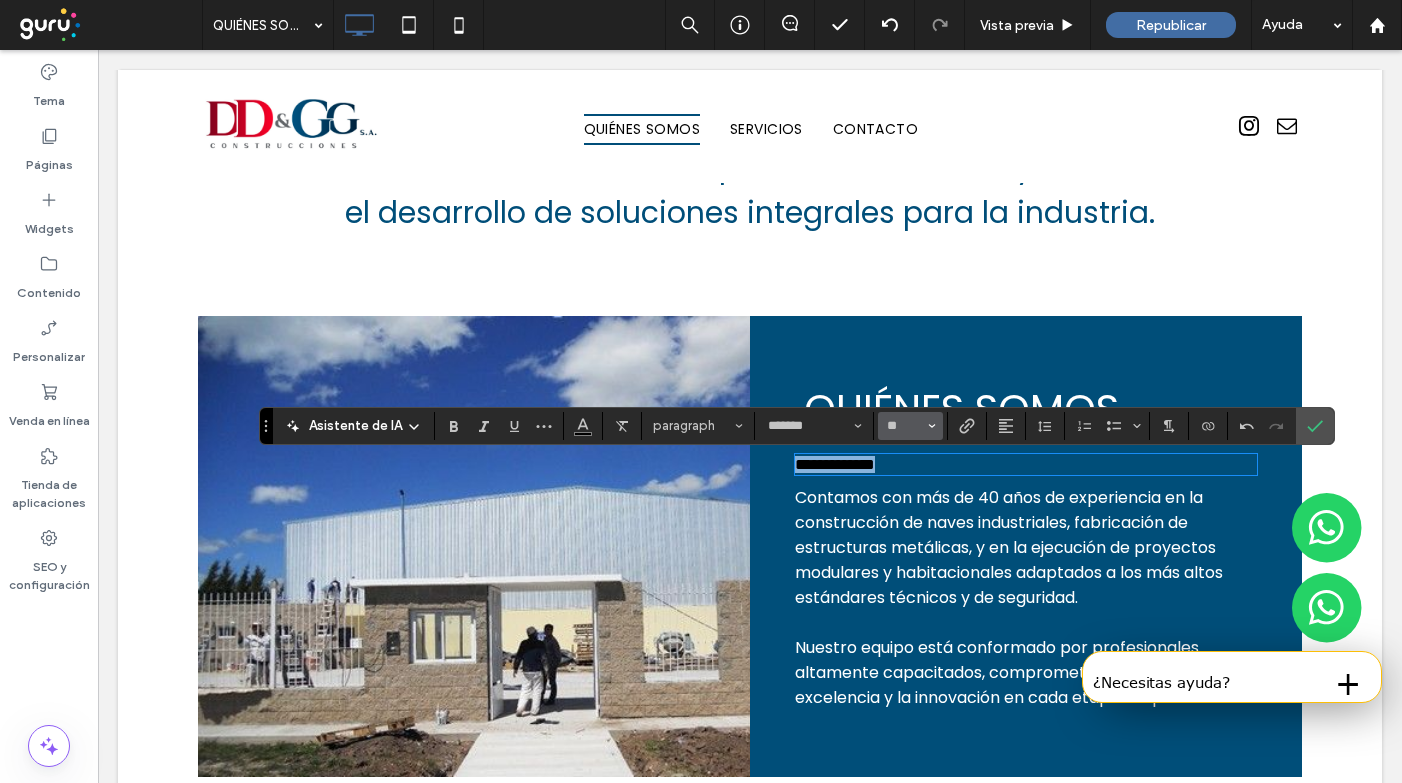 type on "**" 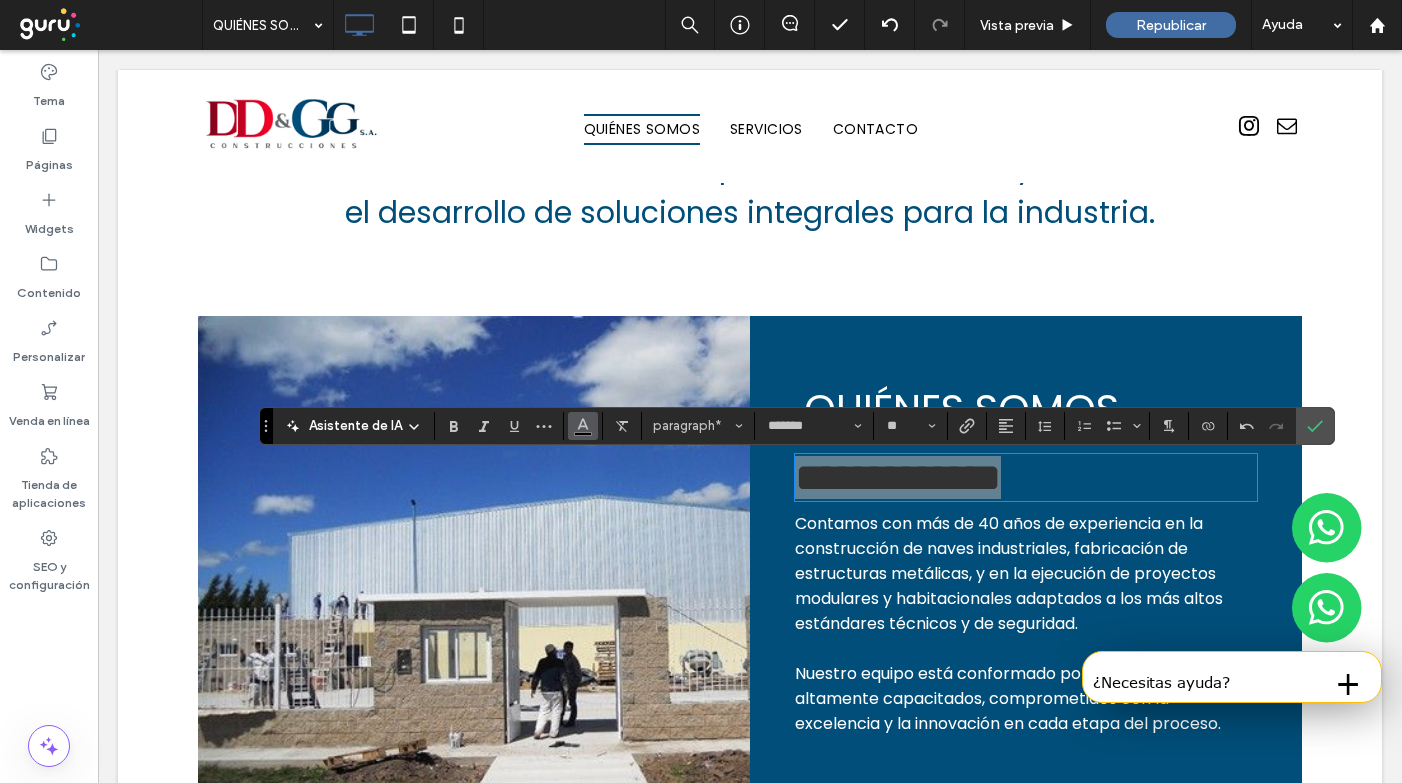 click at bounding box center [583, 424] 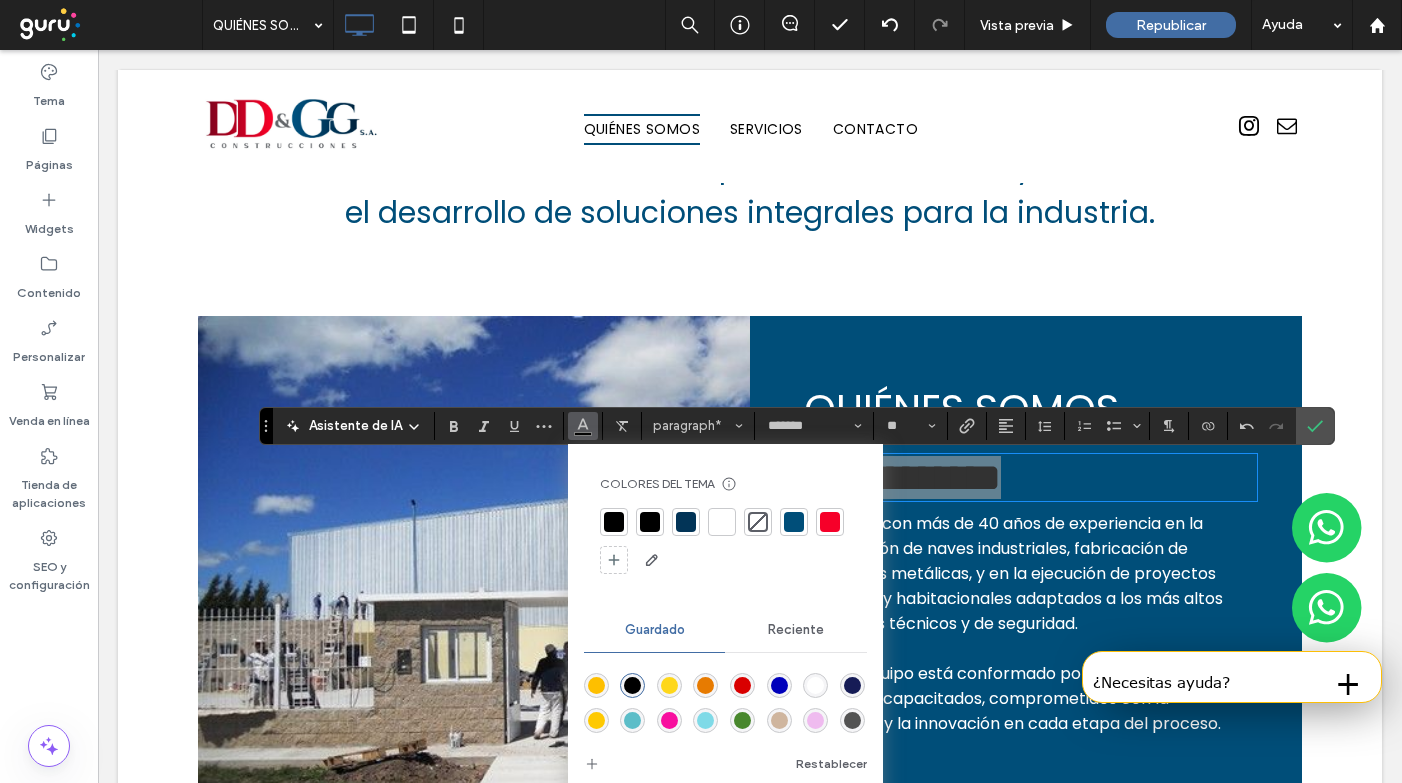 click at bounding box center (722, 522) 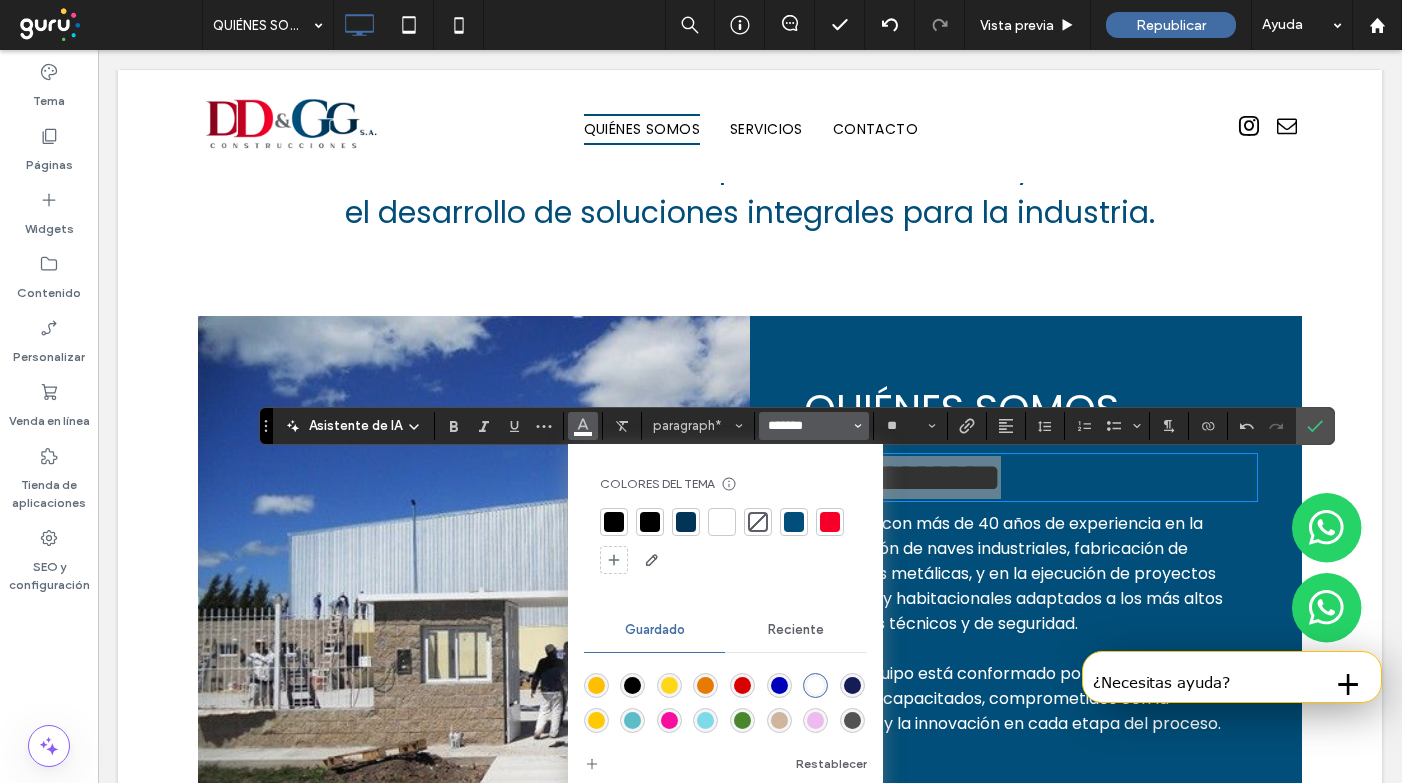 click on "*******" at bounding box center [808, 426] 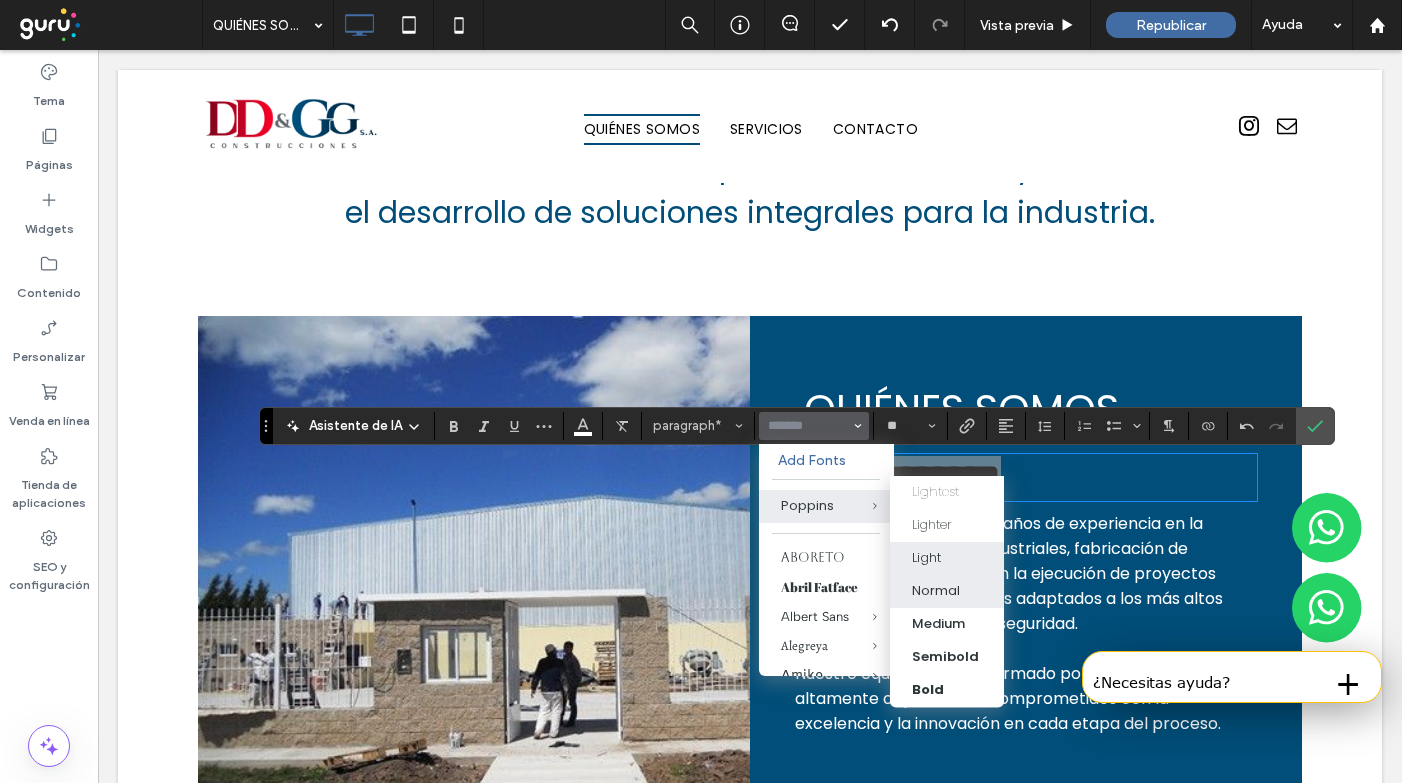 click on "Normal" at bounding box center (936, 591) 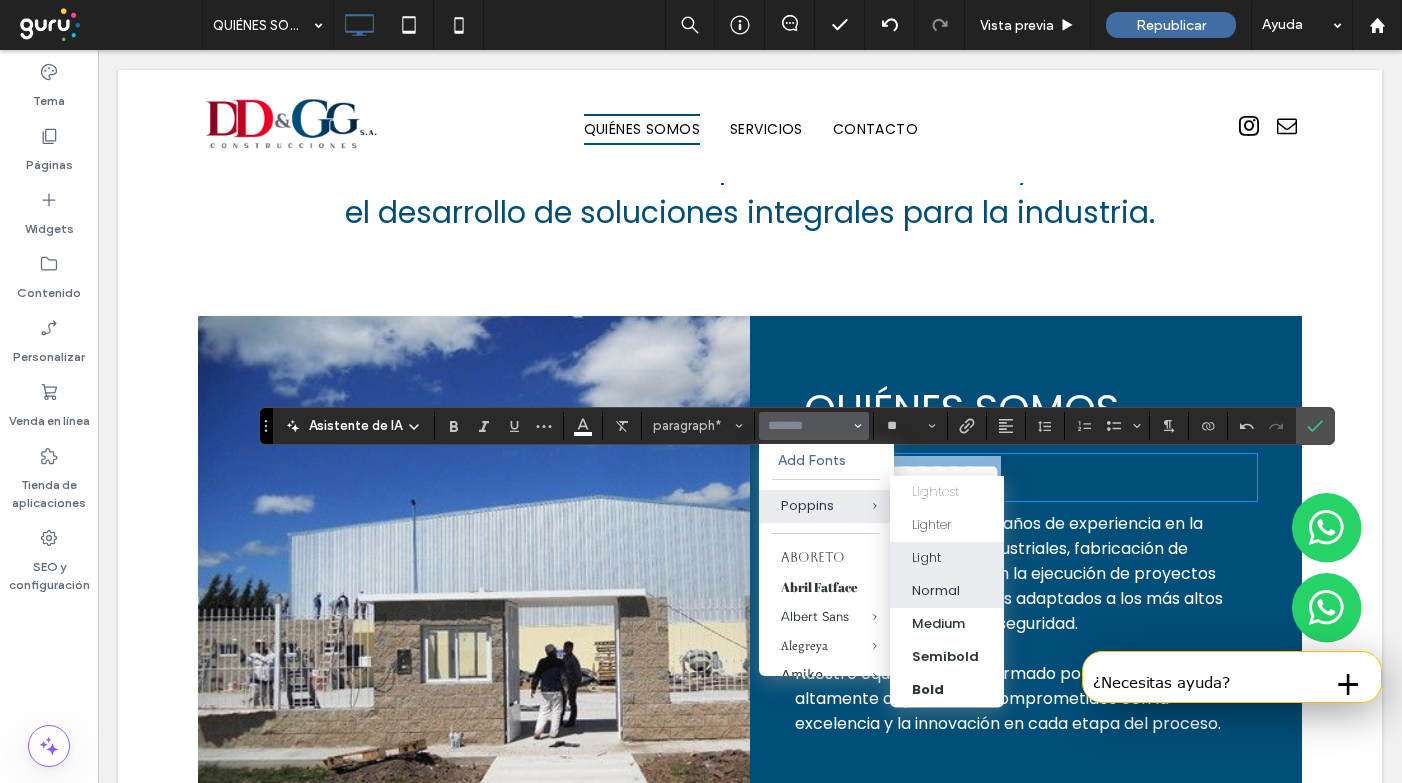 type on "*******" 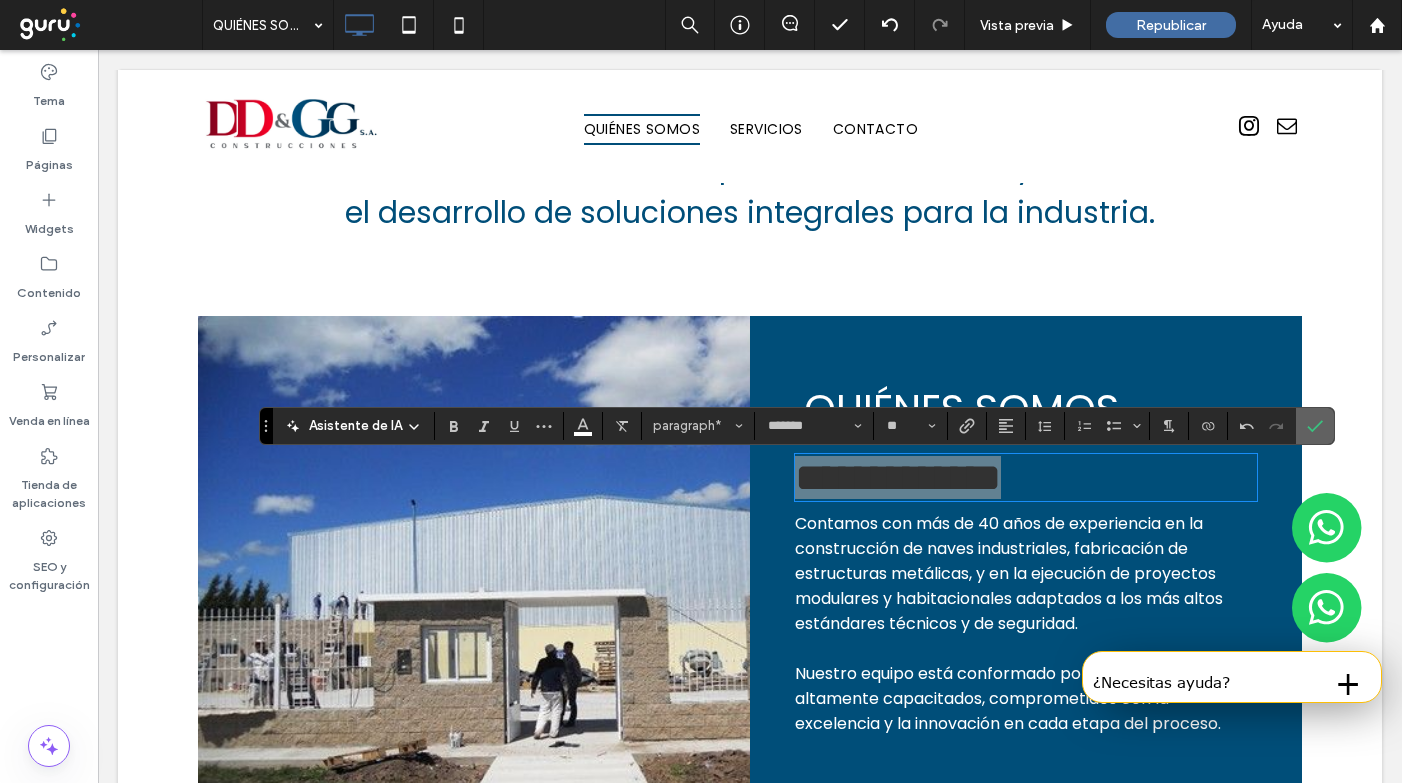click 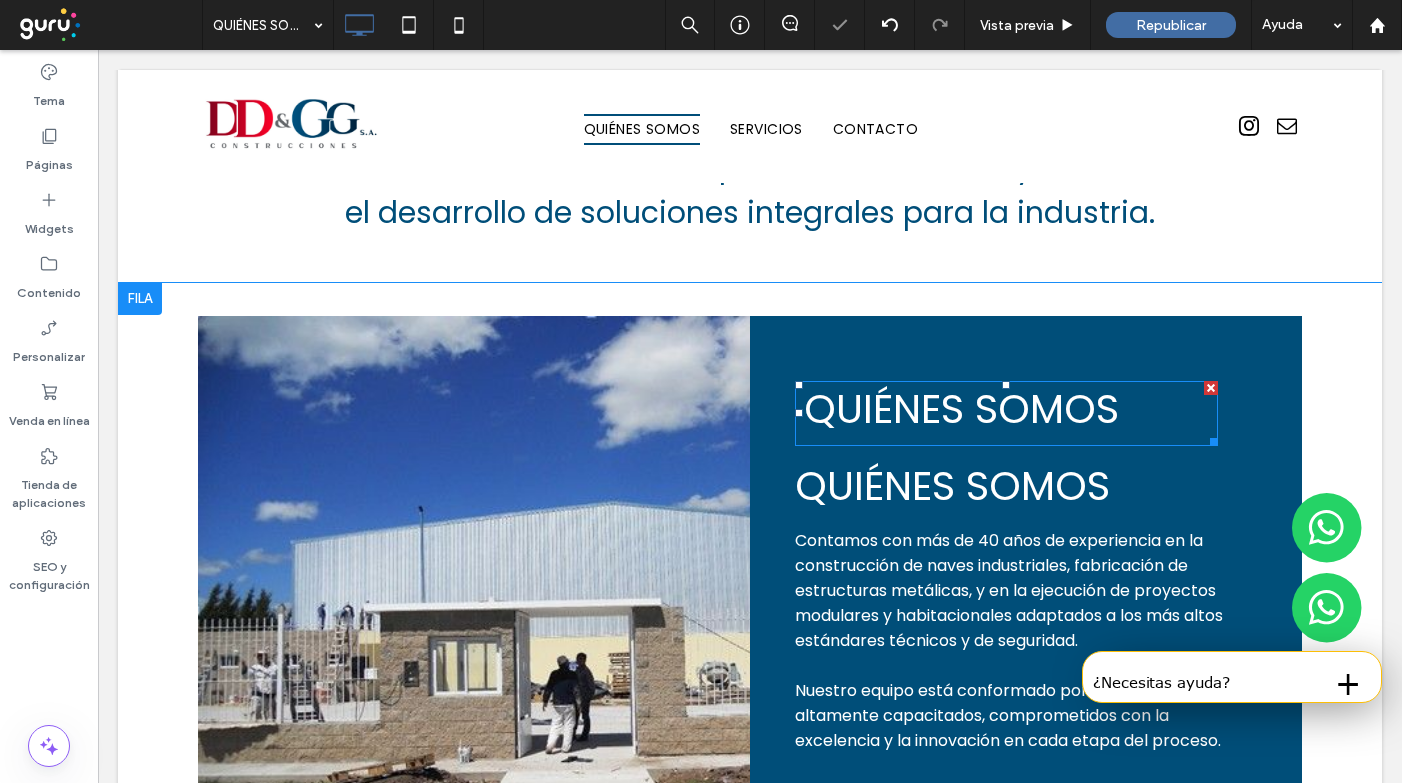 click at bounding box center (1211, 388) 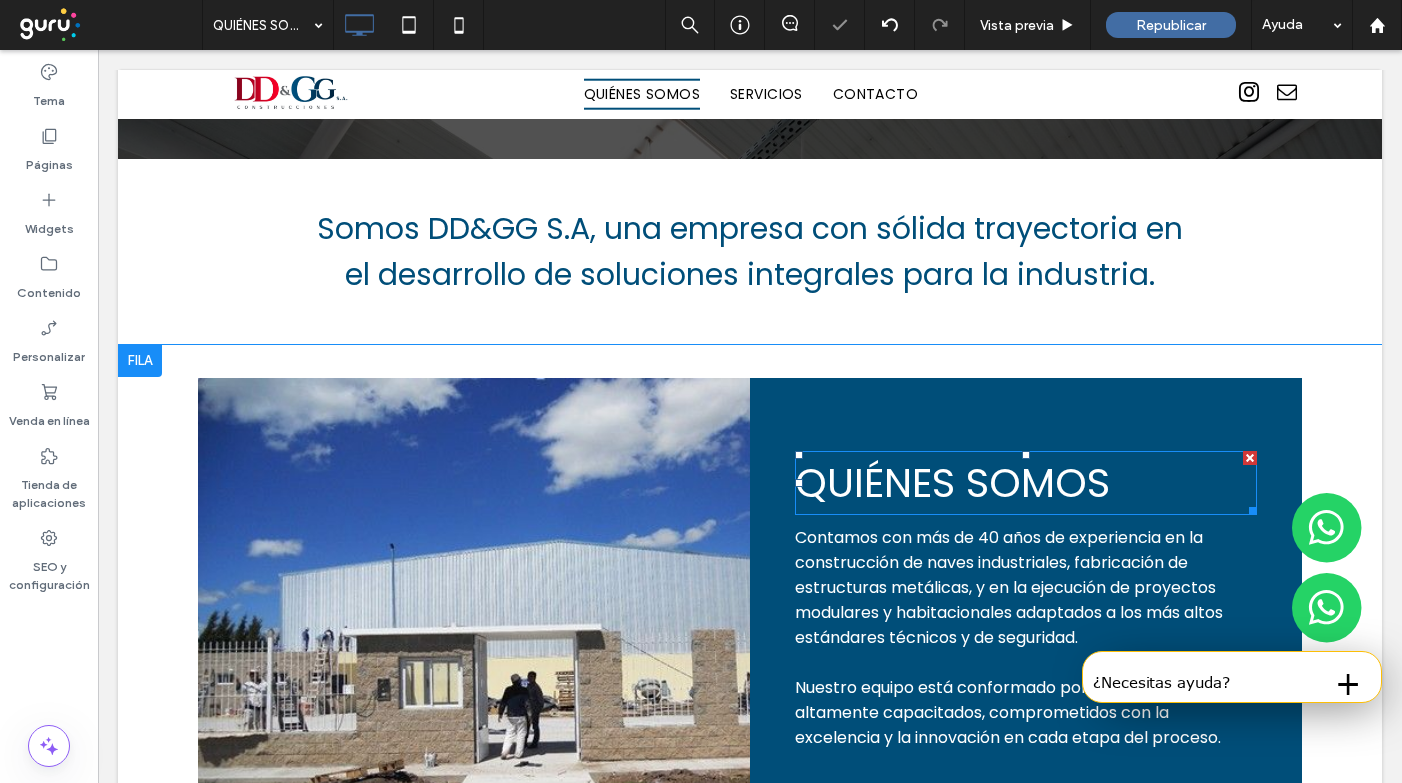 scroll, scrollTop: 736, scrollLeft: 0, axis: vertical 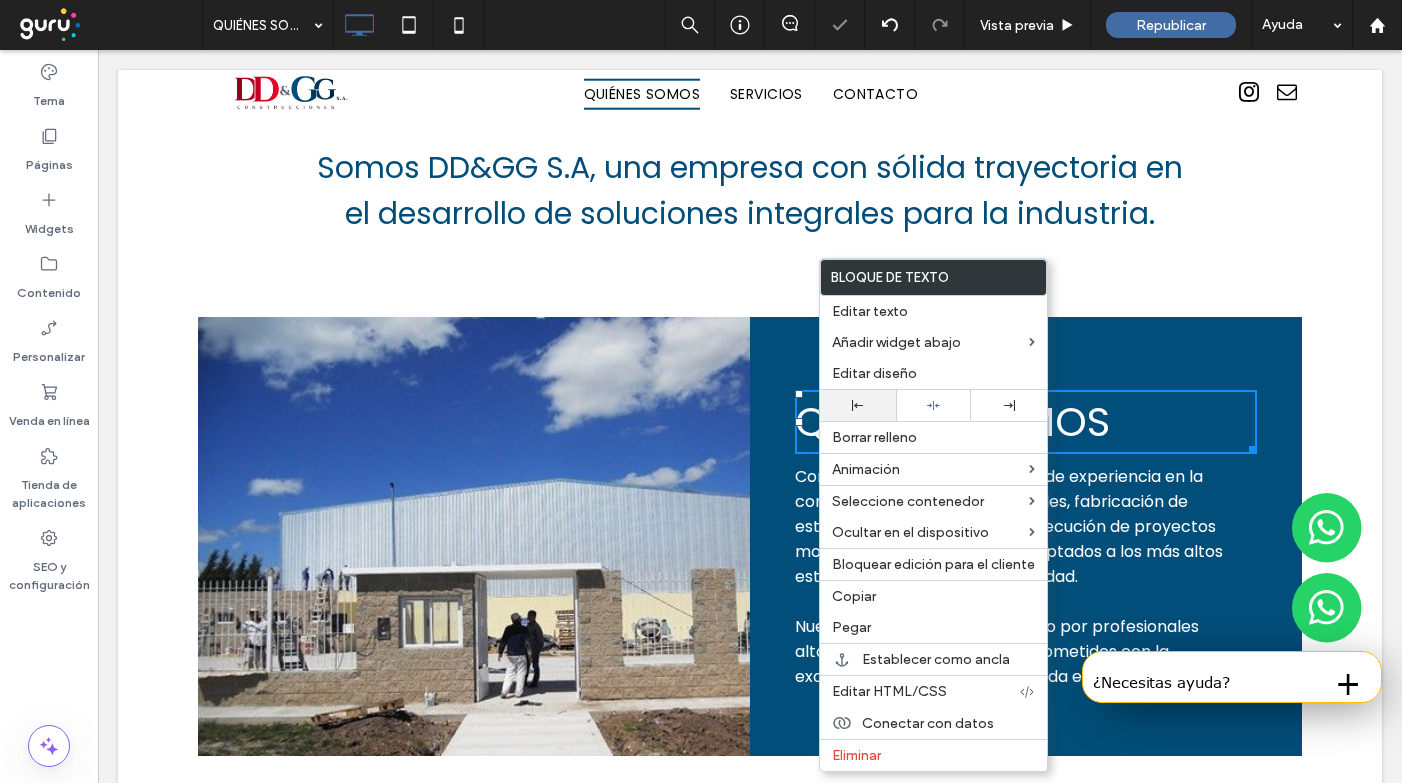 click at bounding box center [858, 405] 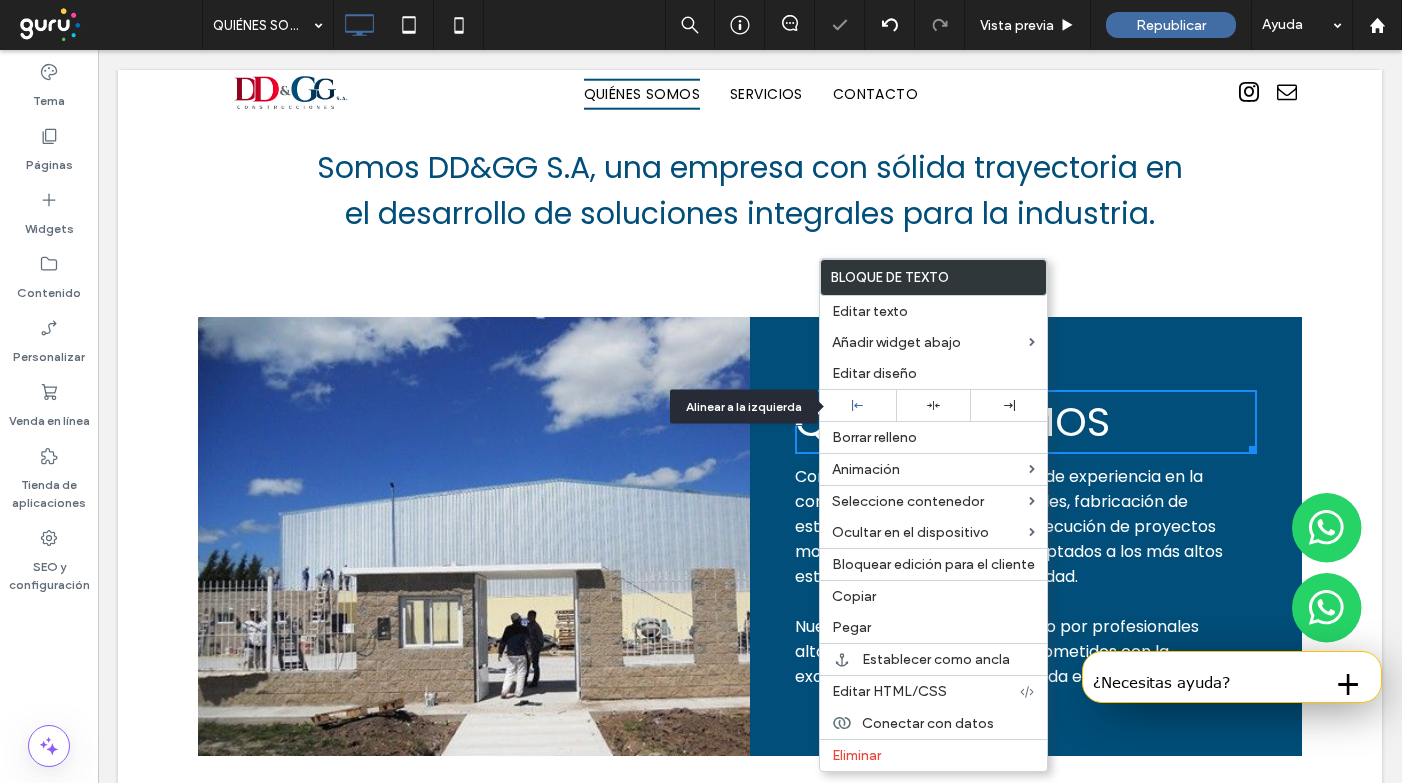 click on "Click To Paste" at bounding box center (474, 536) 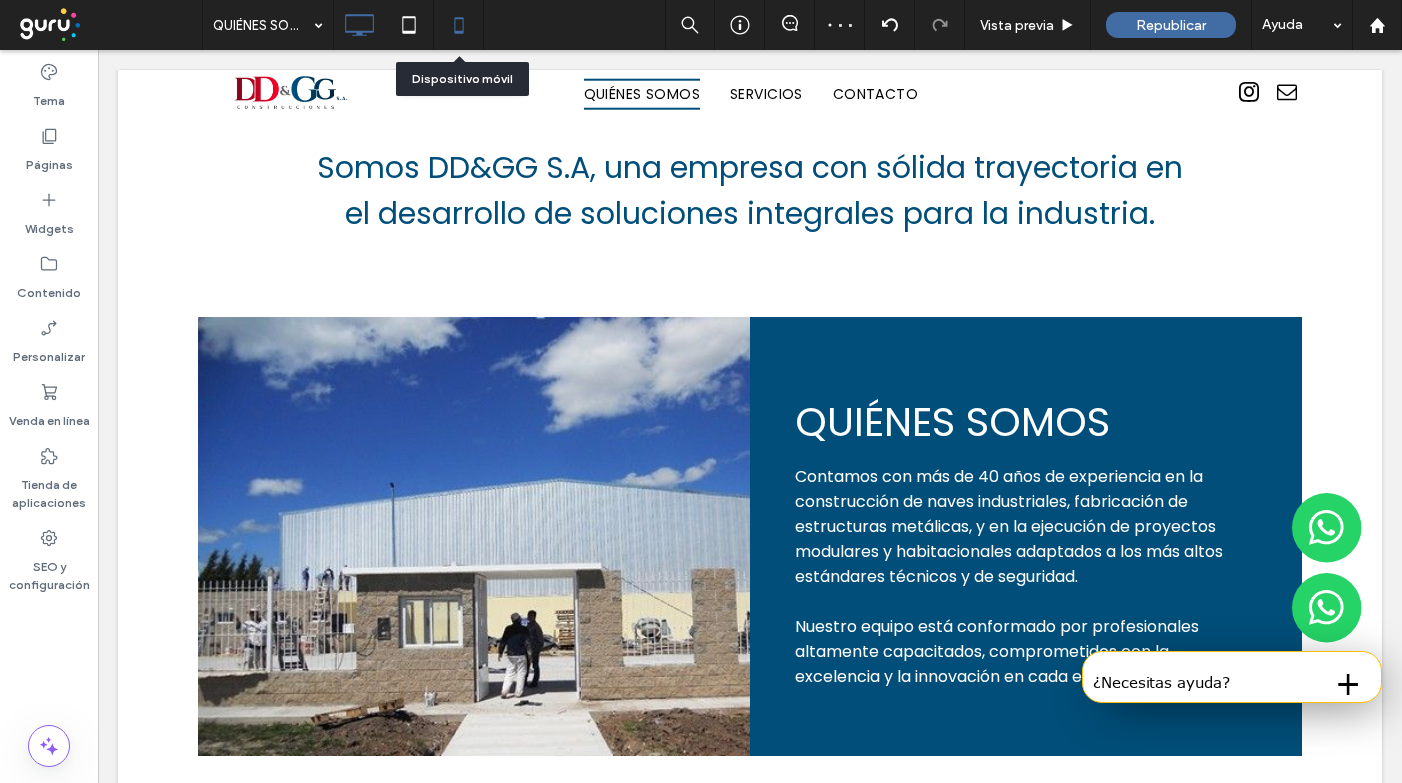 click 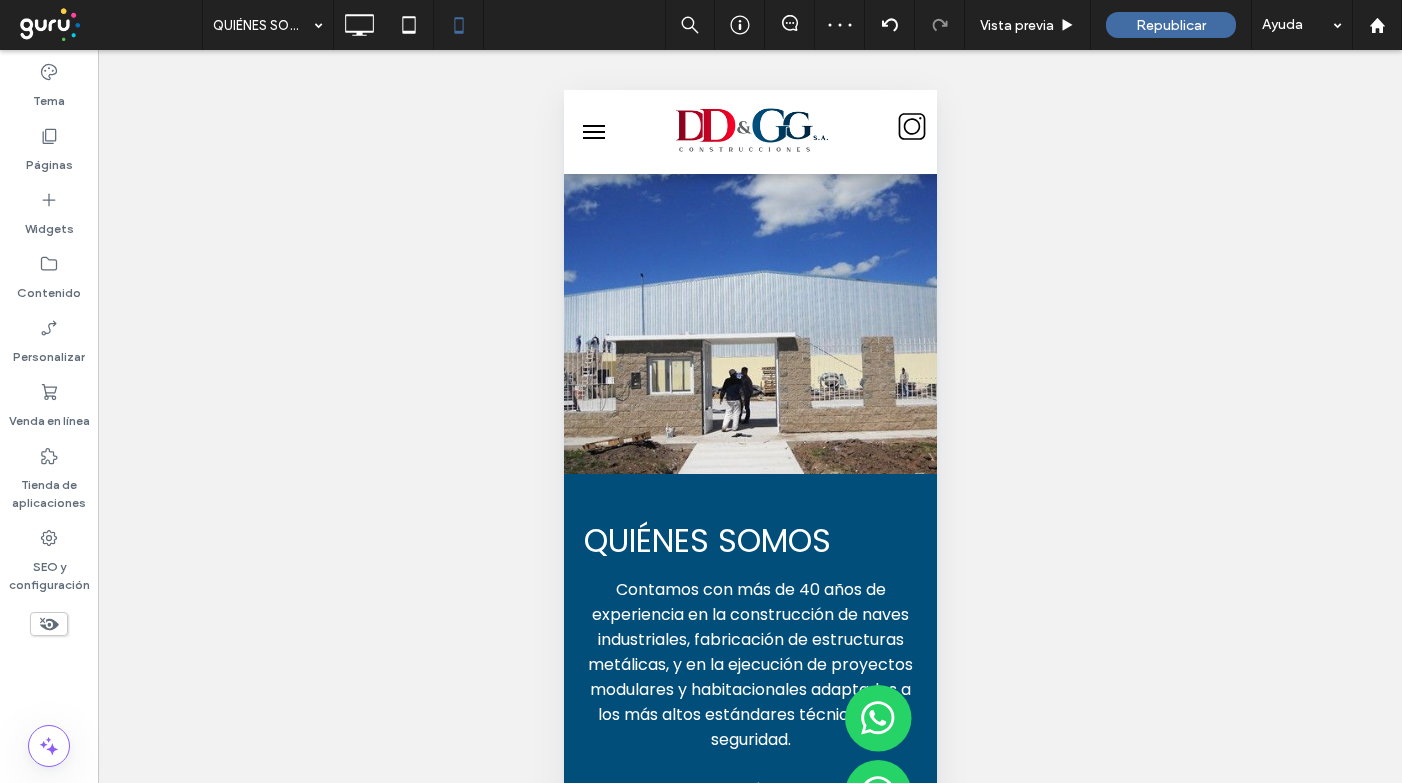 scroll, scrollTop: 745, scrollLeft: 0, axis: vertical 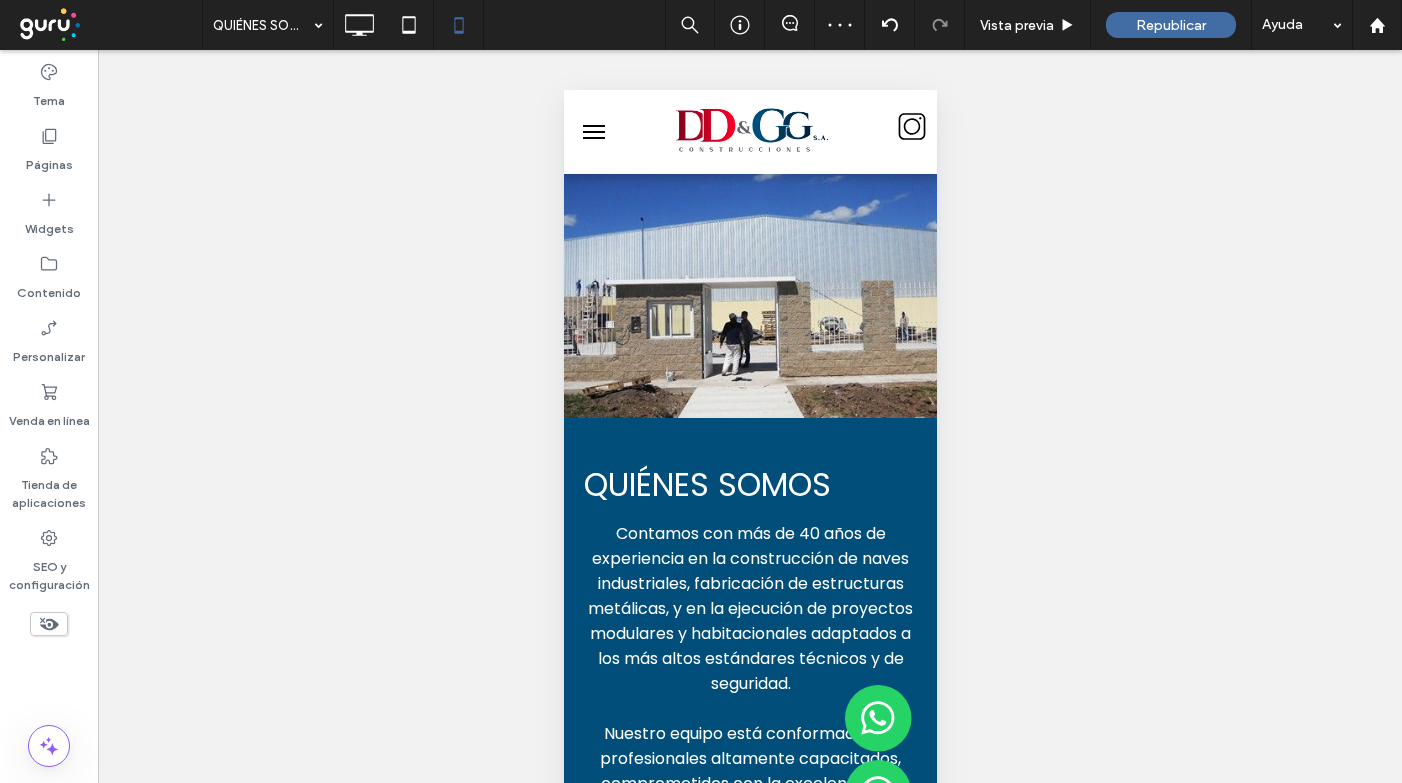 click at bounding box center [729, 636] 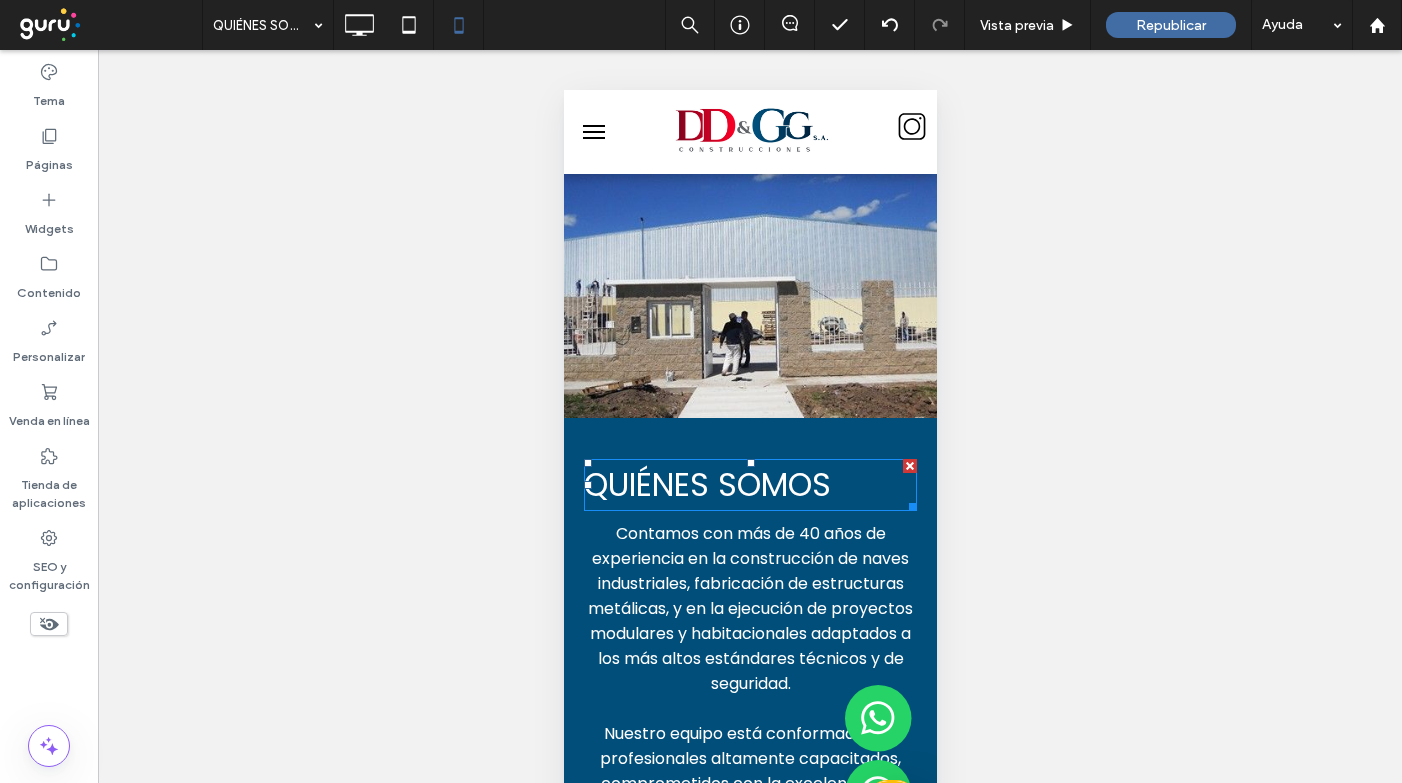 click on "QUIÉNES SOMOS" at bounding box center [706, 484] 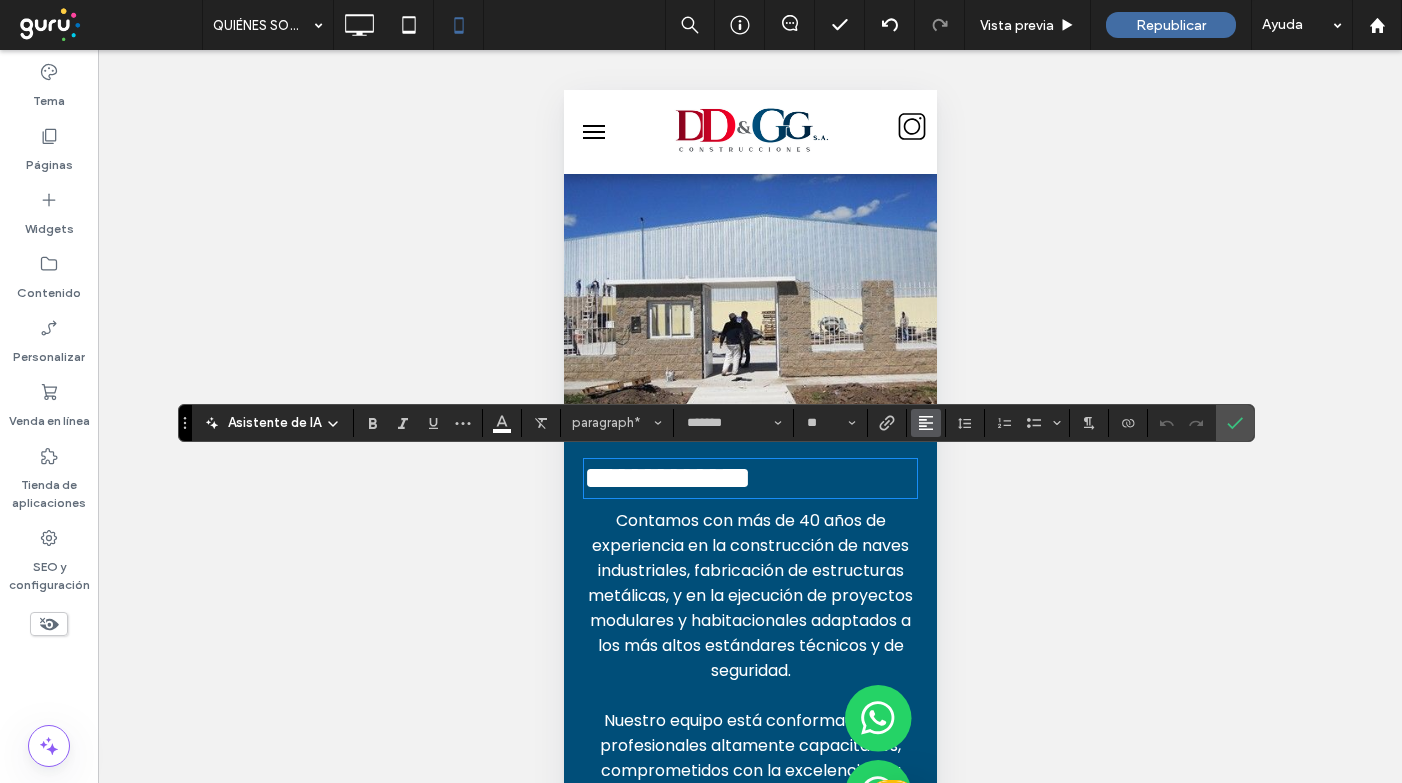 click 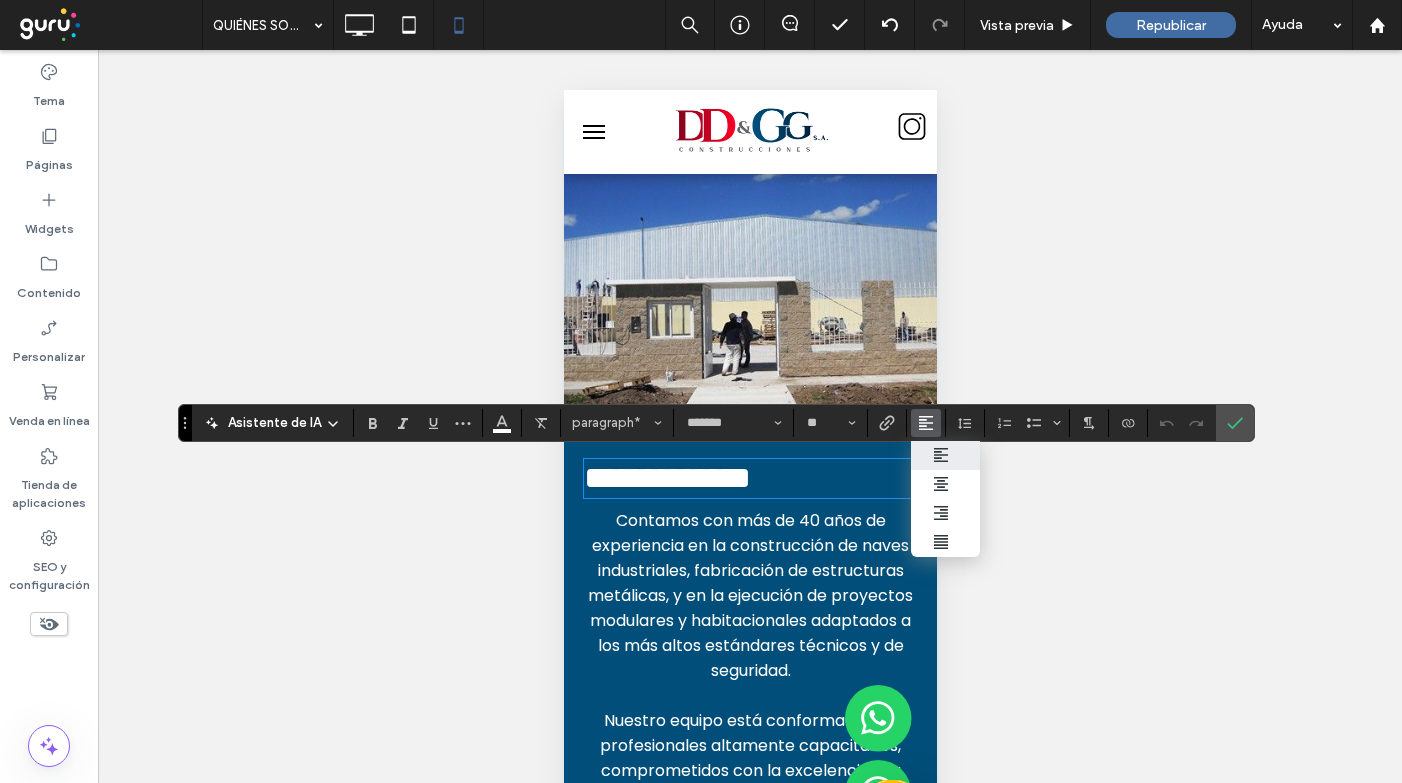 click 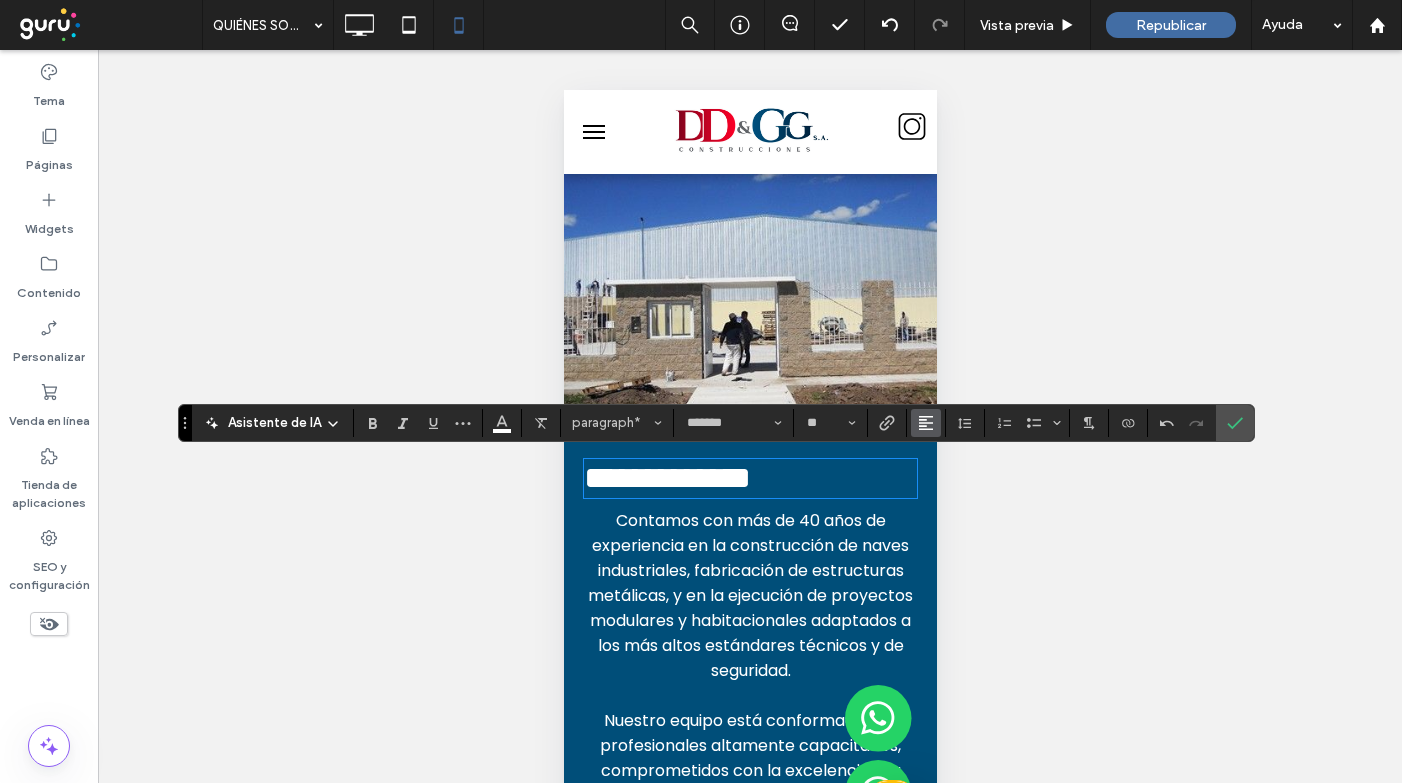 click 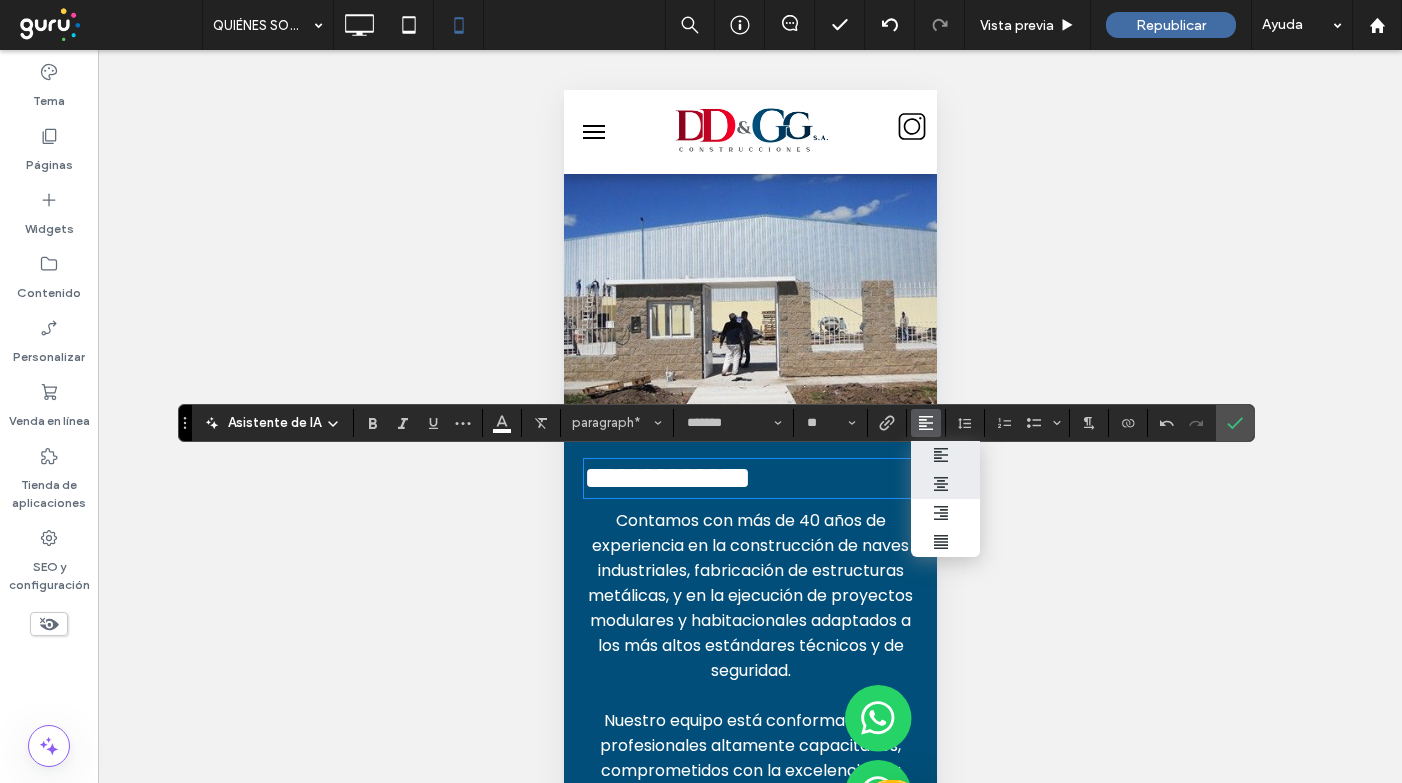 click 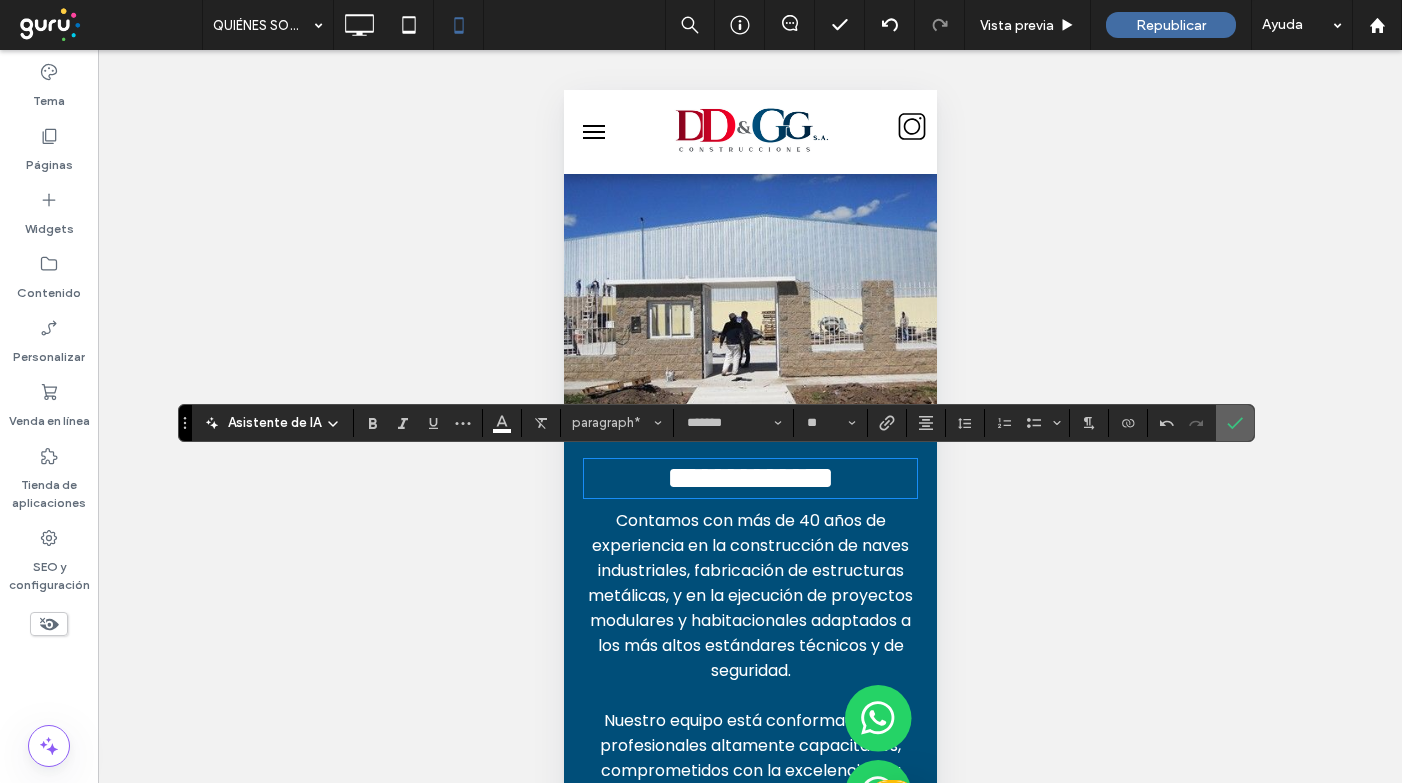 click at bounding box center [1235, 423] 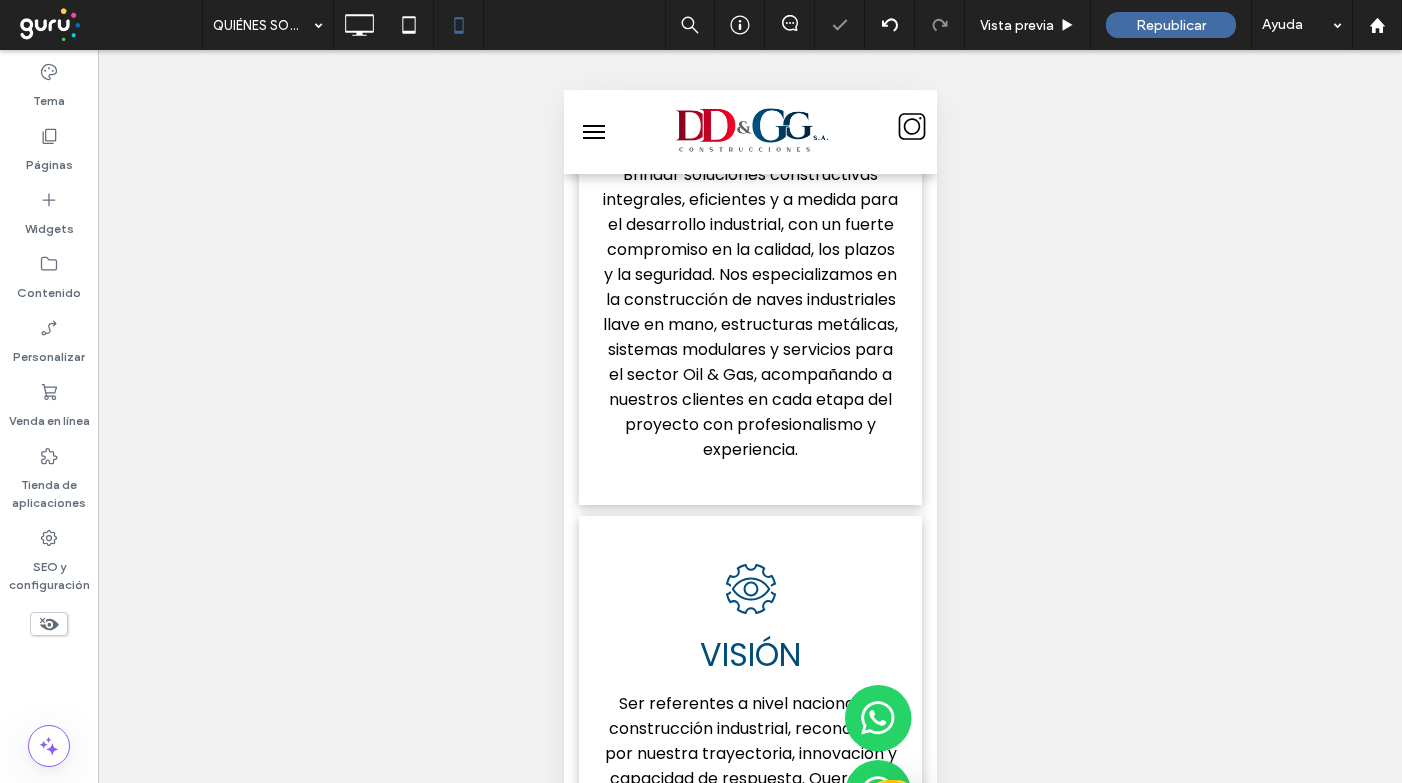 scroll, scrollTop: 1741, scrollLeft: 0, axis: vertical 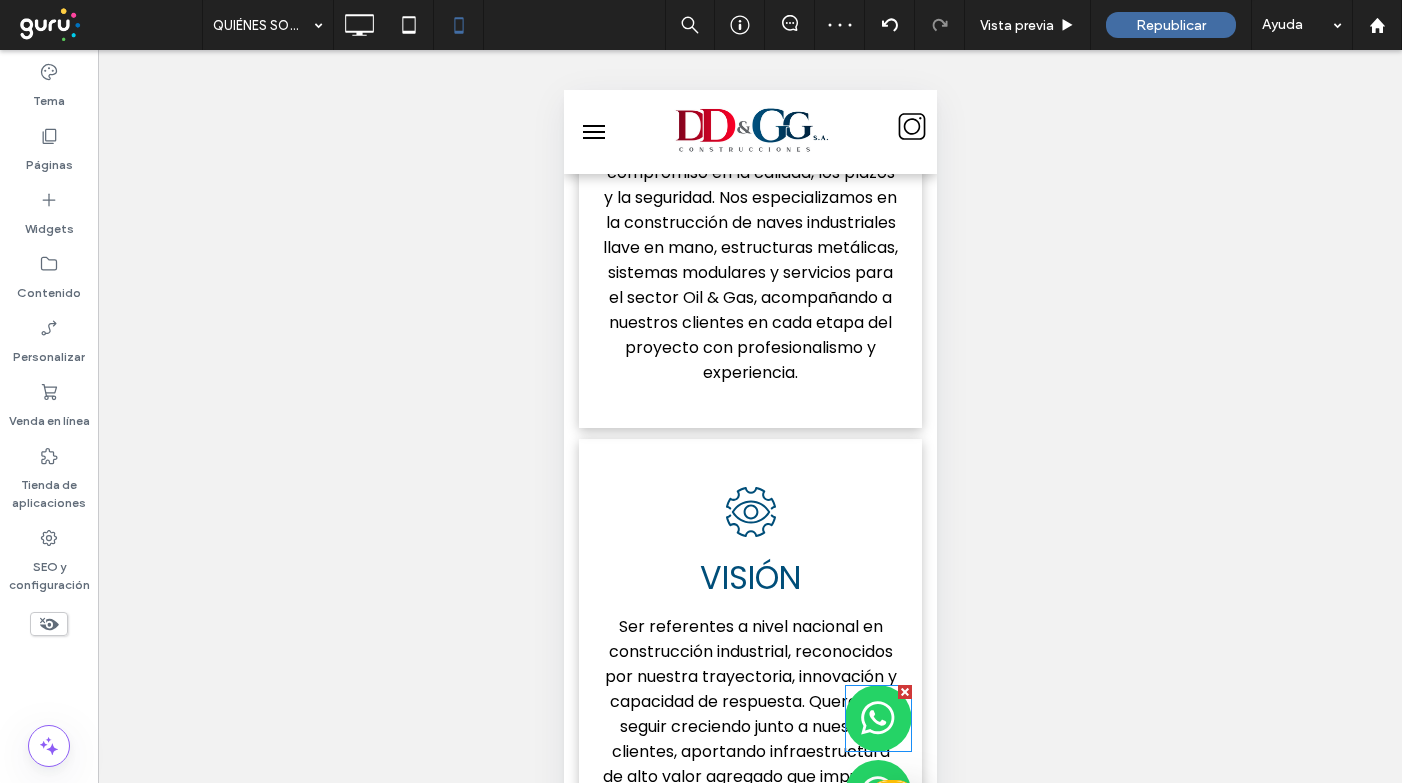 click at bounding box center [877, 718] 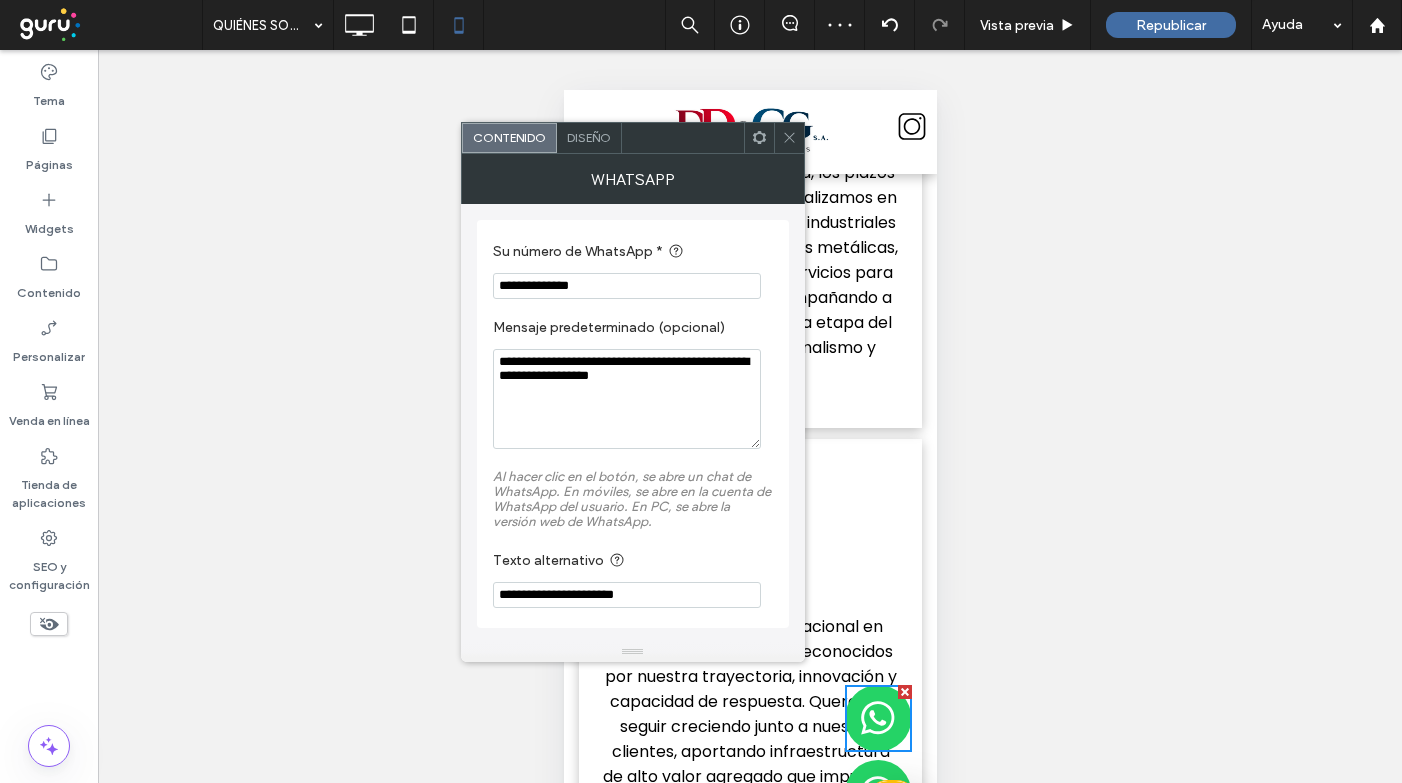 click on "Diseño" at bounding box center [589, 138] 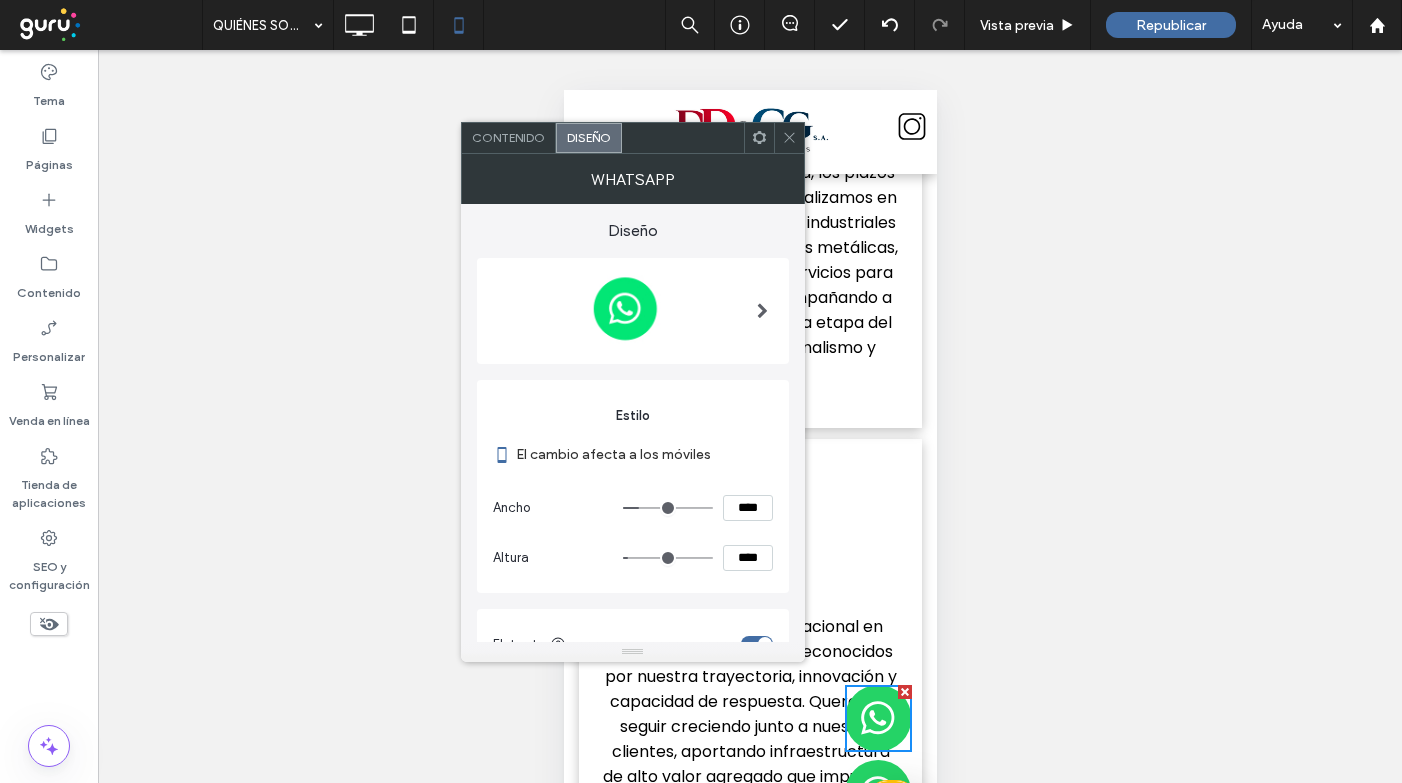 scroll, scrollTop: 285, scrollLeft: 0, axis: vertical 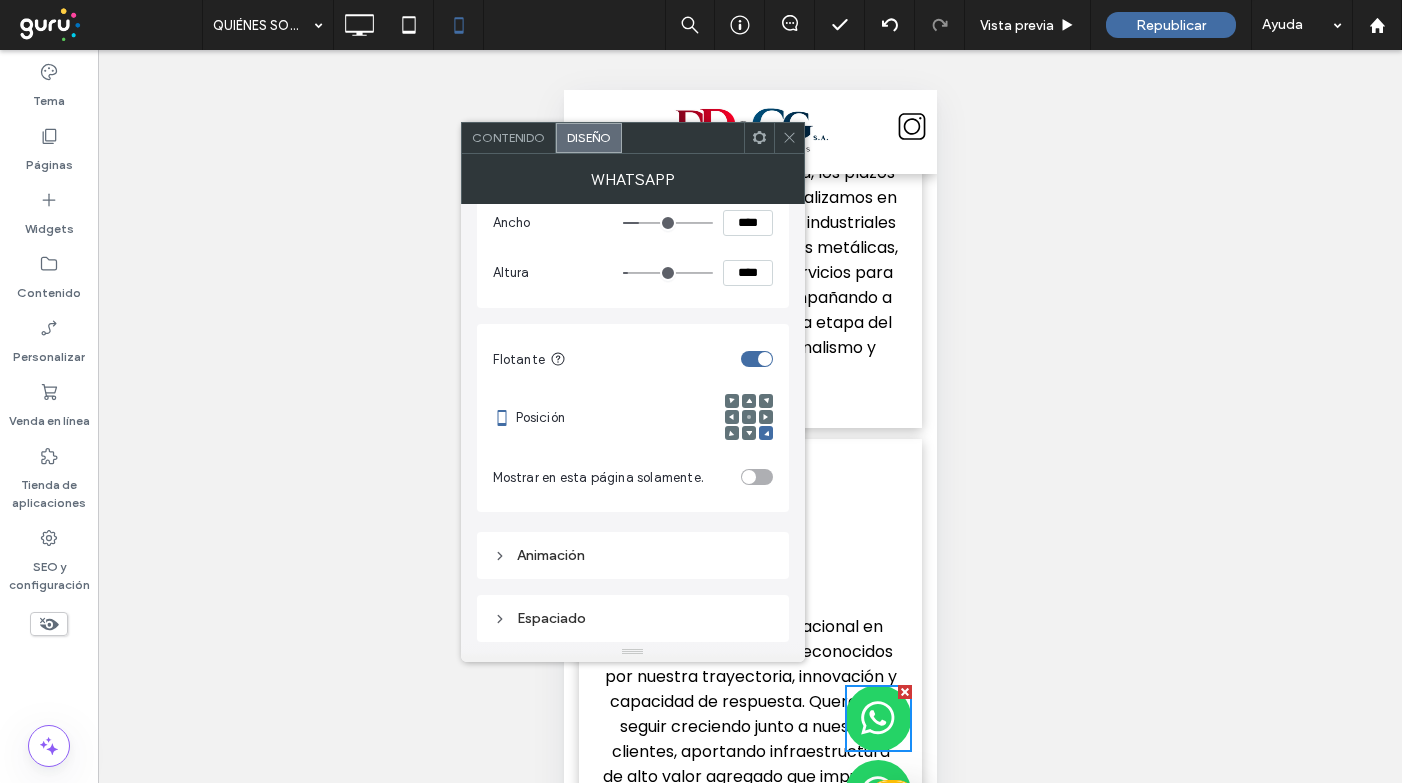click on "Espaciado" at bounding box center [633, 618] 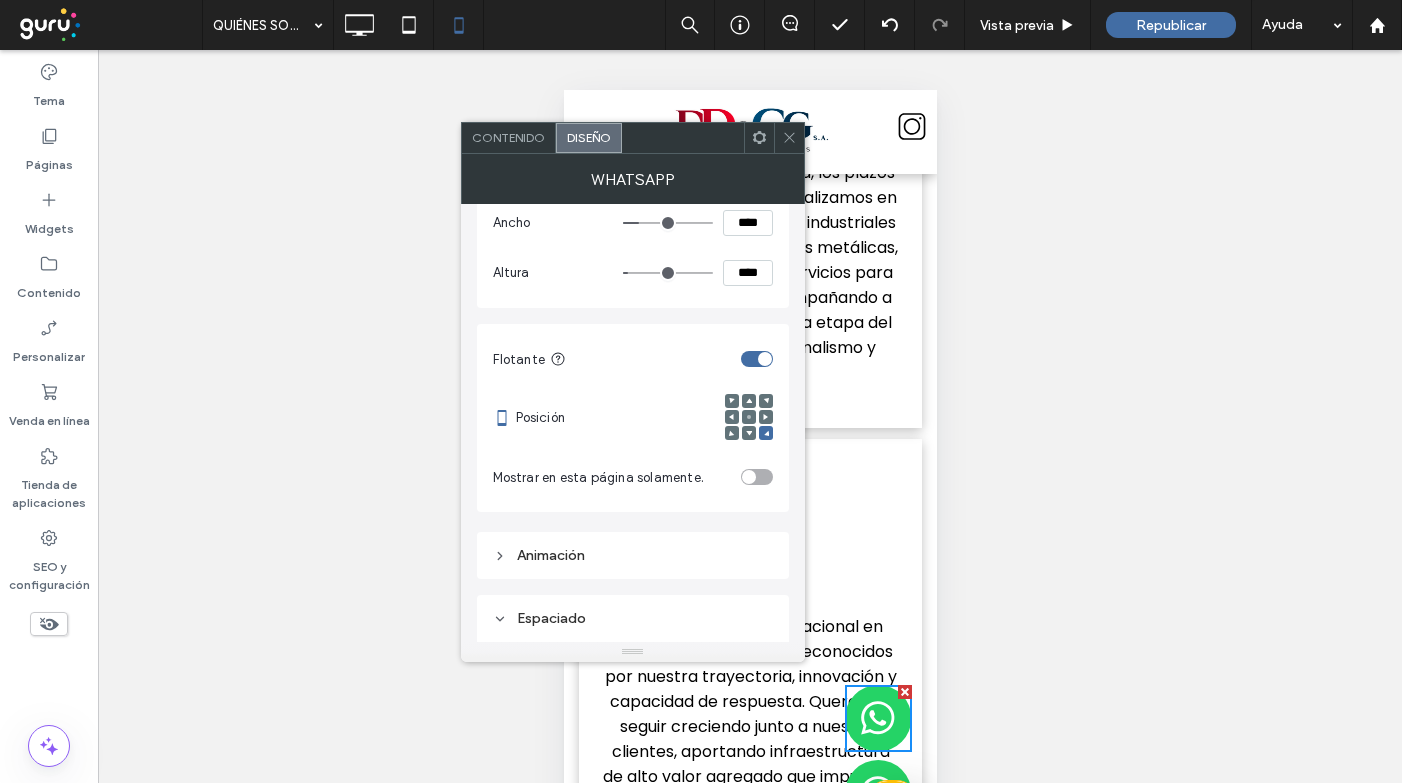 scroll, scrollTop: 635, scrollLeft: 0, axis: vertical 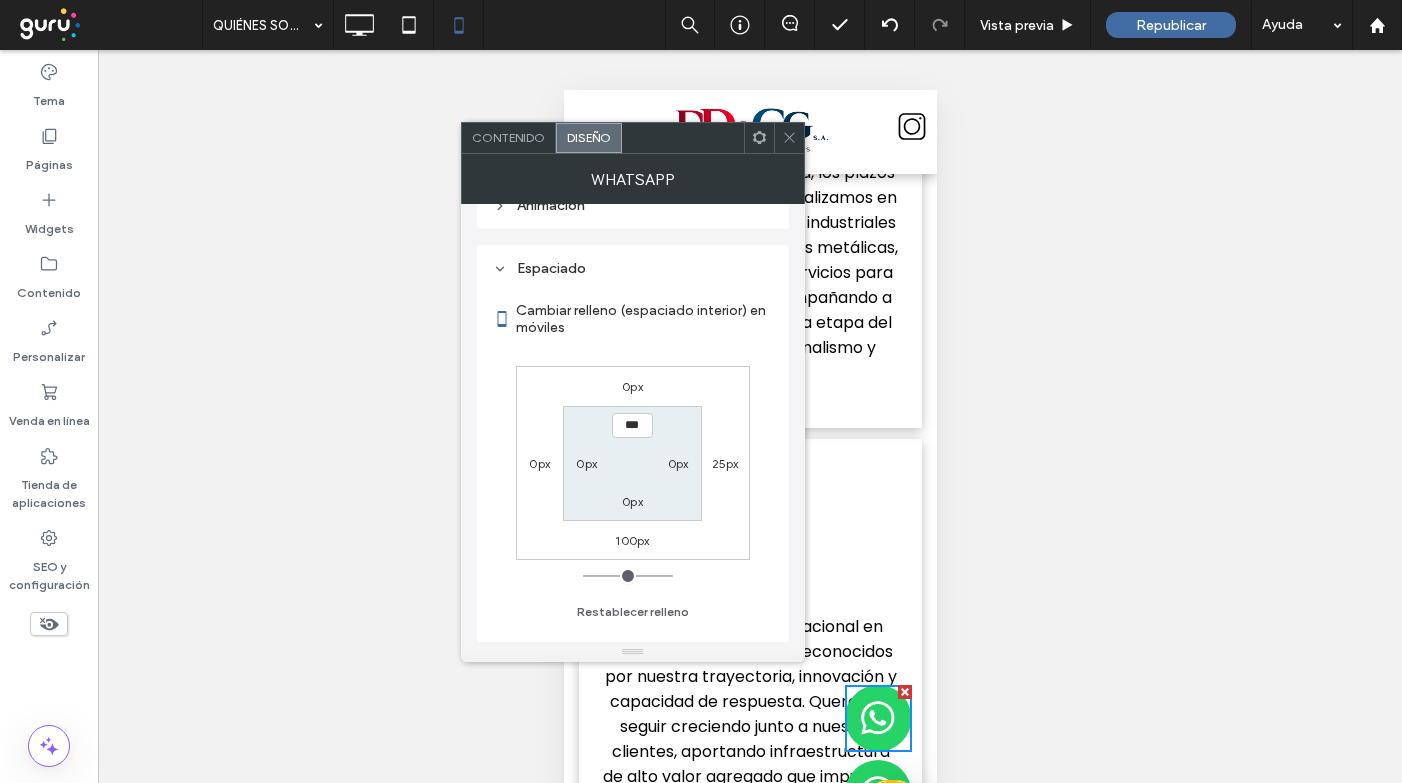 click on "100px" at bounding box center (632, 540) 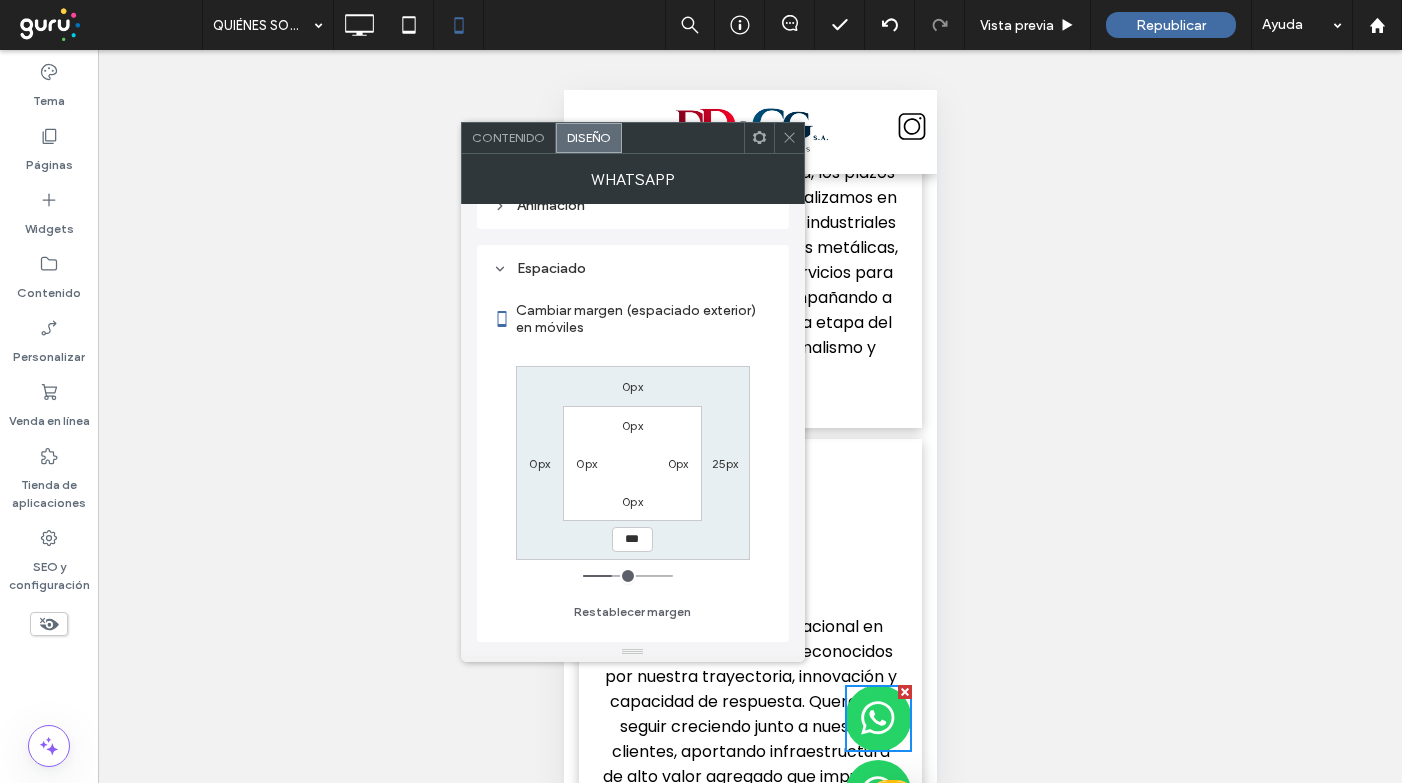 type on "***" 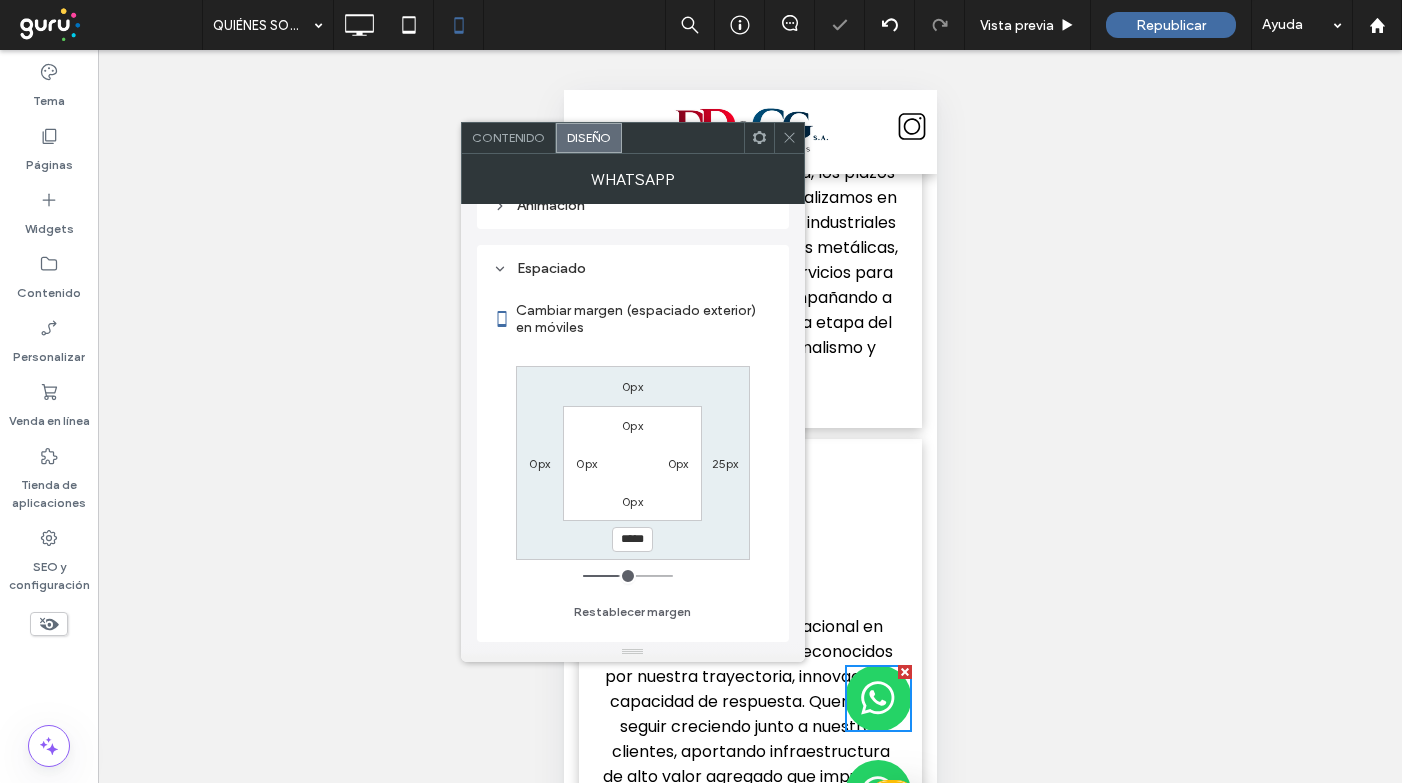 click on "*****" at bounding box center (632, 539) 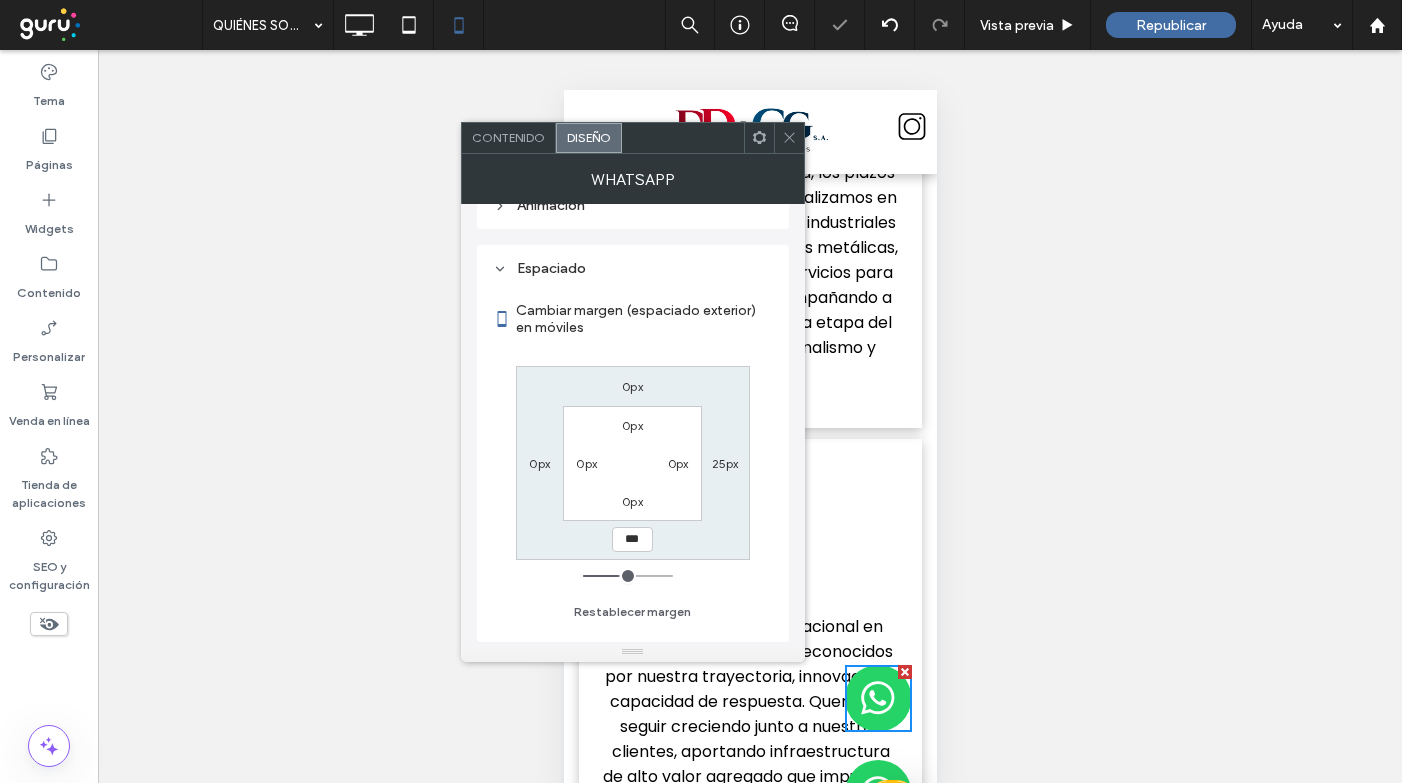 type on "***" 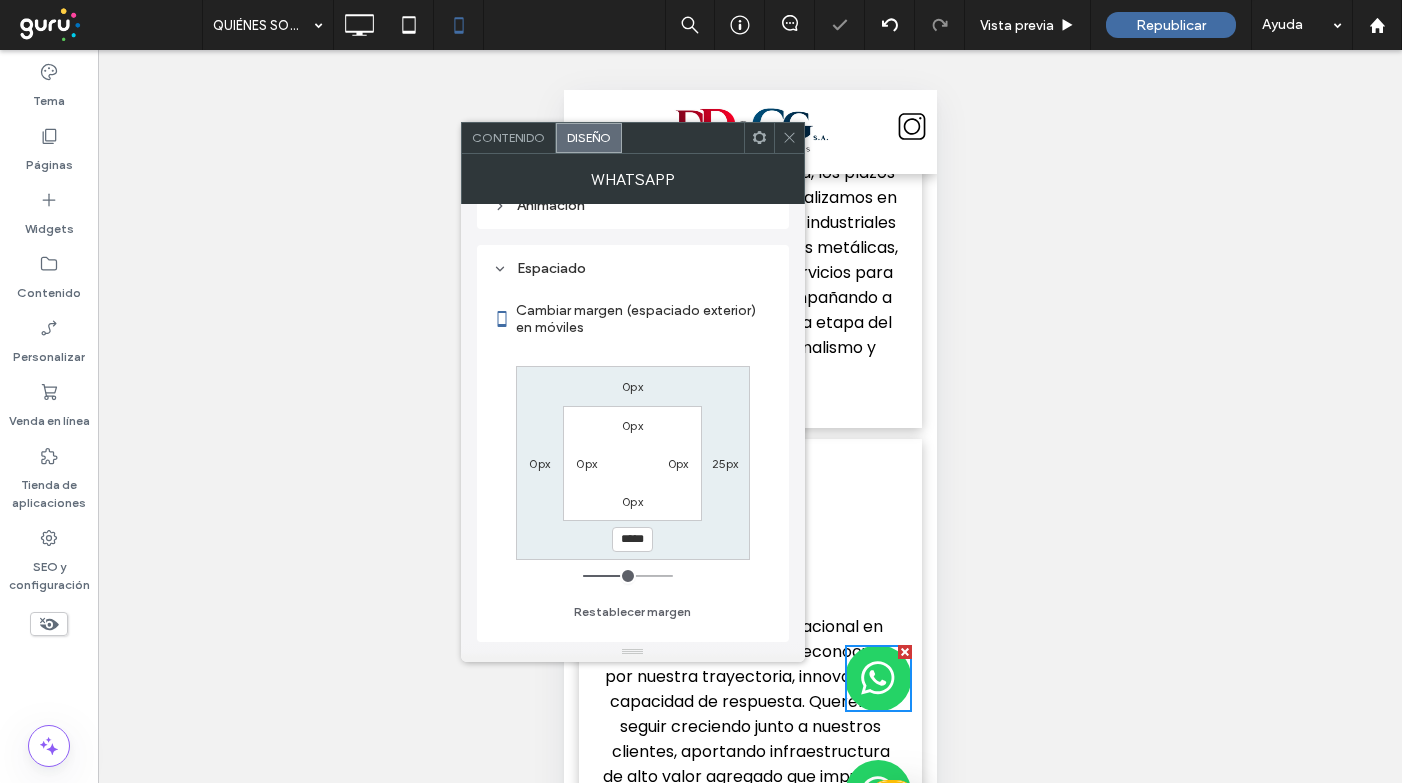 click 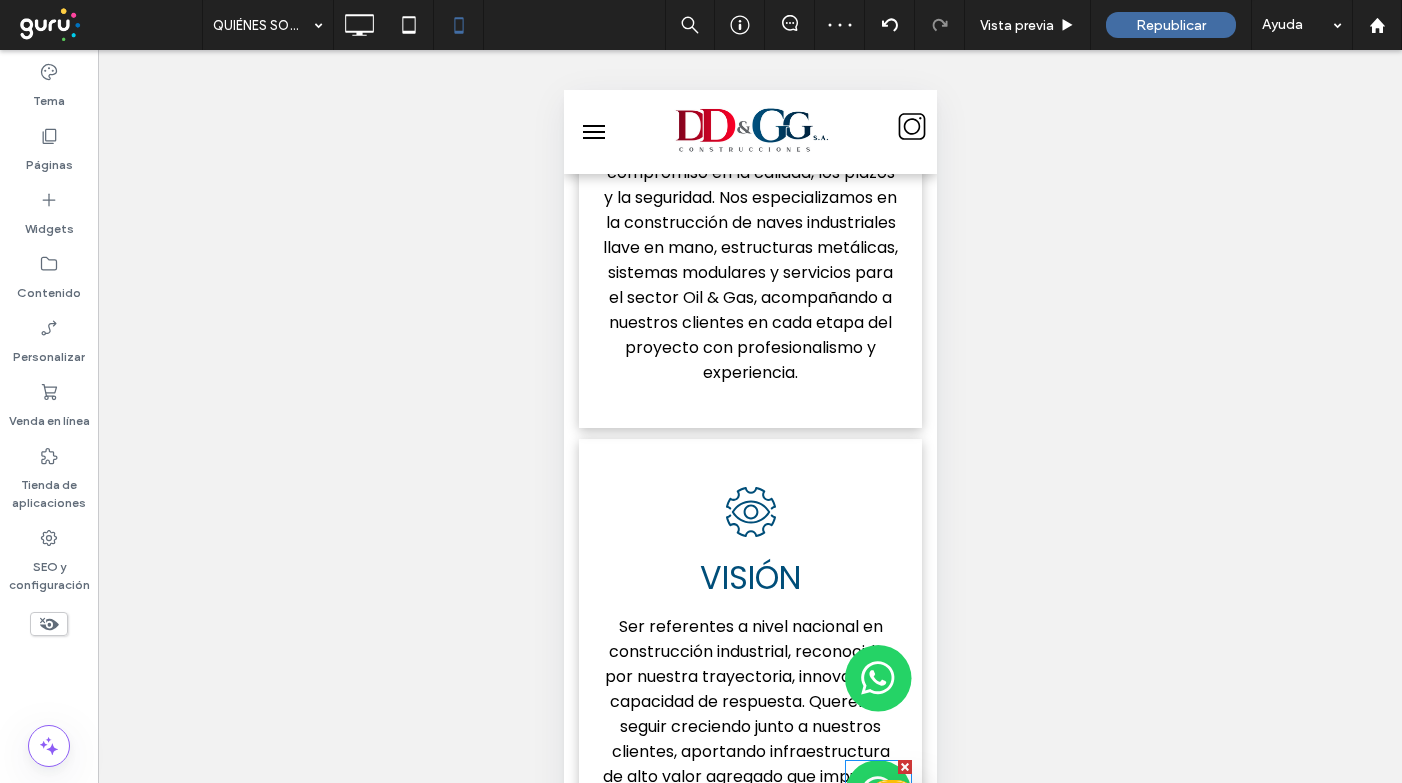 click at bounding box center [877, 793] 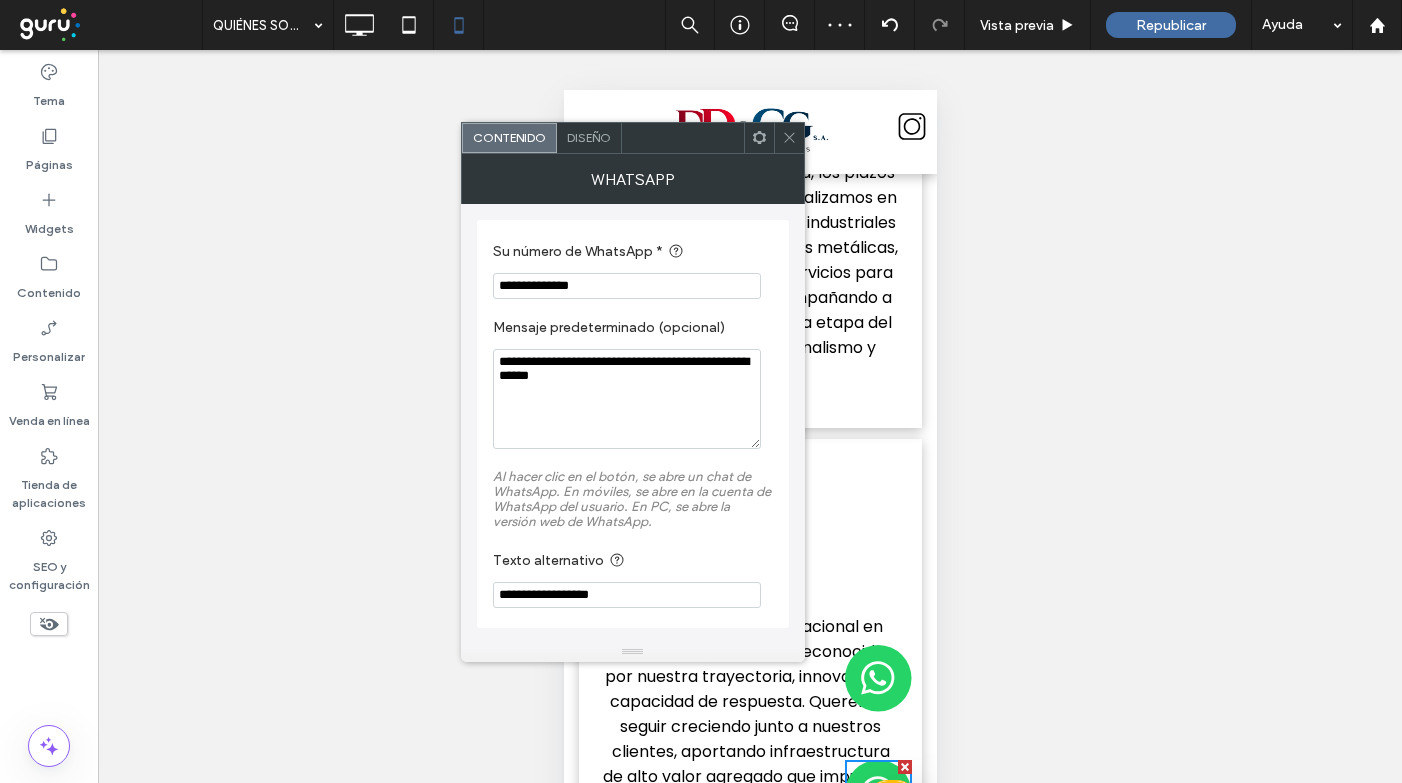 click on "Diseño" at bounding box center [589, 137] 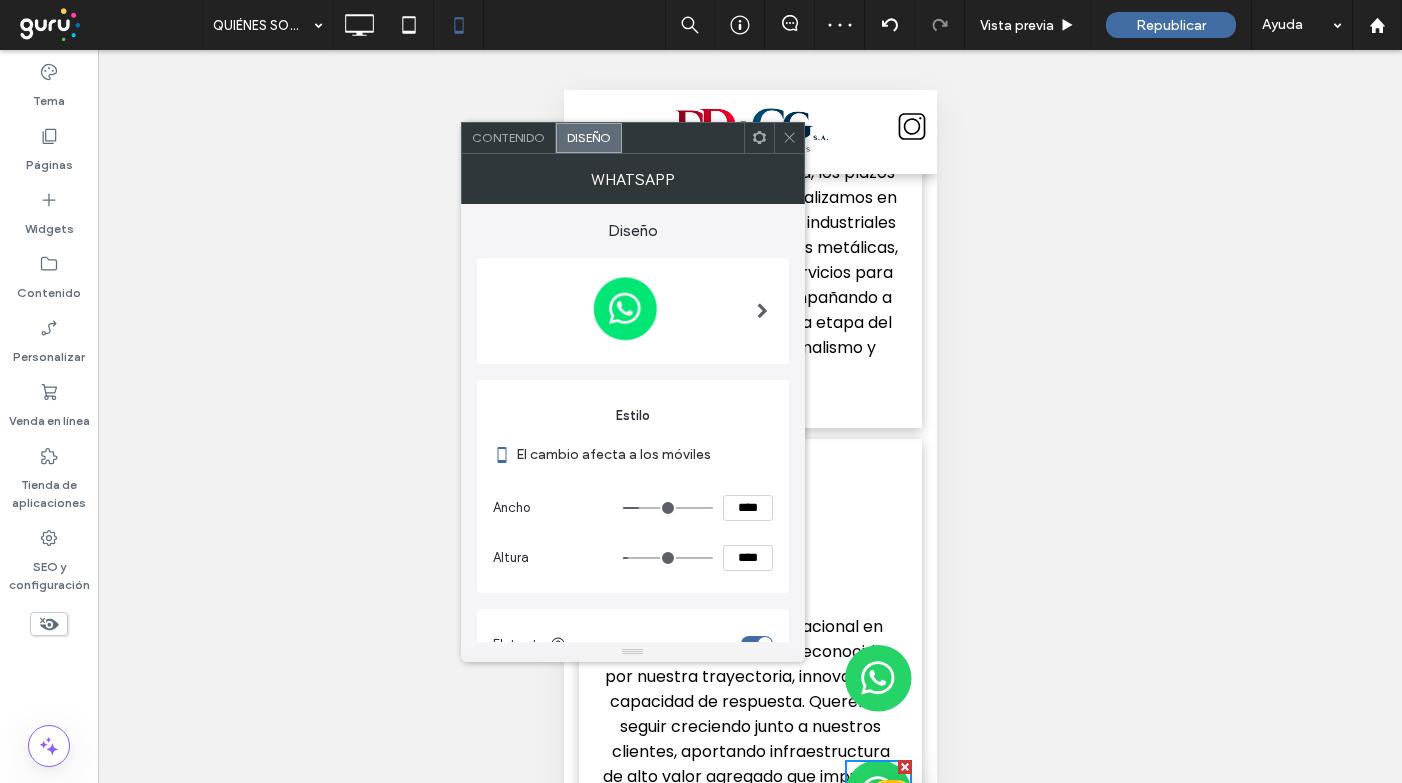 scroll, scrollTop: 285, scrollLeft: 0, axis: vertical 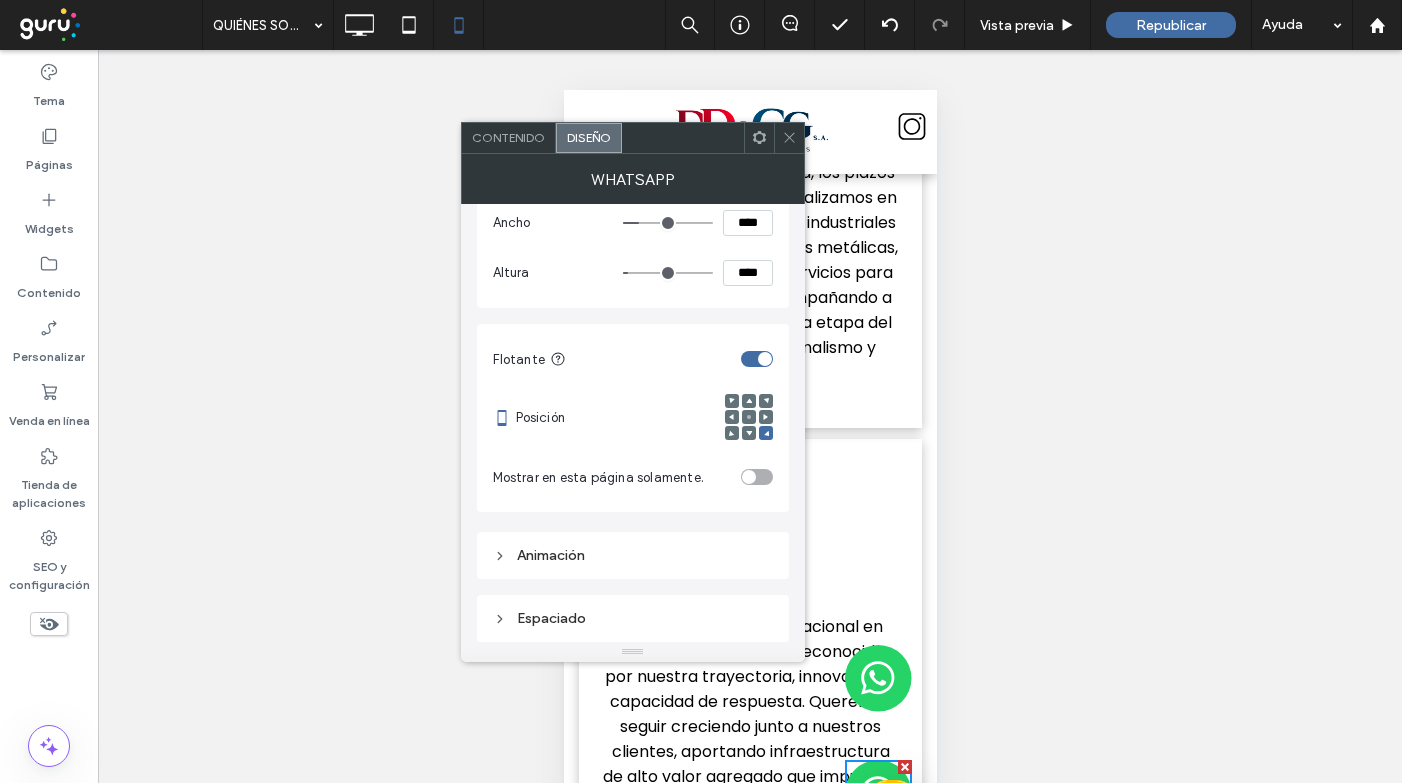 click on "Espaciado" at bounding box center [633, 618] 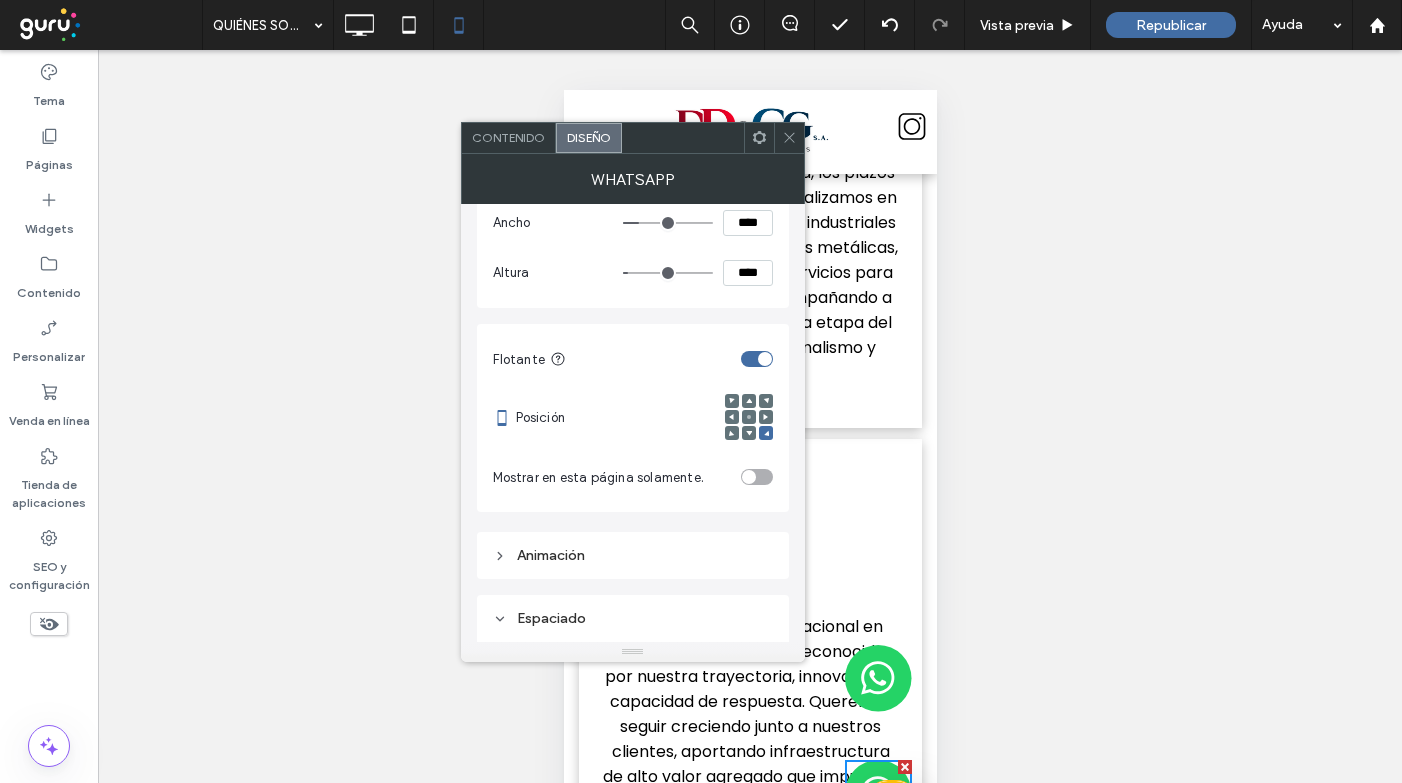 scroll, scrollTop: 635, scrollLeft: 0, axis: vertical 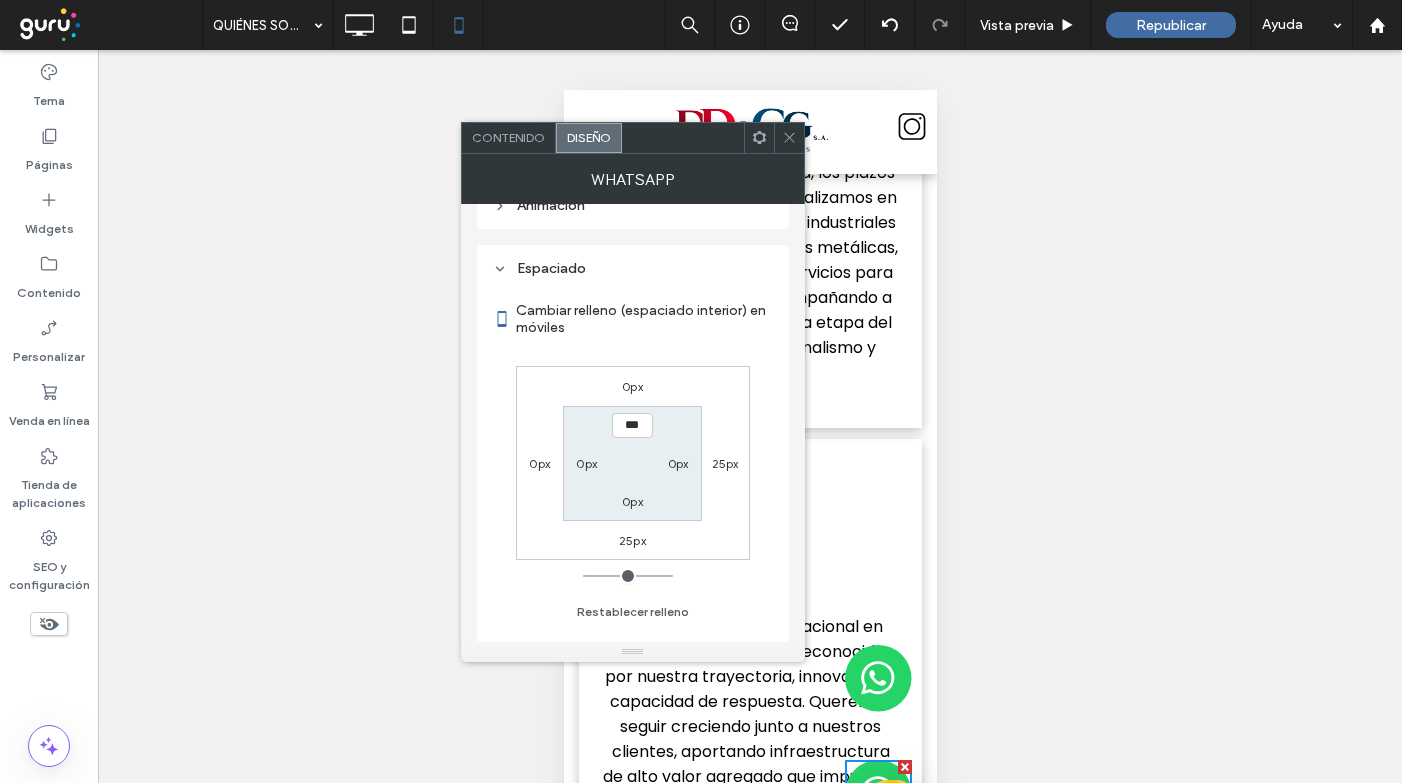 click on "25px" at bounding box center [632, 540] 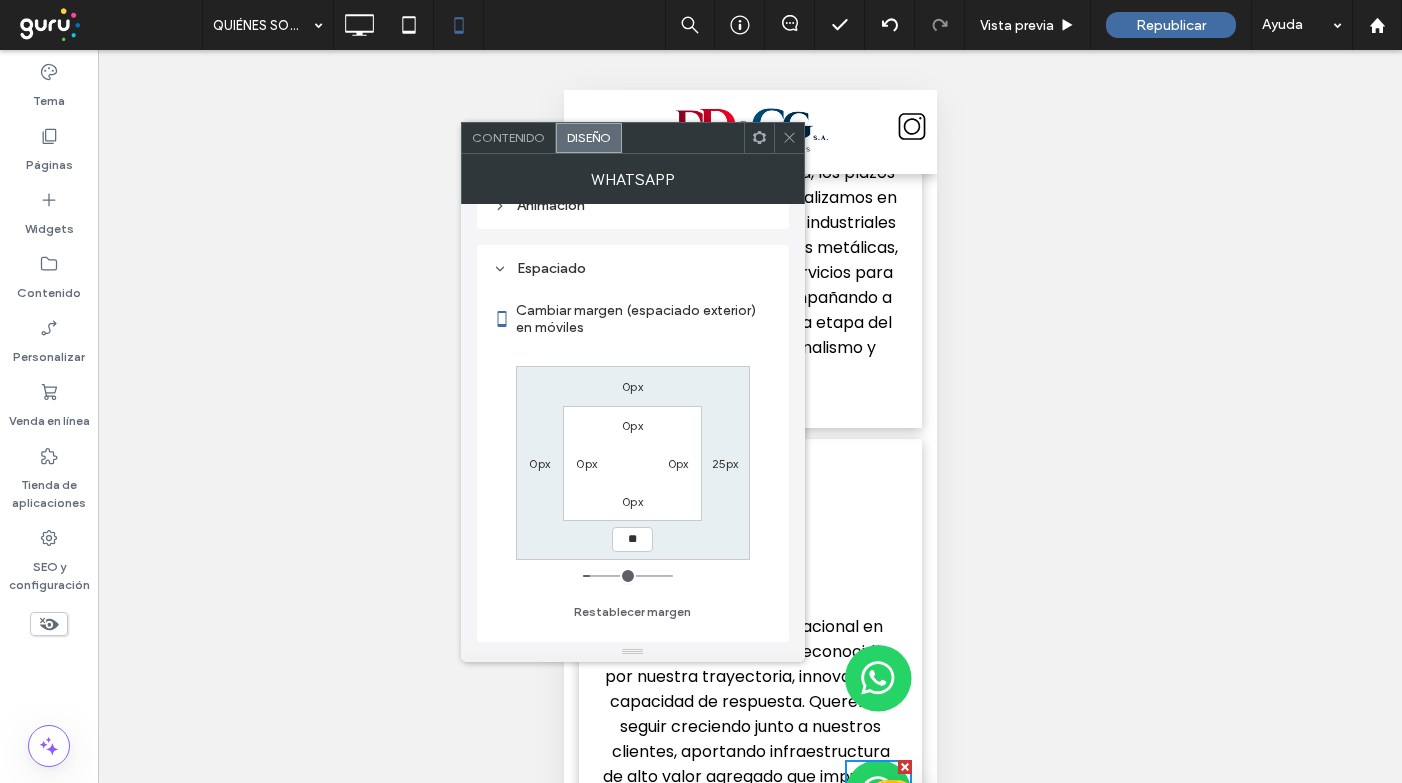 type on "**" 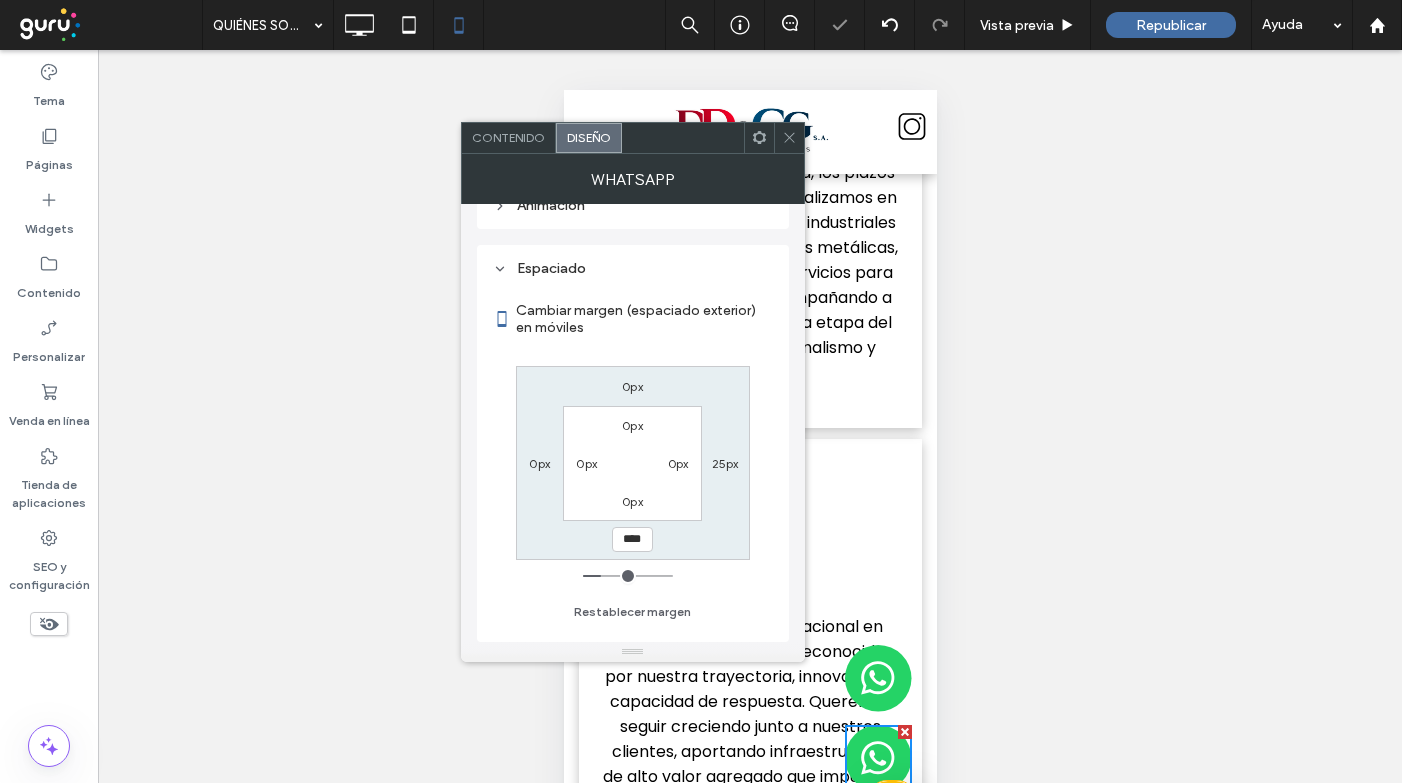 click on "****" at bounding box center [632, 539] 